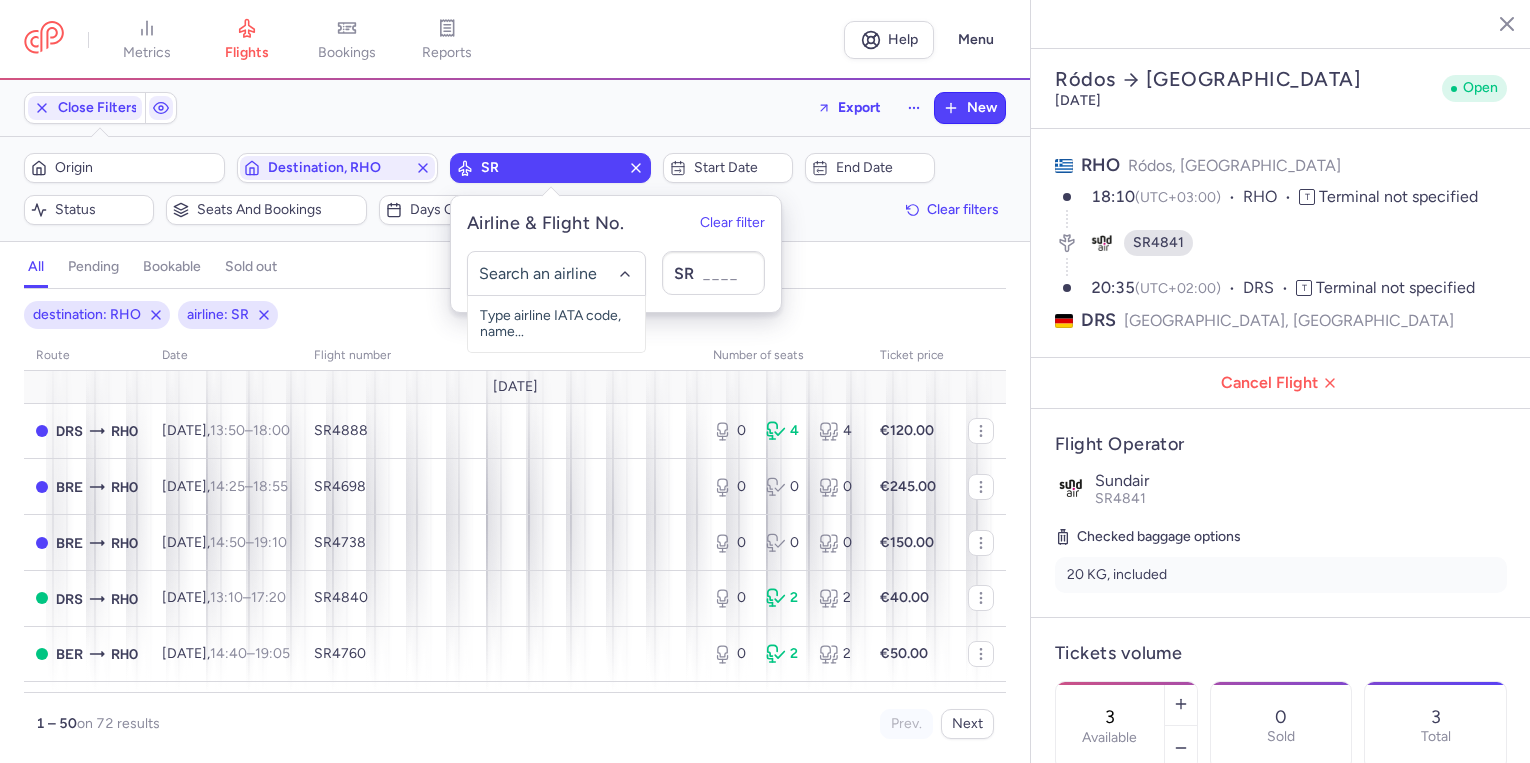 select on "days" 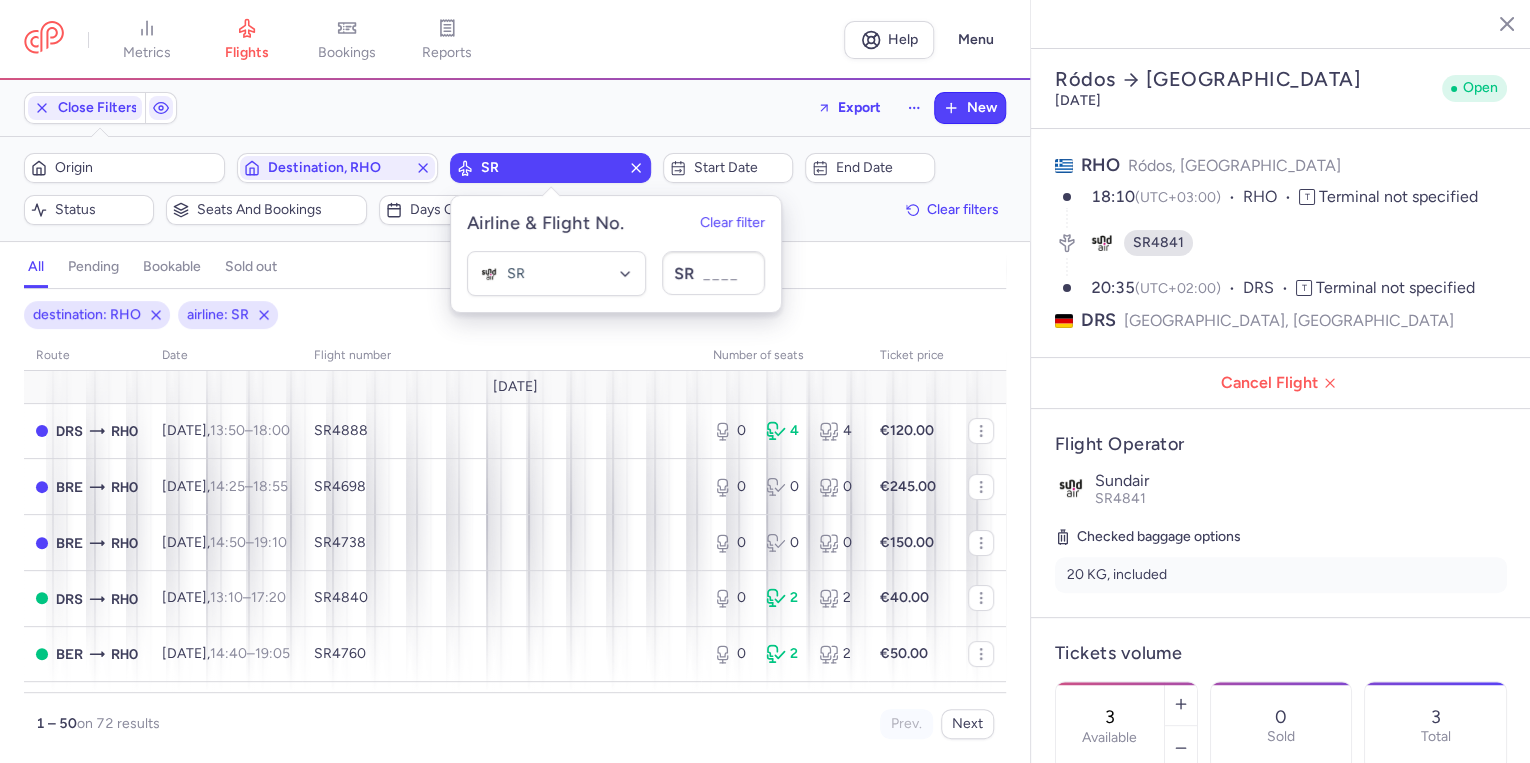 click 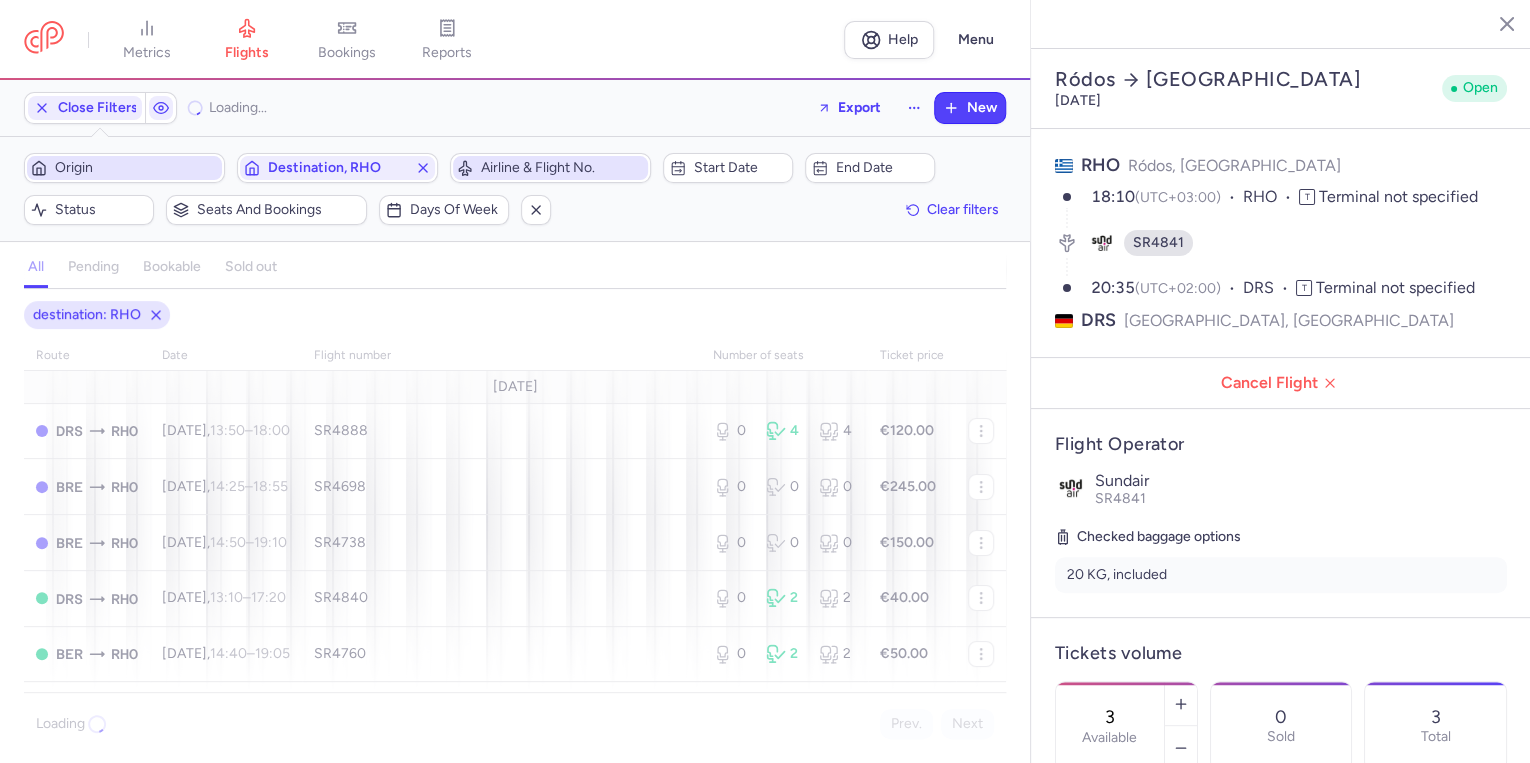 click on "Origin" at bounding box center [136, 168] 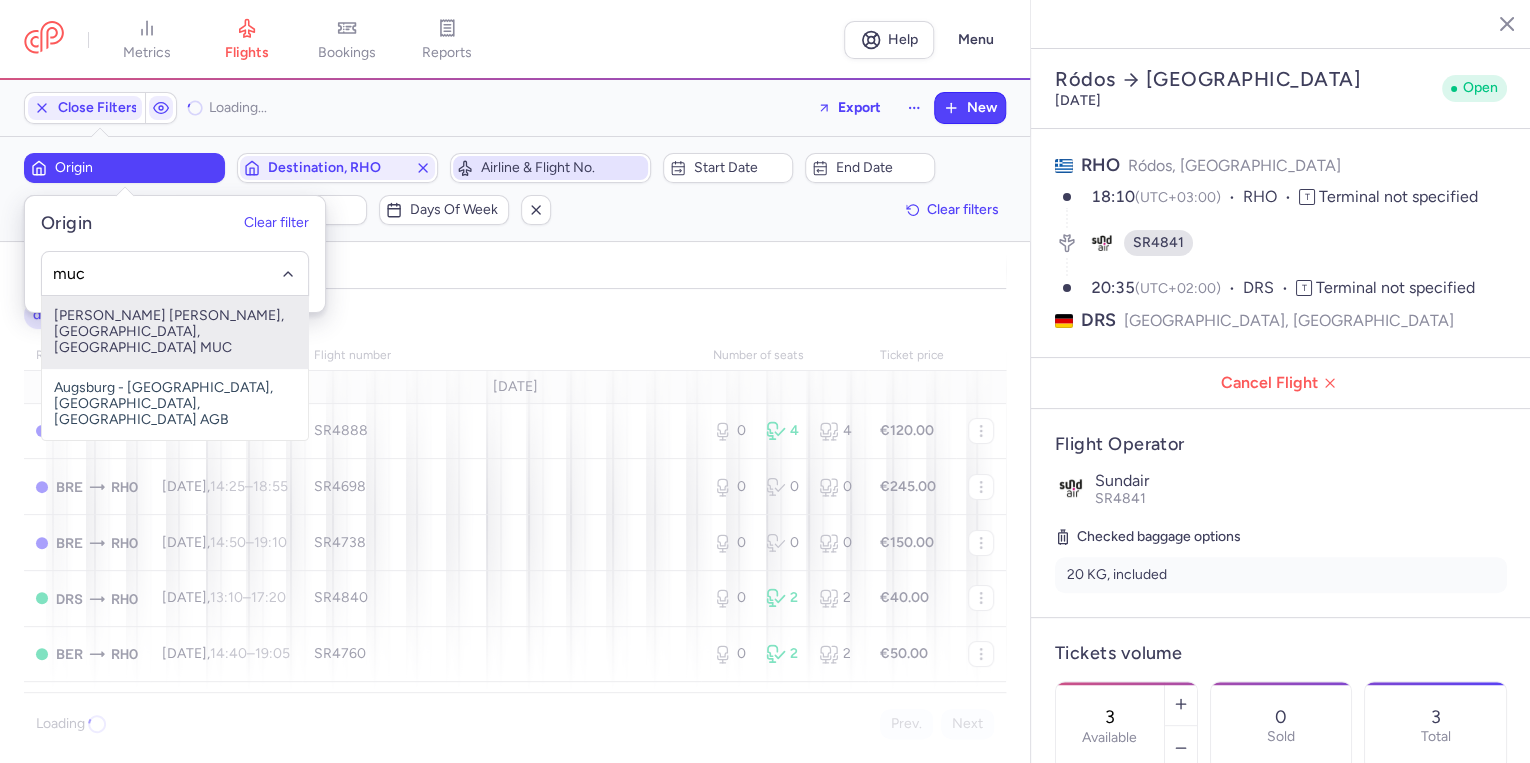 click on "[PERSON_NAME] [PERSON_NAME], [GEOGRAPHIC_DATA], [GEOGRAPHIC_DATA] MUC" at bounding box center (175, 332) 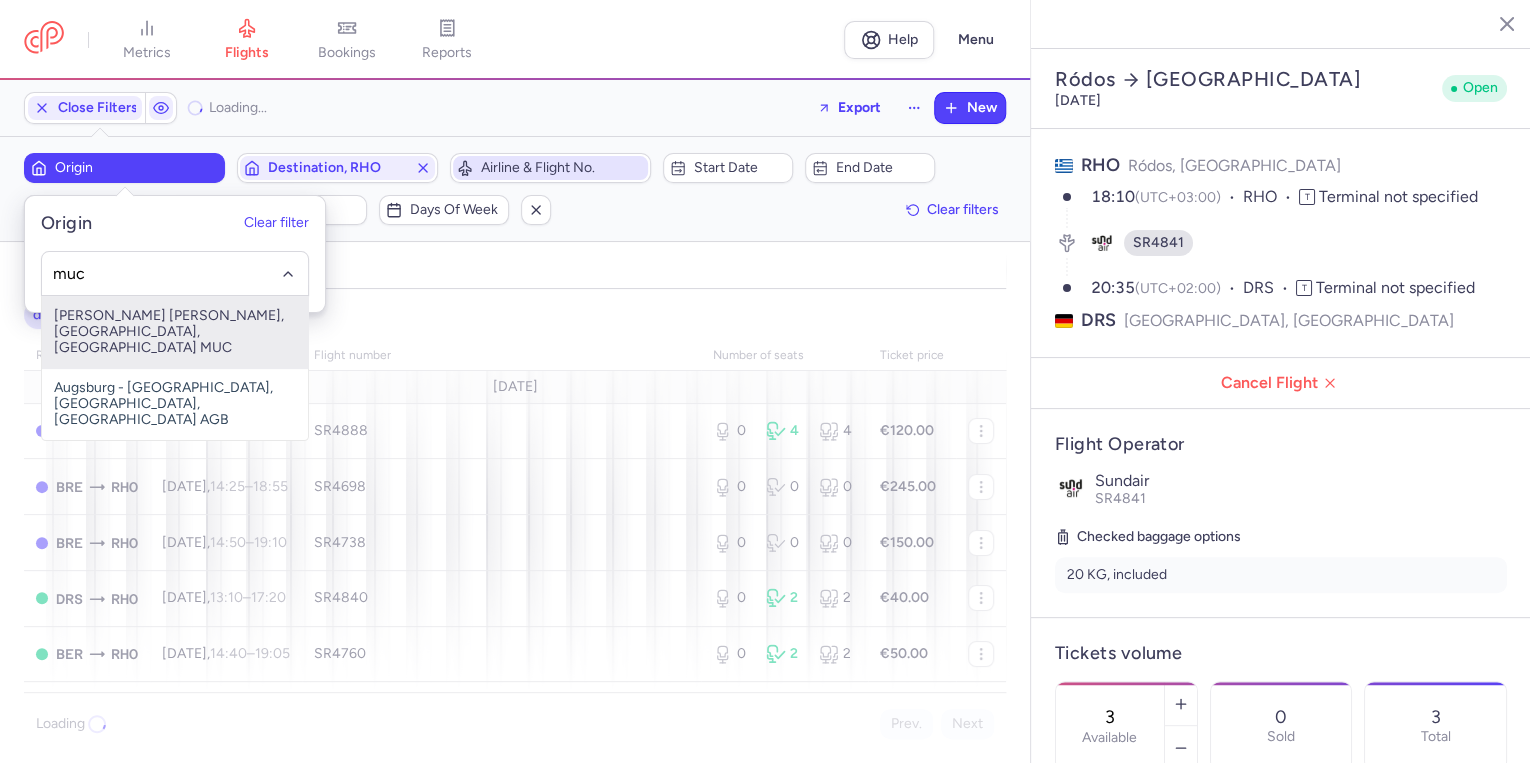 type on "muc" 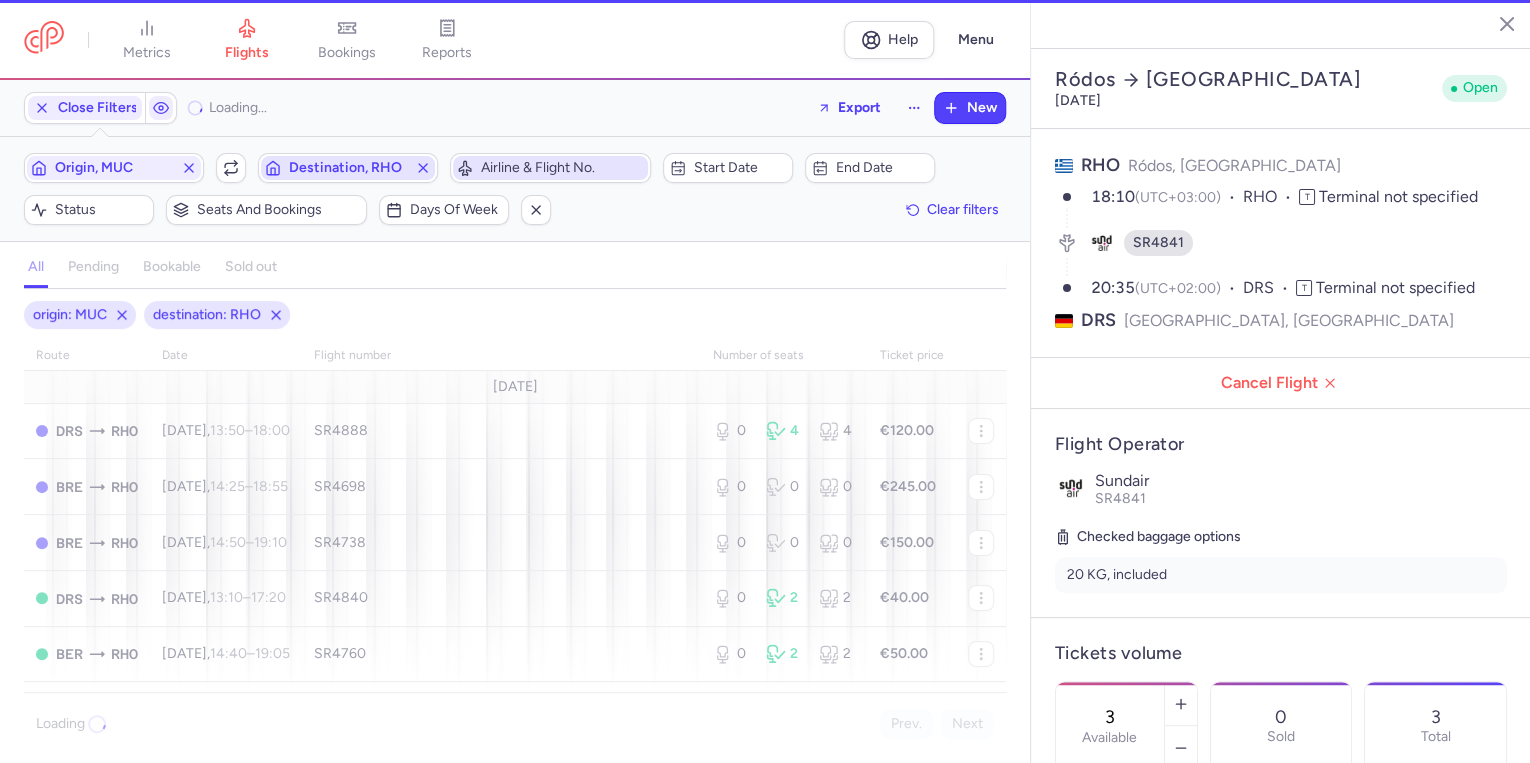 click on "Destination, RHO" at bounding box center (348, 168) 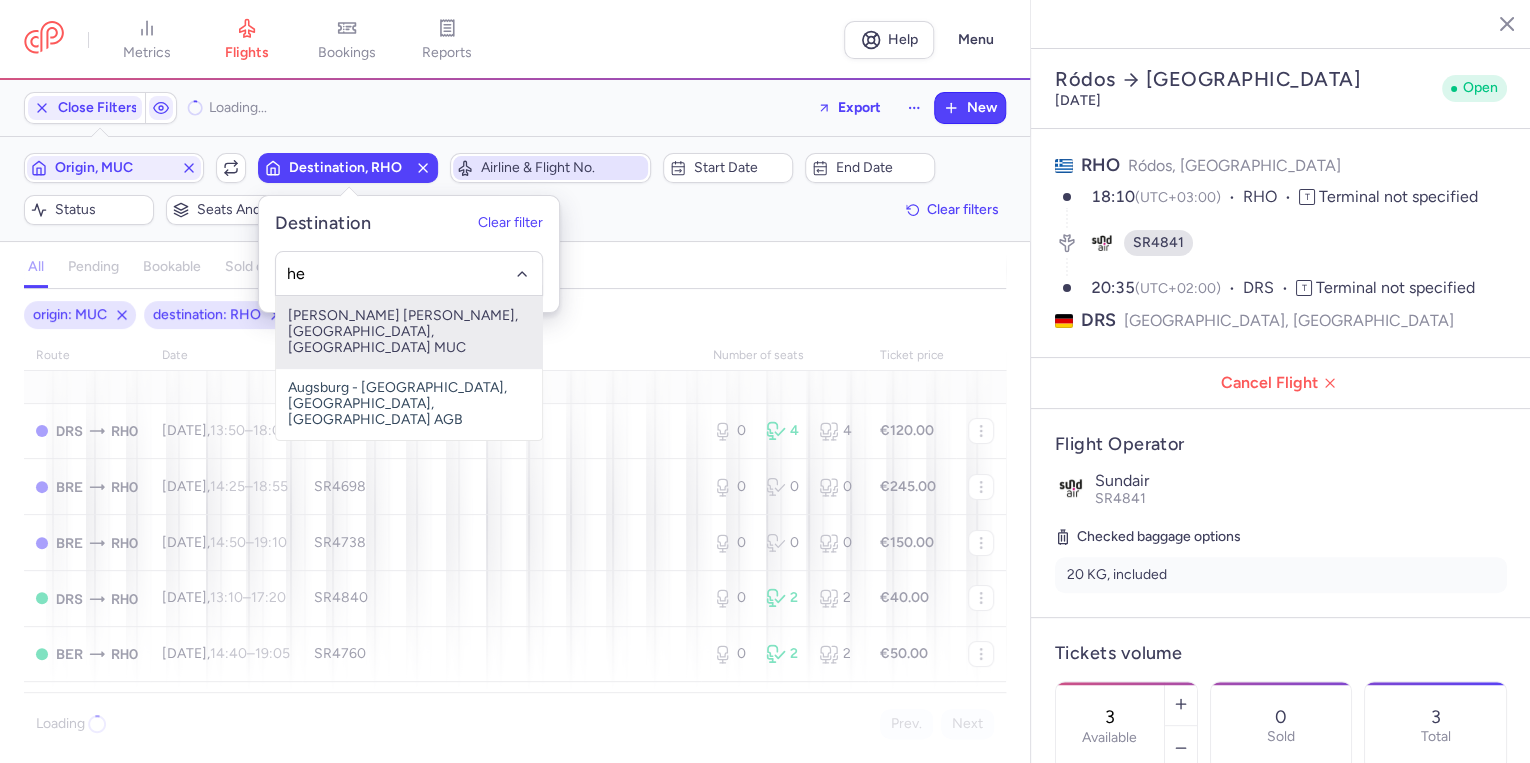type on "her" 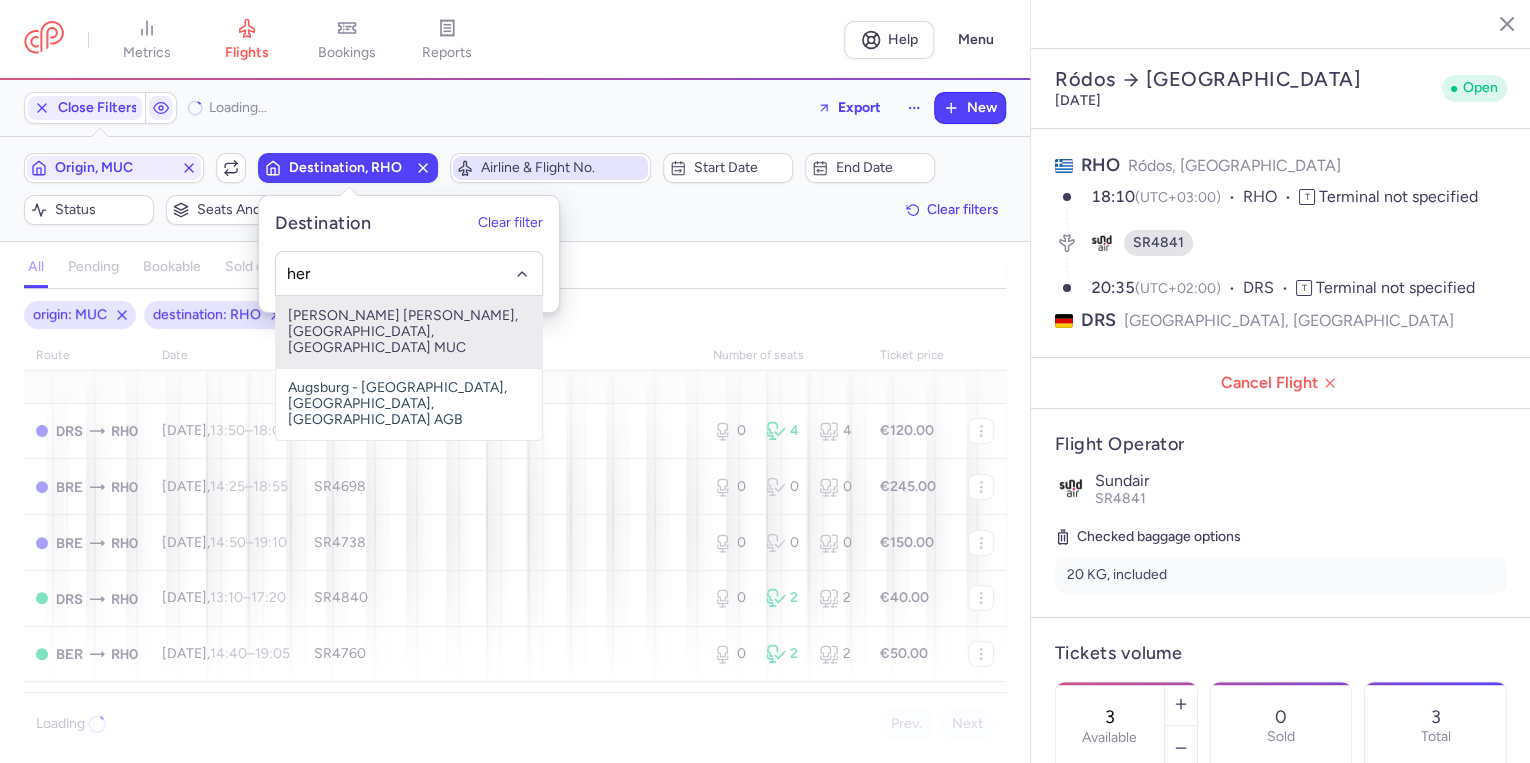 click on "her" 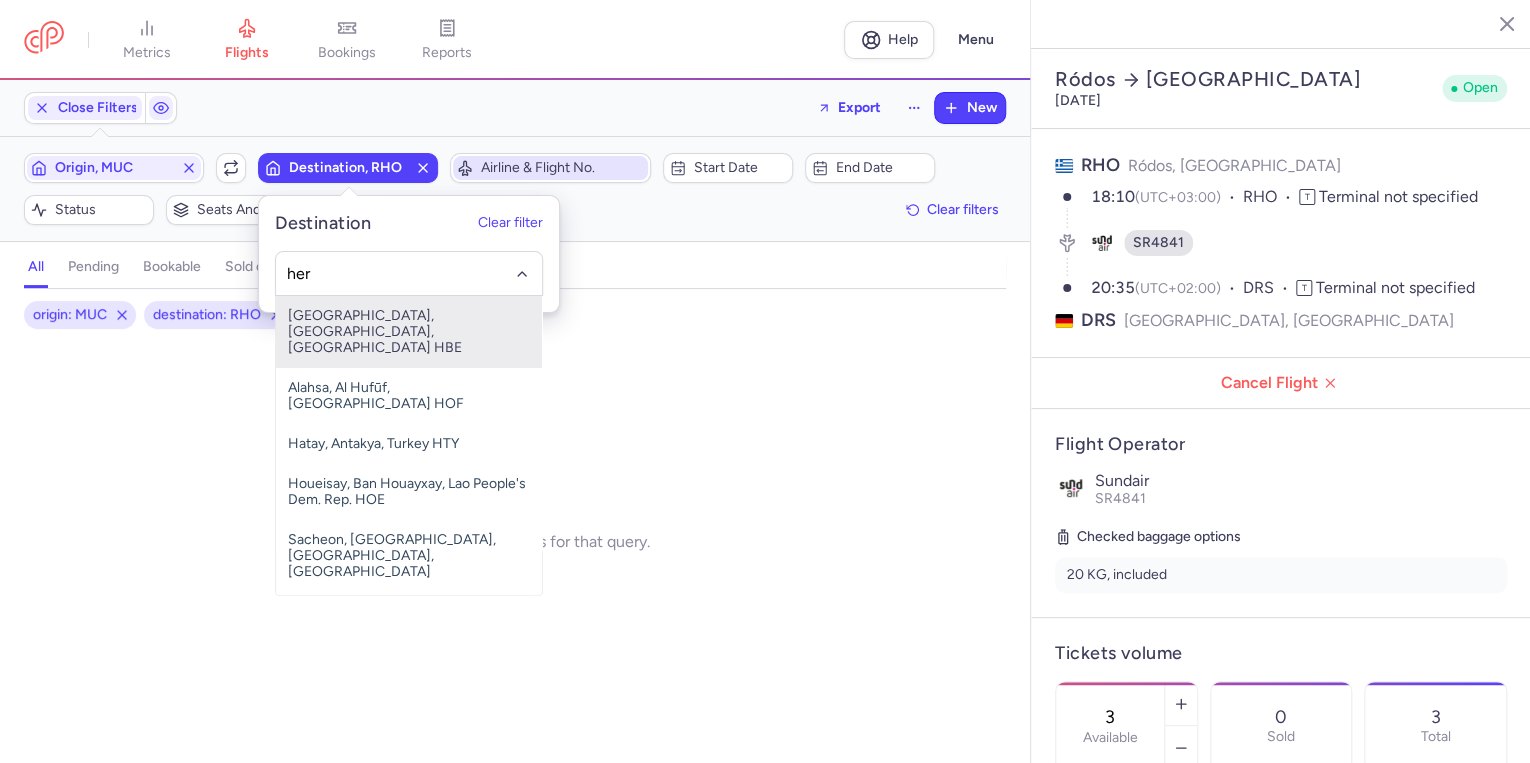 drag, startPoint x: 329, startPoint y: 326, endPoint x: 331, endPoint y: 161, distance: 165.01212 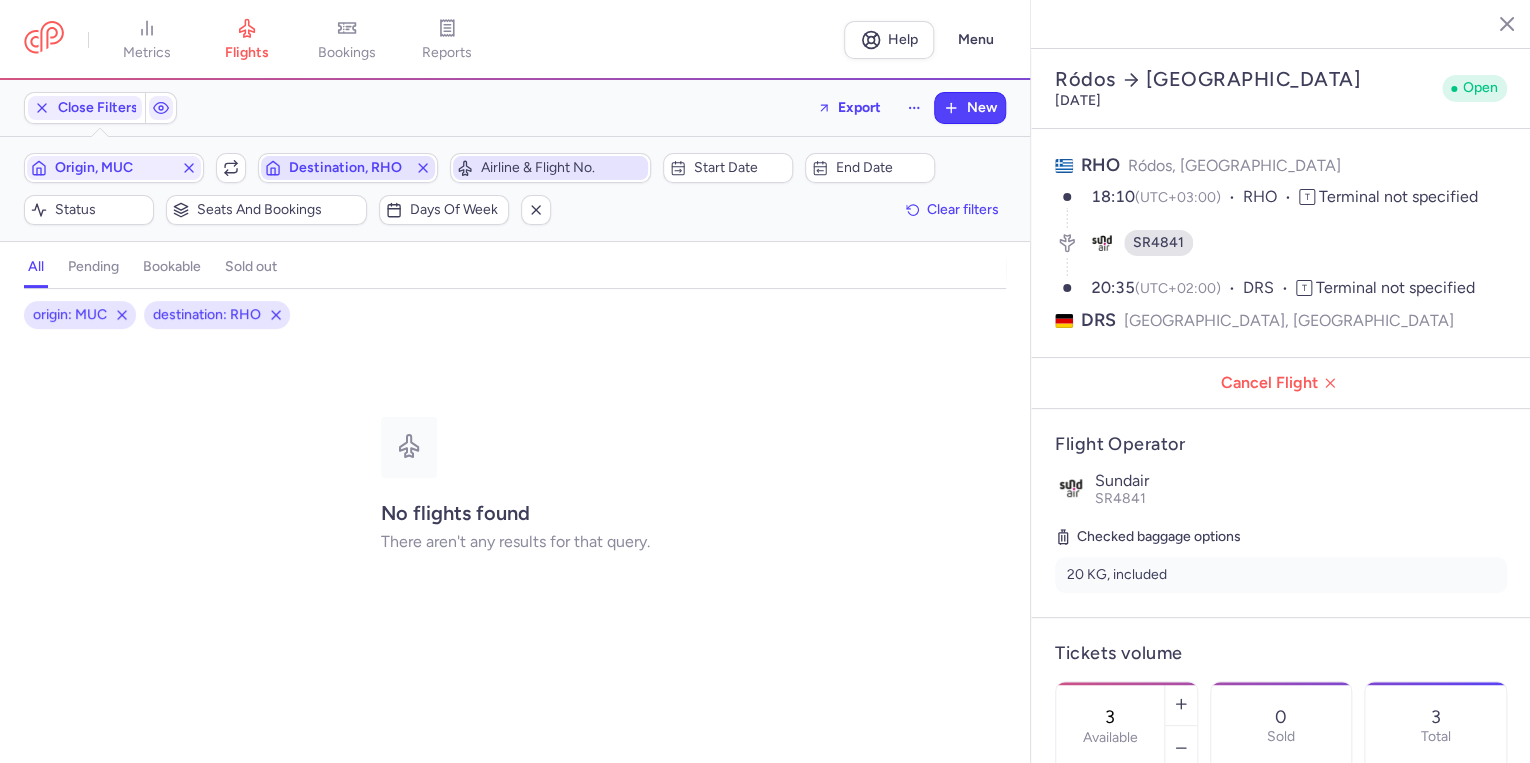 click on "Destination, RHO" at bounding box center (348, 168) 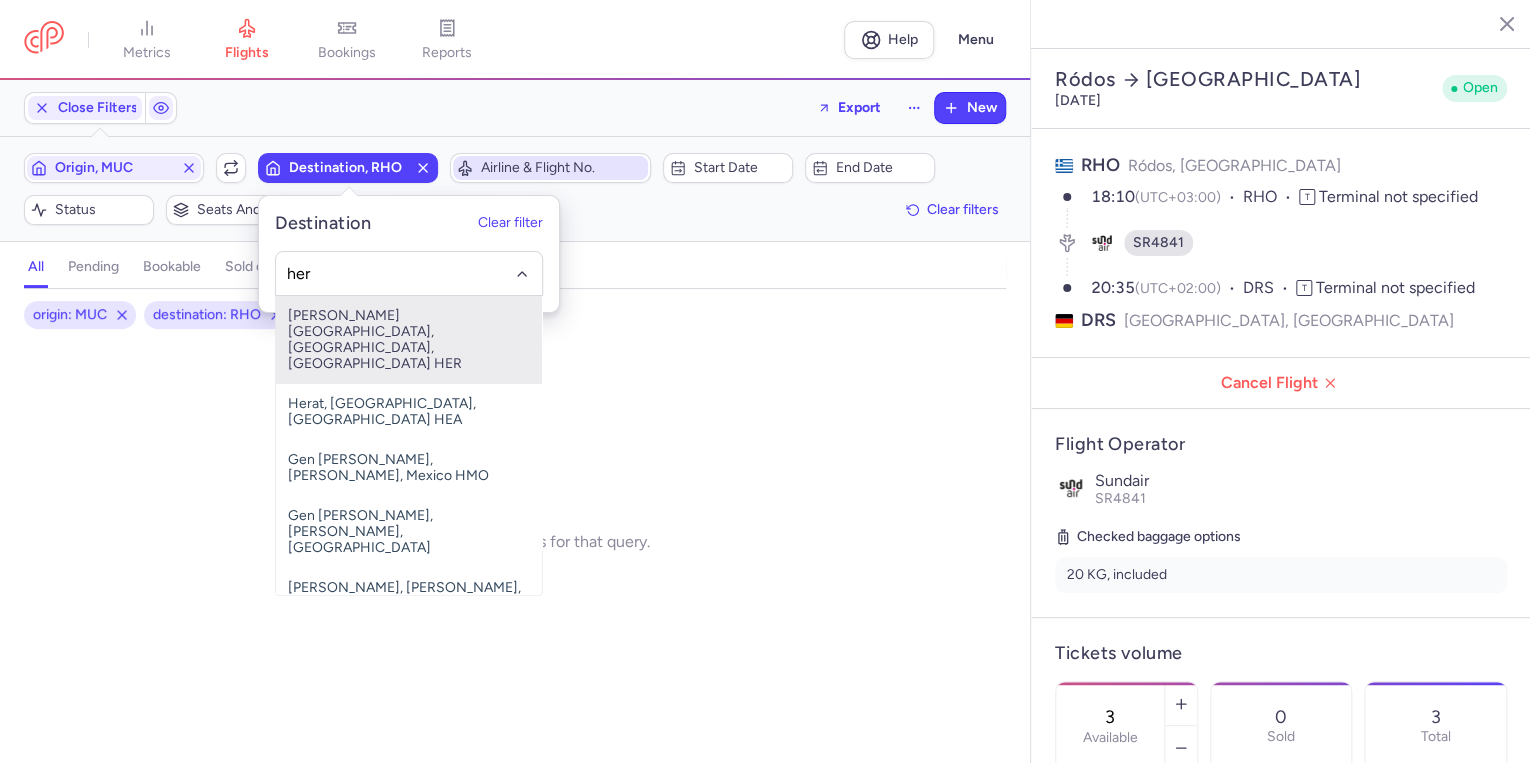 click on "[PERSON_NAME][GEOGRAPHIC_DATA], [GEOGRAPHIC_DATA], [GEOGRAPHIC_DATA] HER" at bounding box center (409, 340) 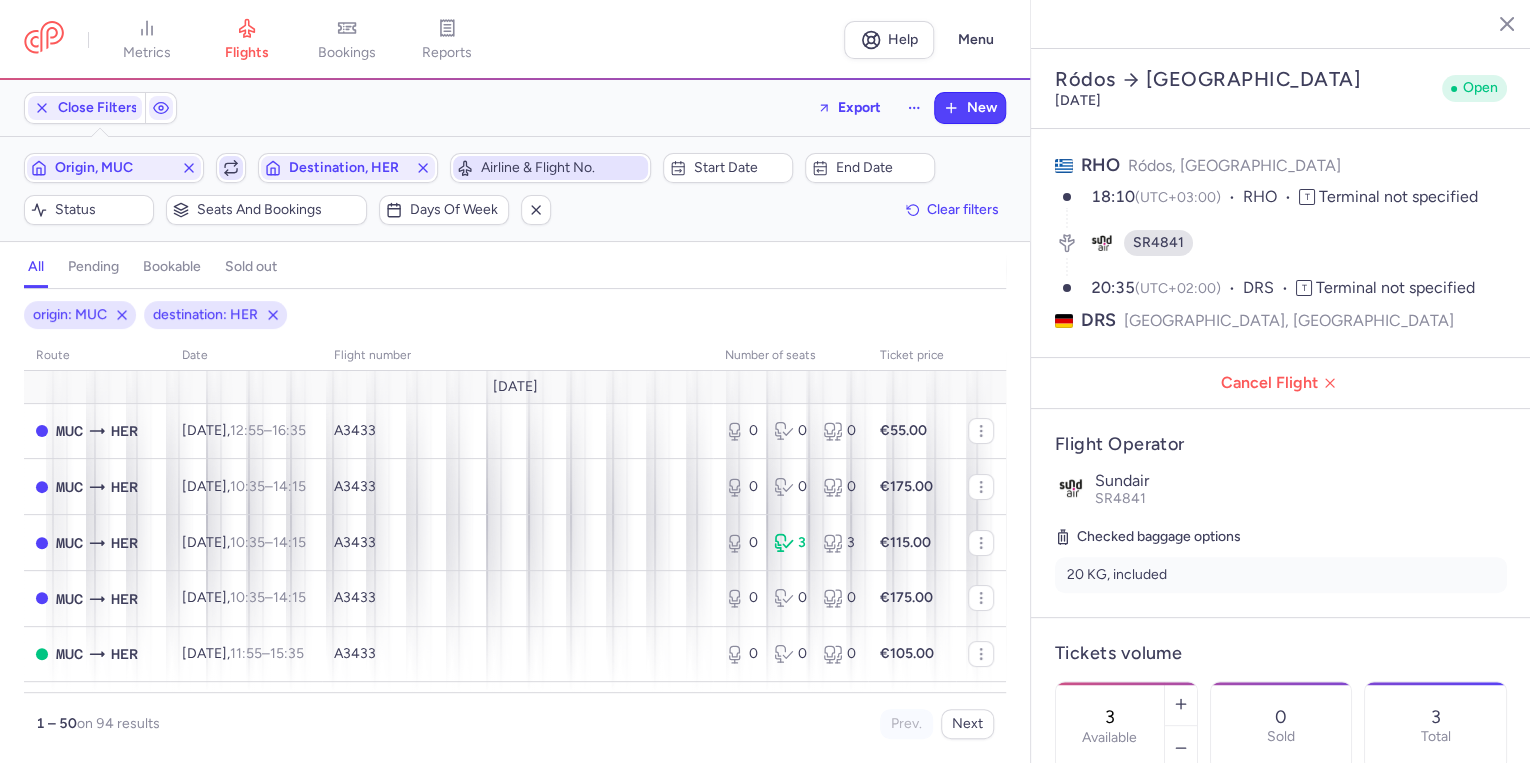 click 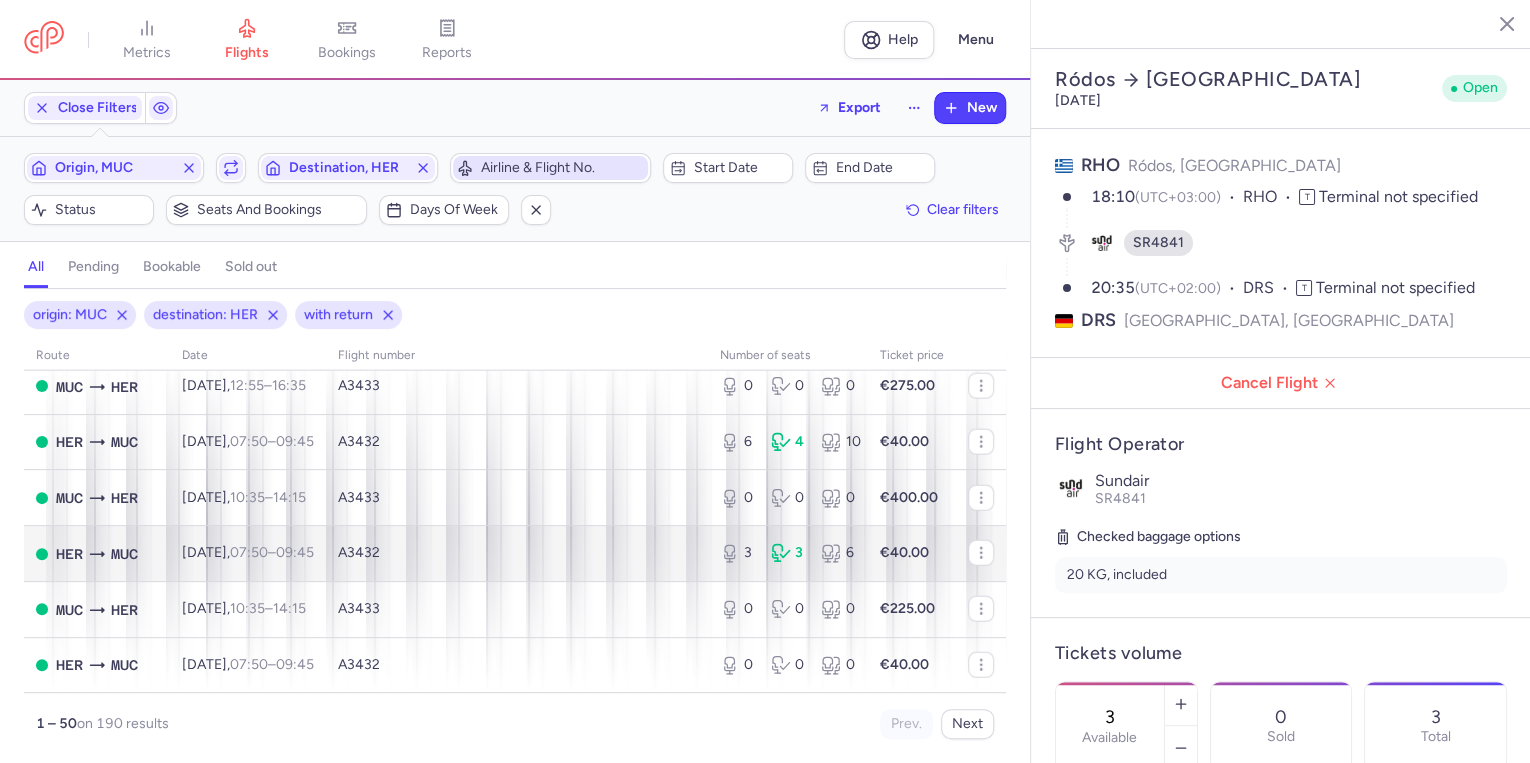 scroll, scrollTop: 2593, scrollLeft: 0, axis: vertical 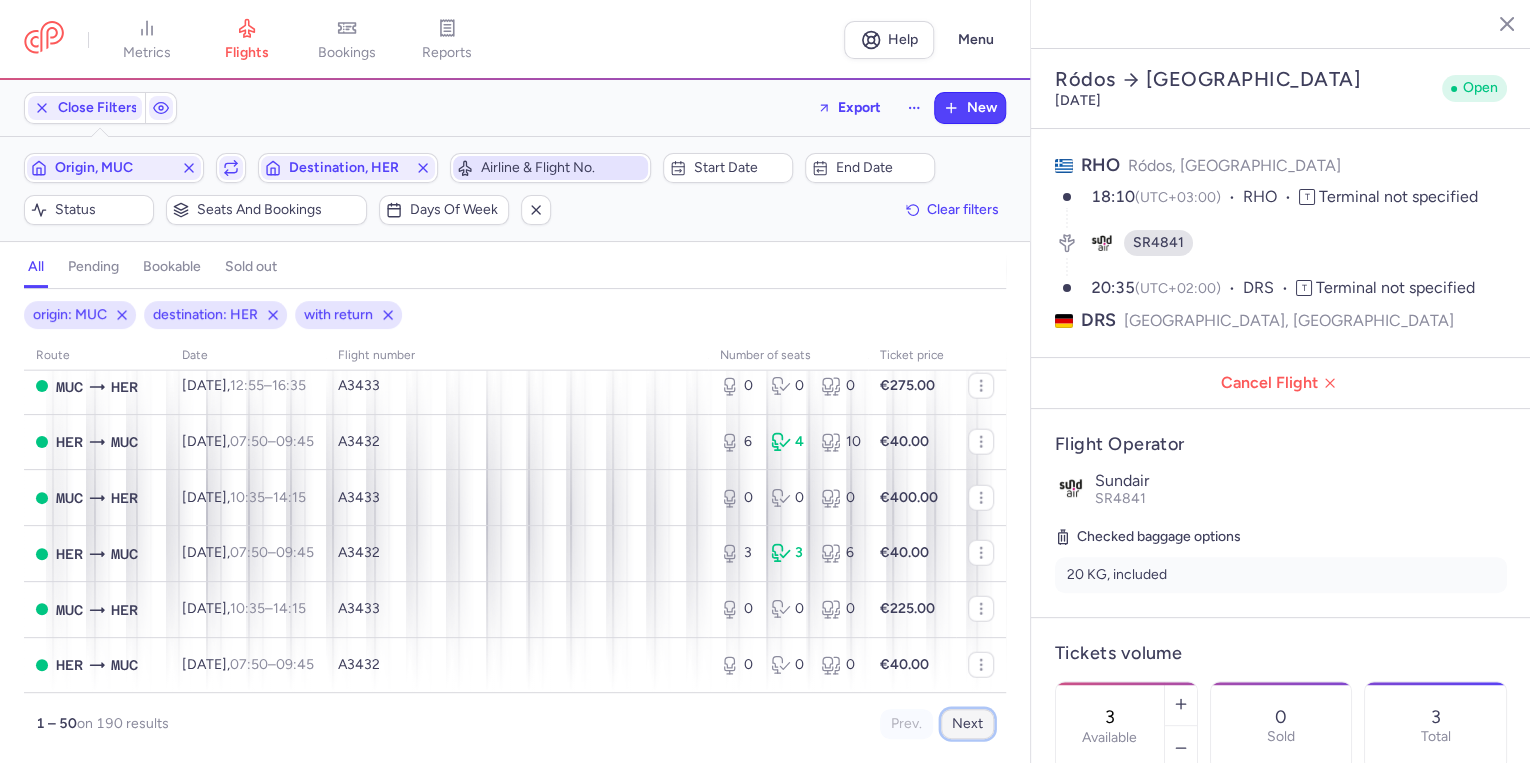 click on "Next" at bounding box center [967, 724] 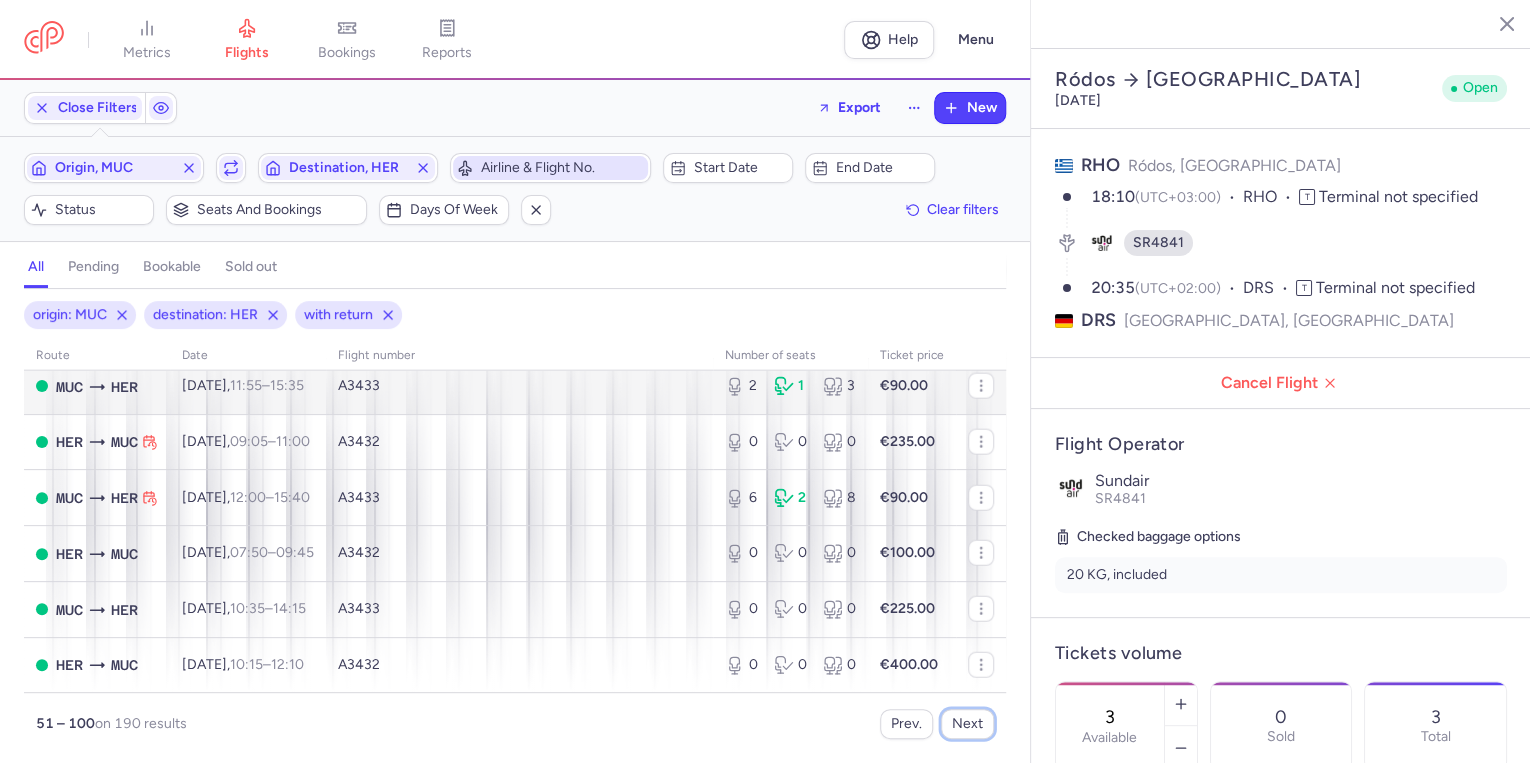 scroll, scrollTop: 2593, scrollLeft: 0, axis: vertical 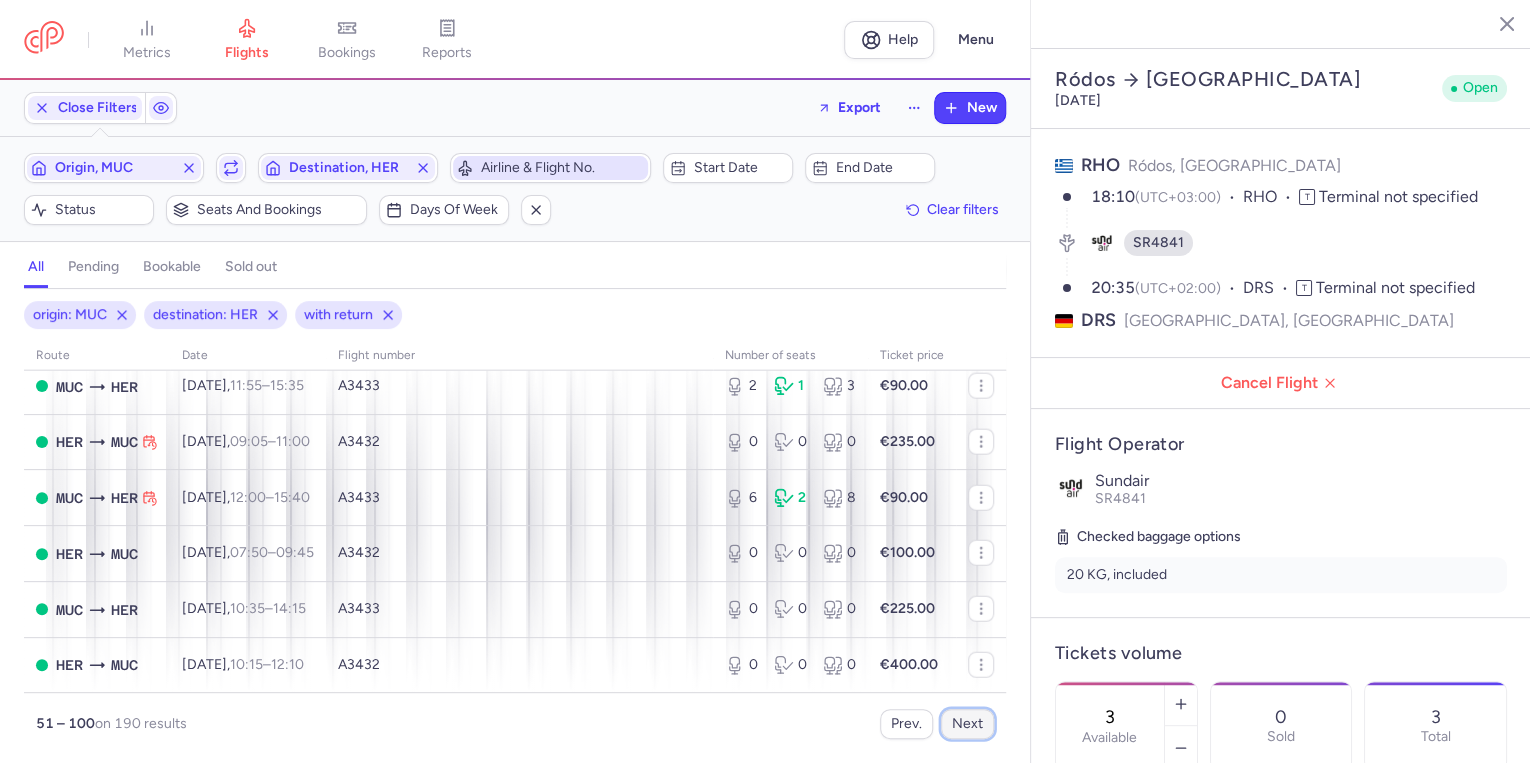 click on "Next" at bounding box center (967, 724) 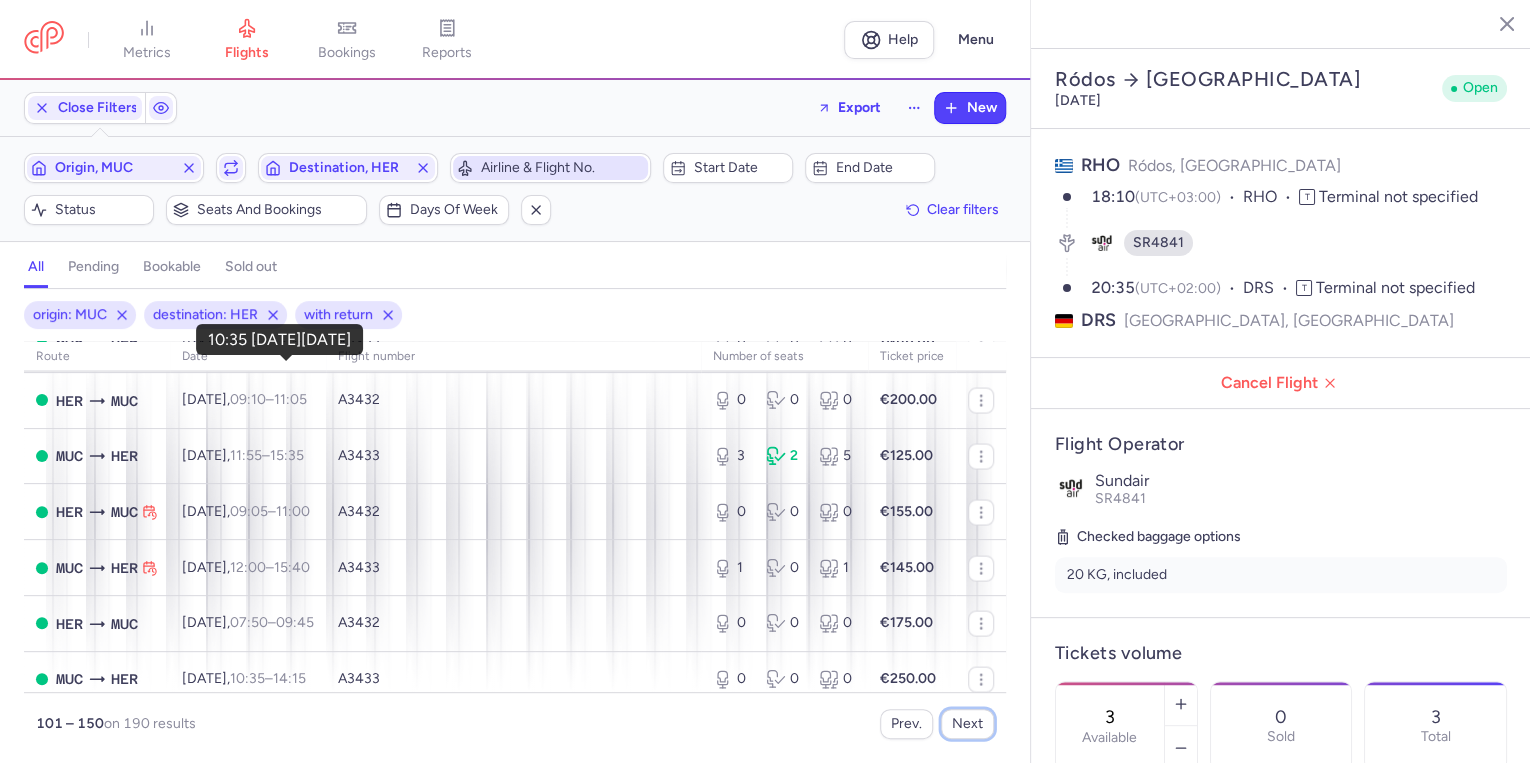 scroll, scrollTop: 2000, scrollLeft: 0, axis: vertical 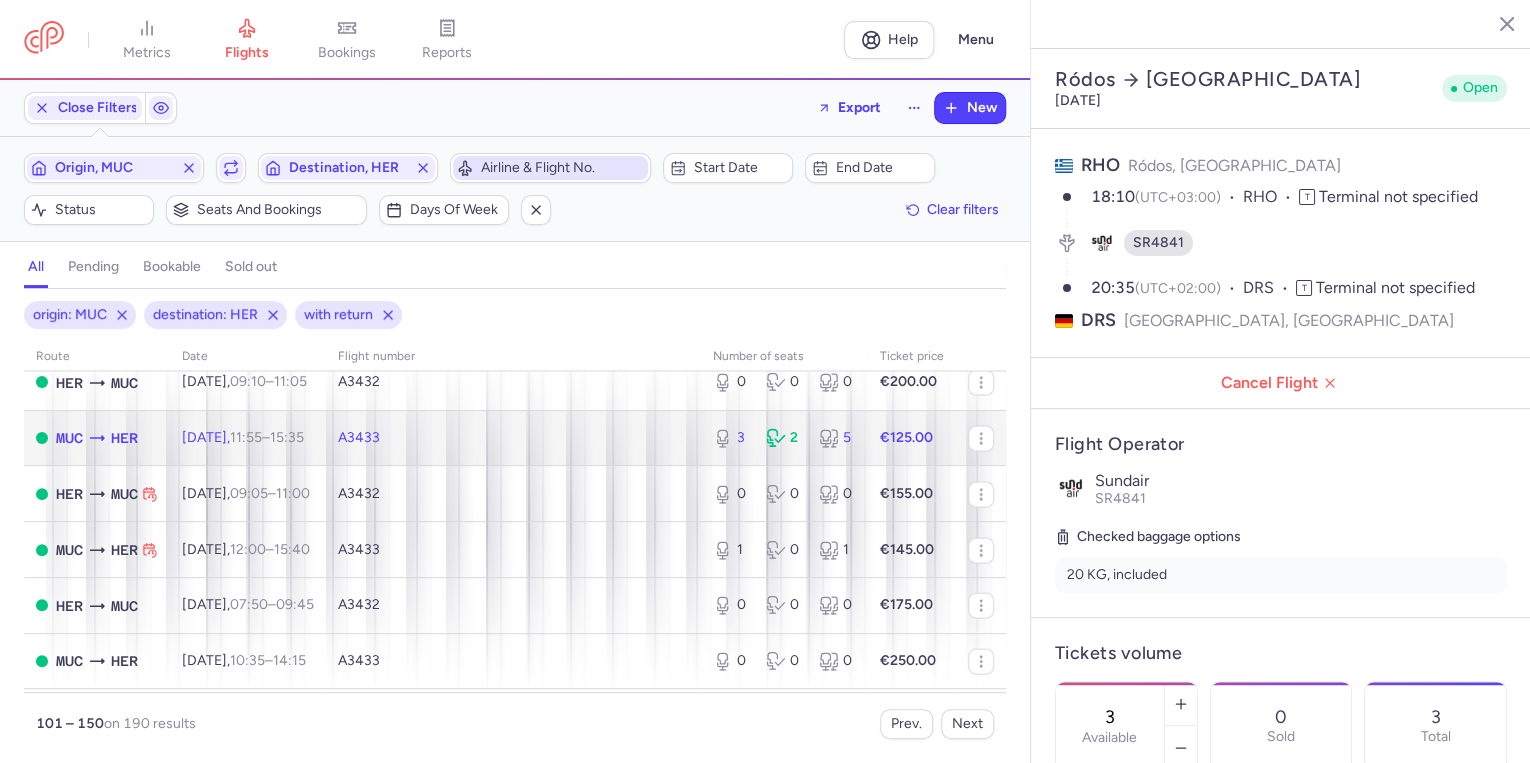 click on "[DATE]  11:55  –  15:35  +0" 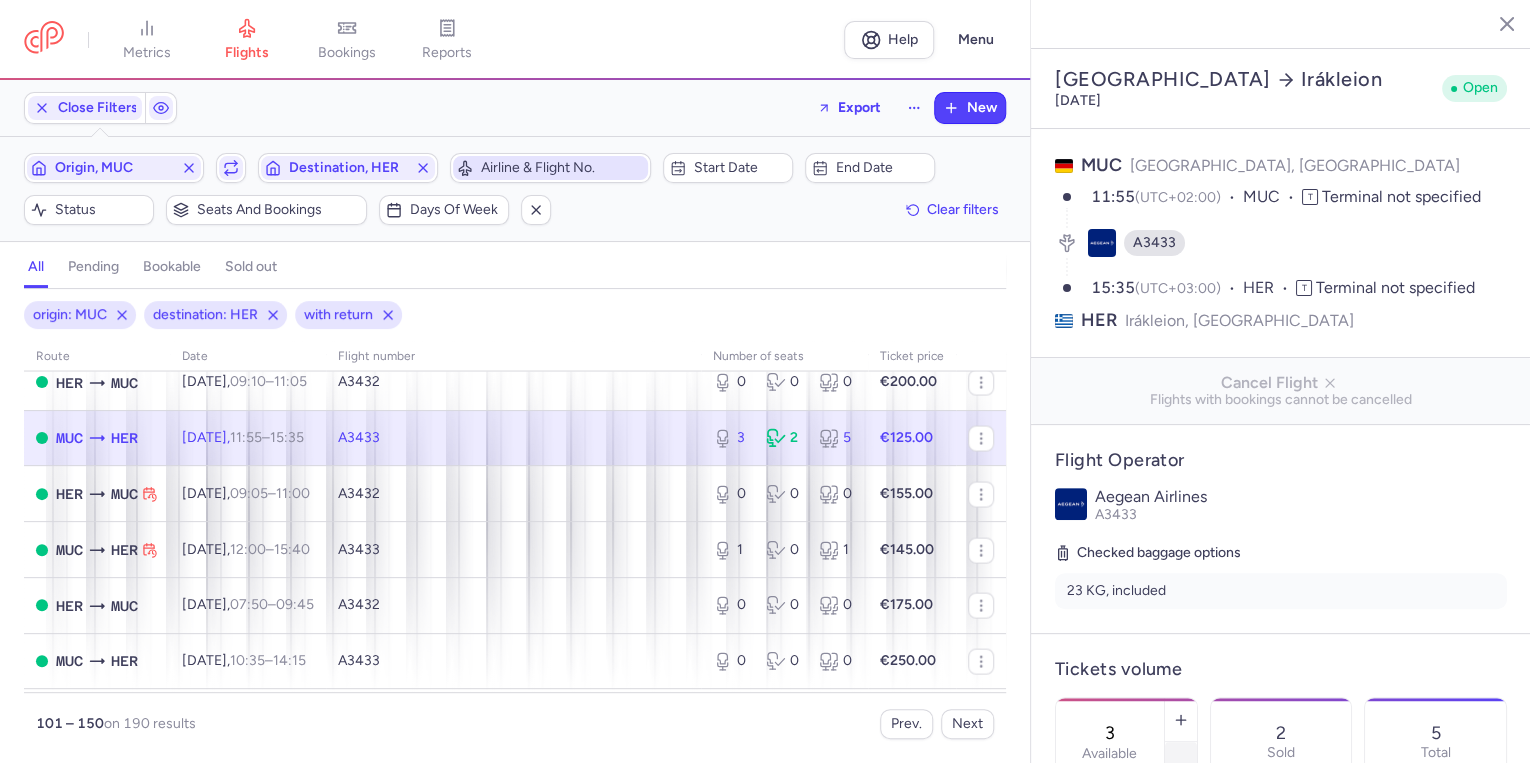 click 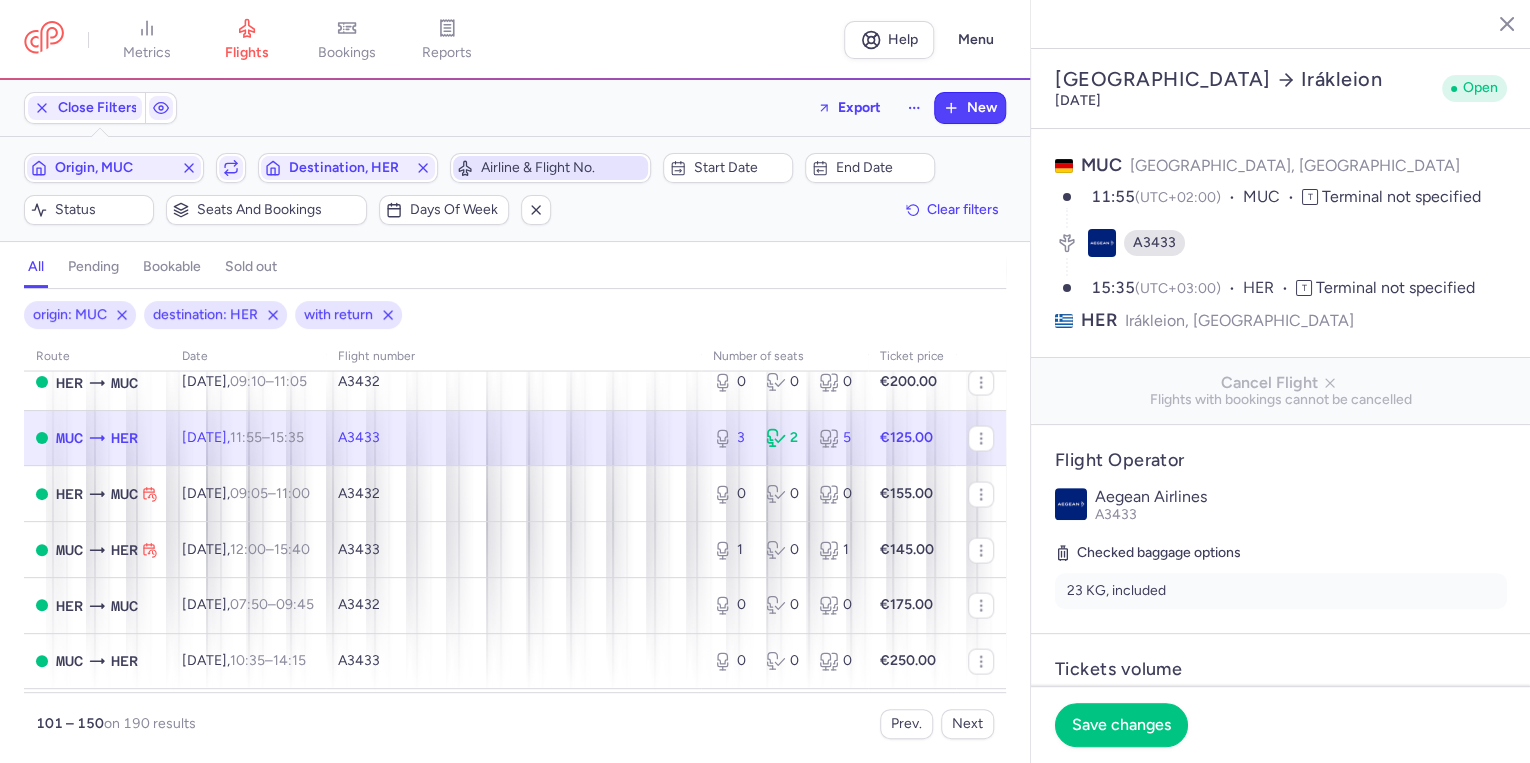 click on "Munich   Irákleion [DATE] Open MUC [GEOGRAPHIC_DATA], [GEOGRAPHIC_DATA] 11:55  (UTC+02:00) MUC T Terminal not specified A3433 15:35  (UTC+03:00) HER T Terminal not specified HER Irákleion, [GEOGRAPHIC_DATA] Cancel Flight  Flights with bookings cannot be cancelled Flight Operator Aegean Airlines A3433  Checked baggage options  23 KG, included Tickets volume 2  Available  2 Sold 5 Total Price  One way  Price  * 125 eur Sales ending  You are not allowed to change the end selling date, please contact support.  End selling before departure 3 Select an option hours days Sales close at  [DATE]	09:55 AM UTC  Booking (1) CPLZXQ  (2 PAX)  €250.00  [PERSON_NAME], [PERSON_NAME]  Save changes" 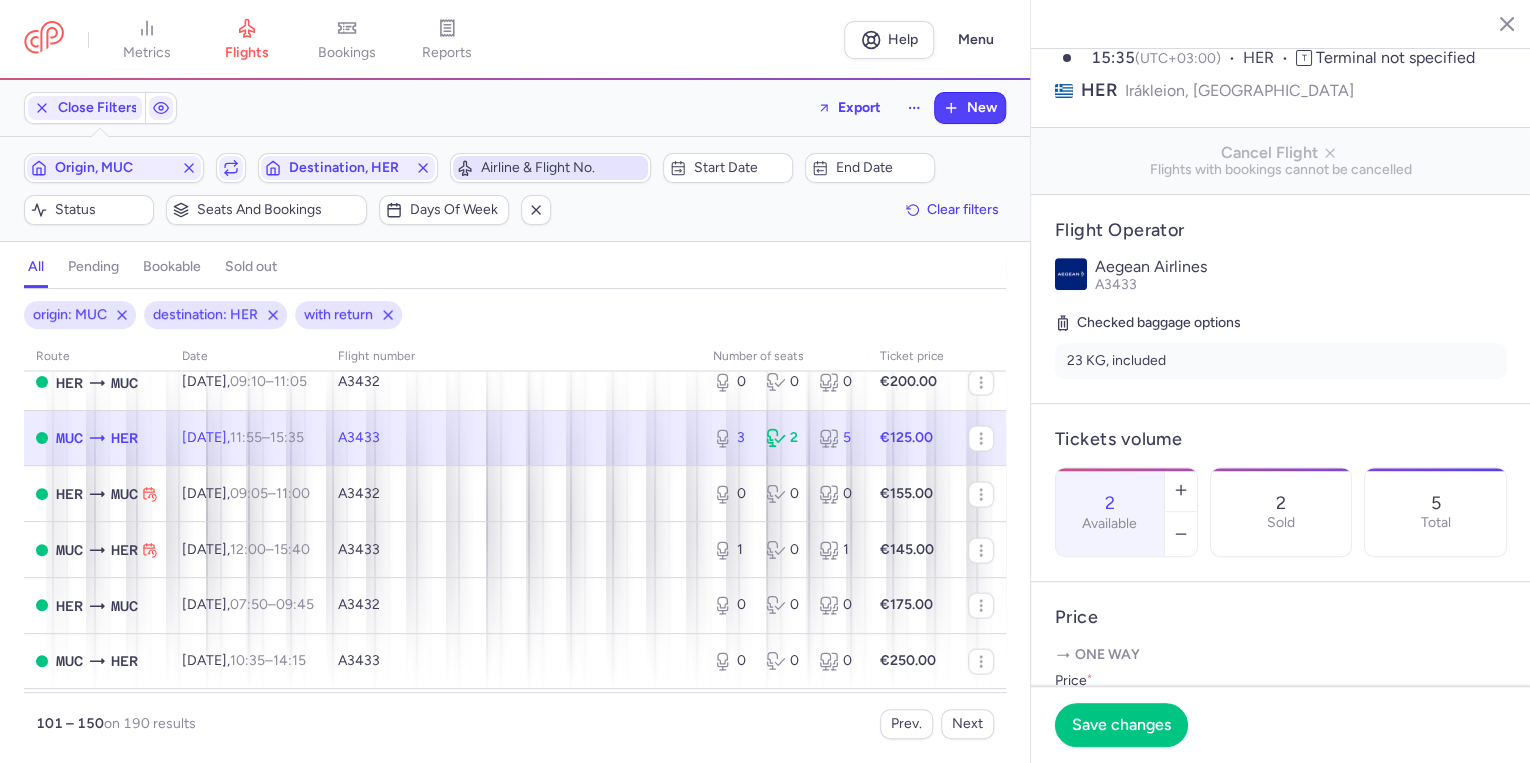 scroll, scrollTop: 240, scrollLeft: 0, axis: vertical 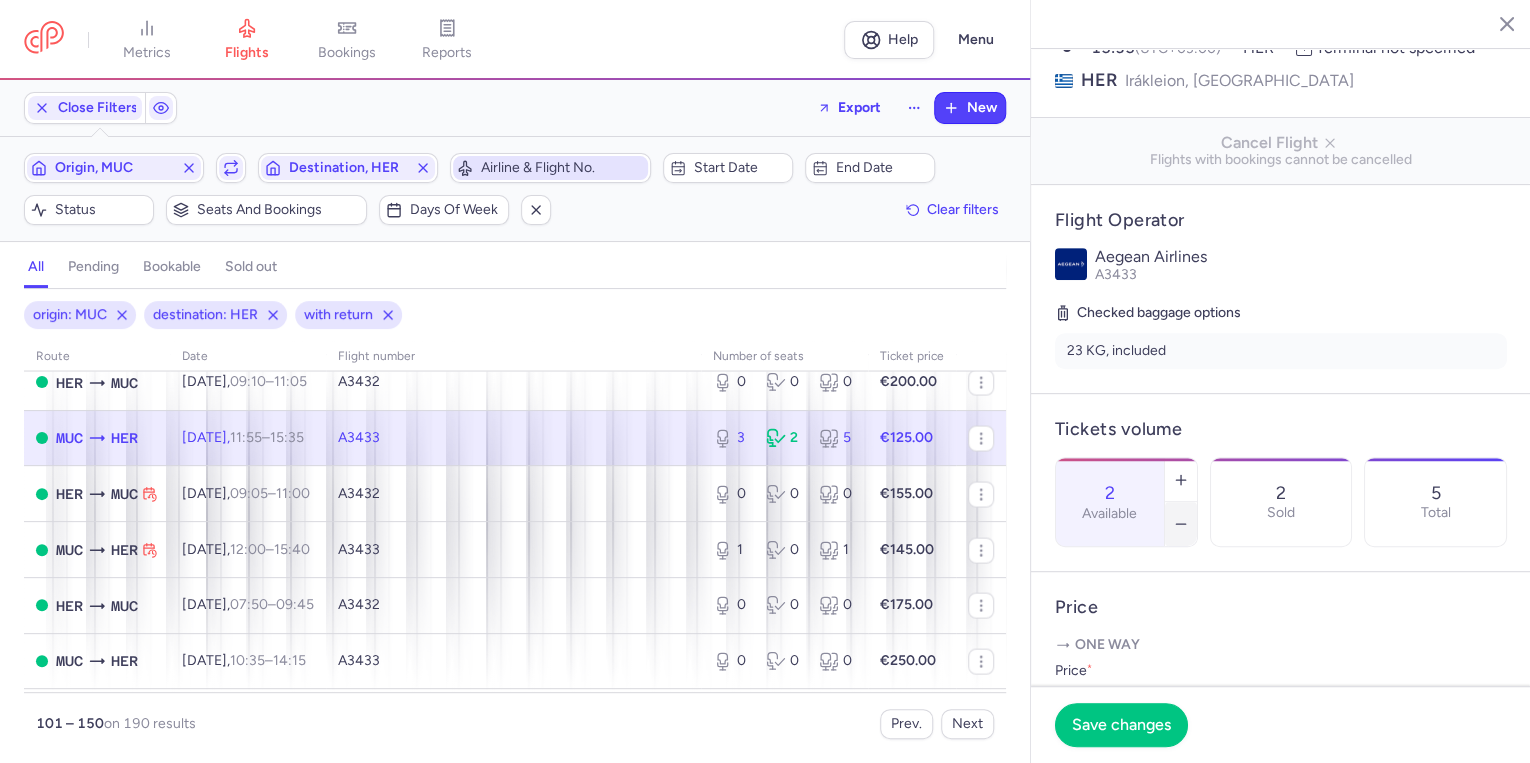 click 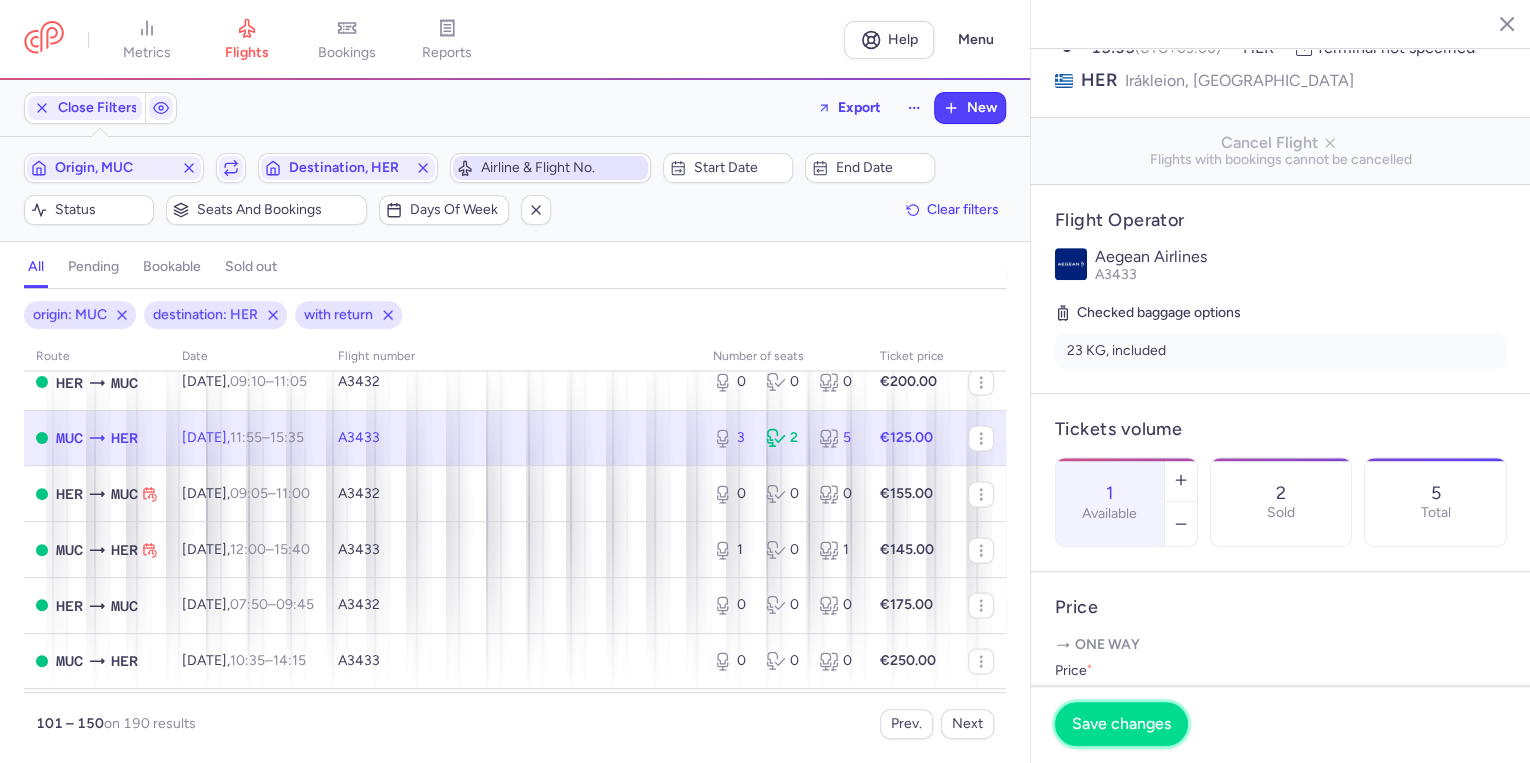 click on "Save changes" at bounding box center [1121, 724] 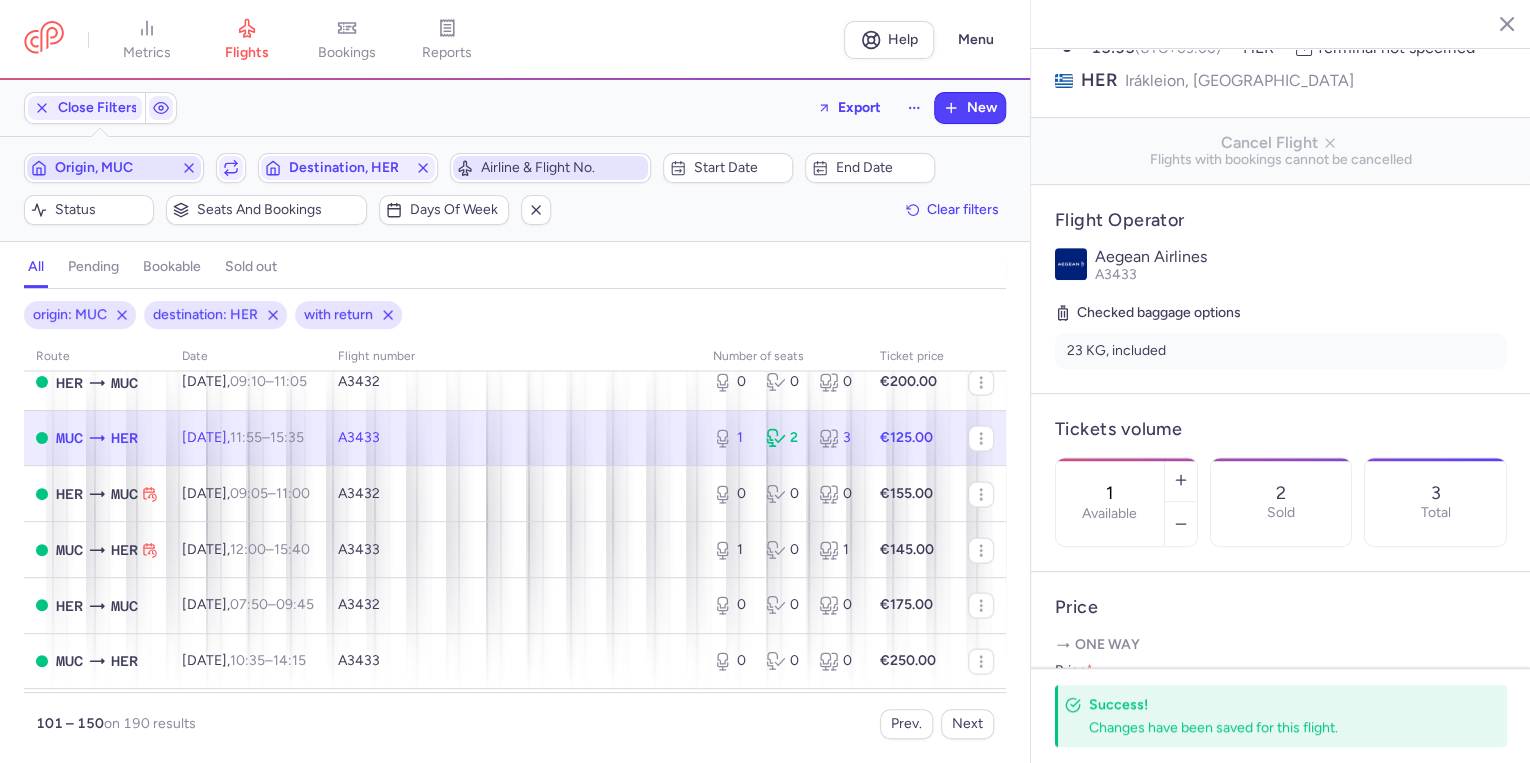 click on "Origin, MUC" at bounding box center (114, 168) 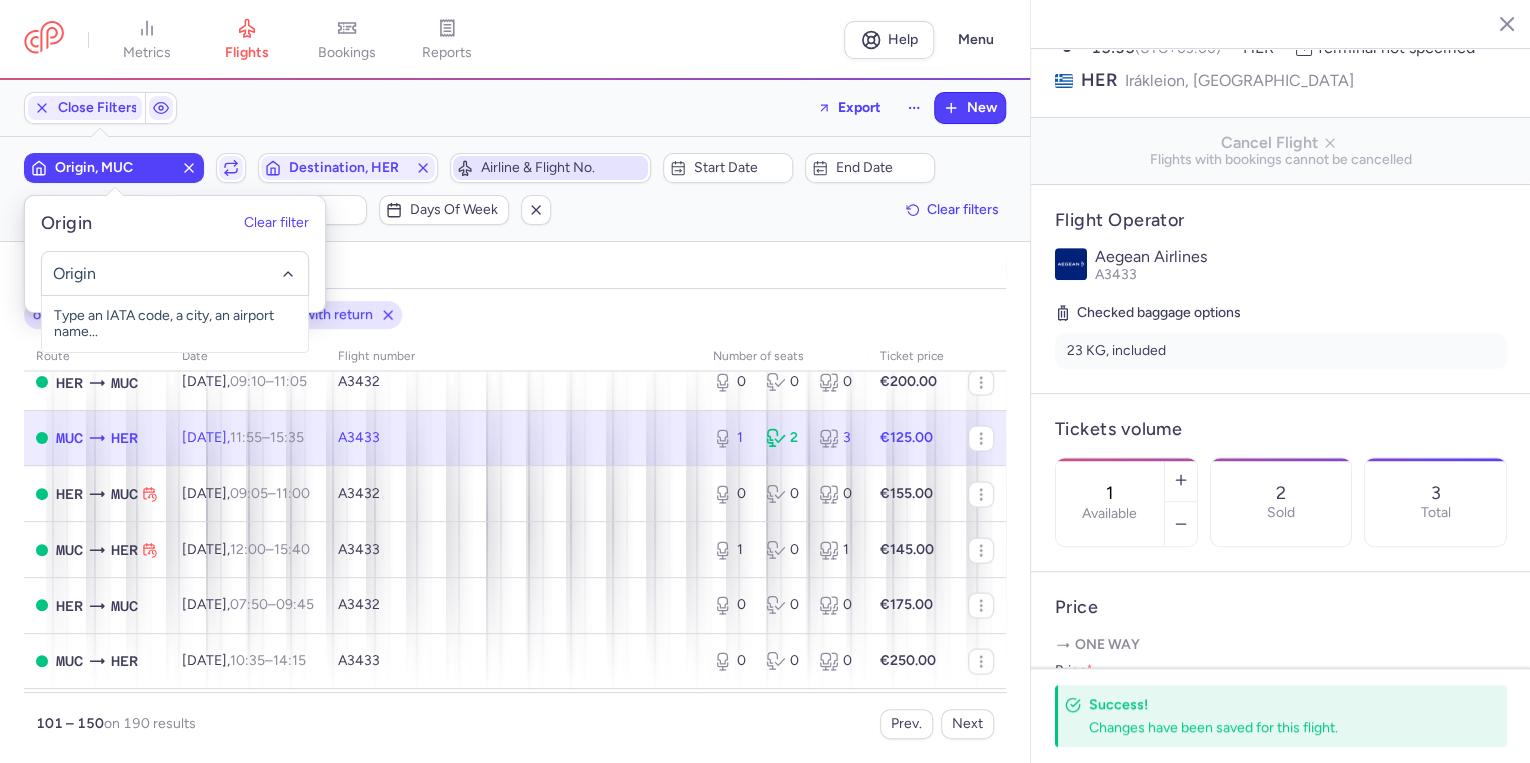 click 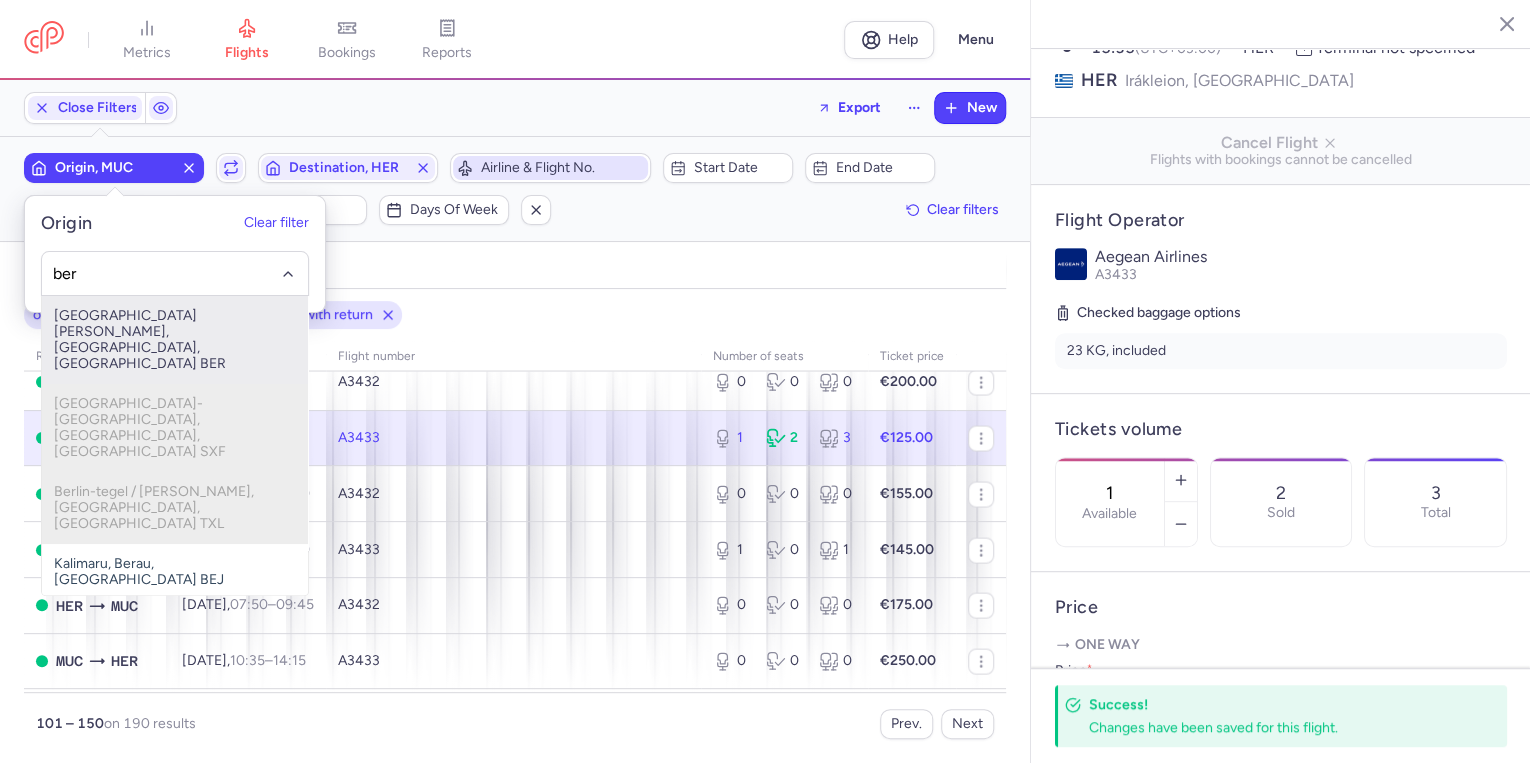 click on "[GEOGRAPHIC_DATA][PERSON_NAME], [GEOGRAPHIC_DATA], [GEOGRAPHIC_DATA] BER" at bounding box center (175, 340) 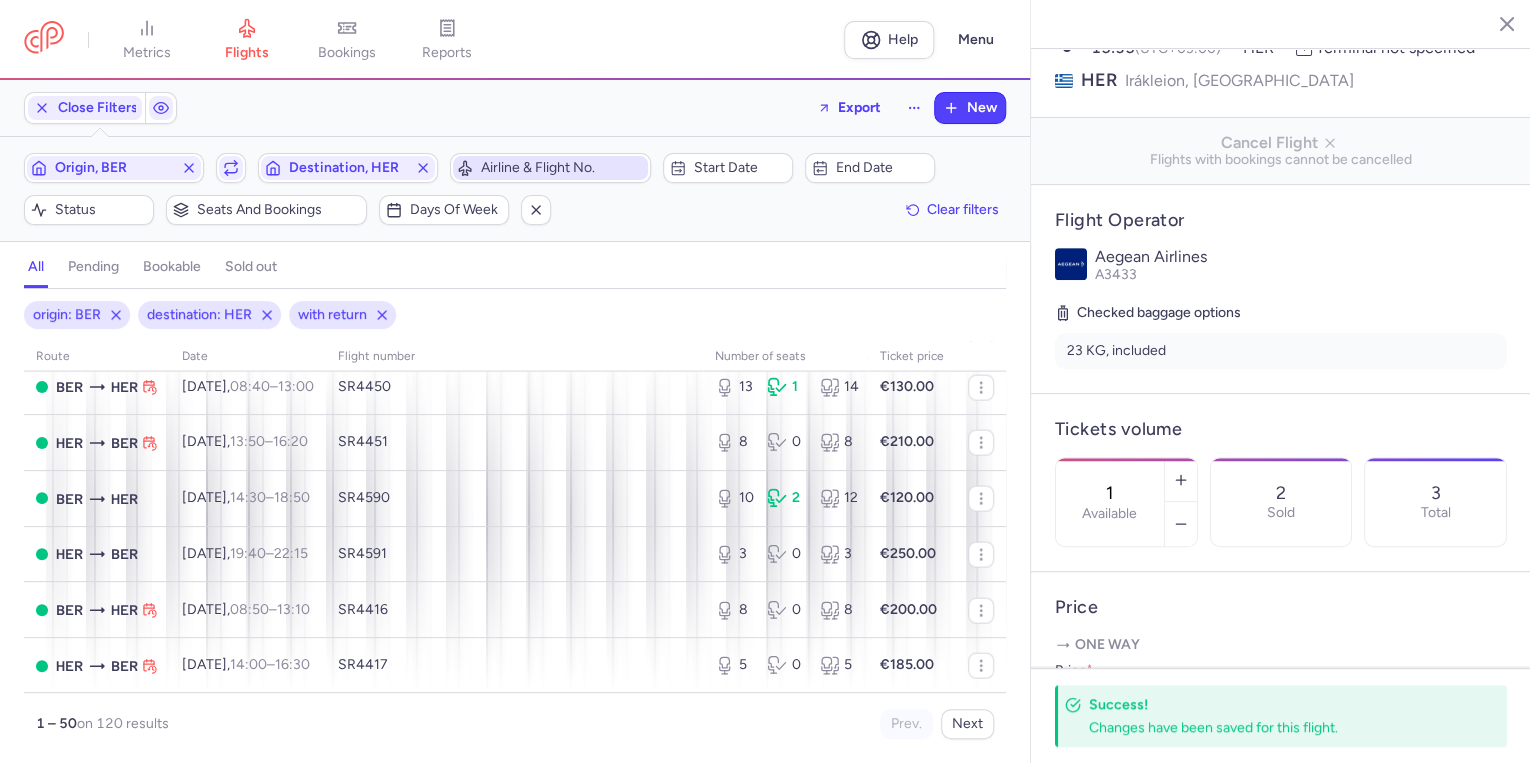 scroll, scrollTop: 2376, scrollLeft: 0, axis: vertical 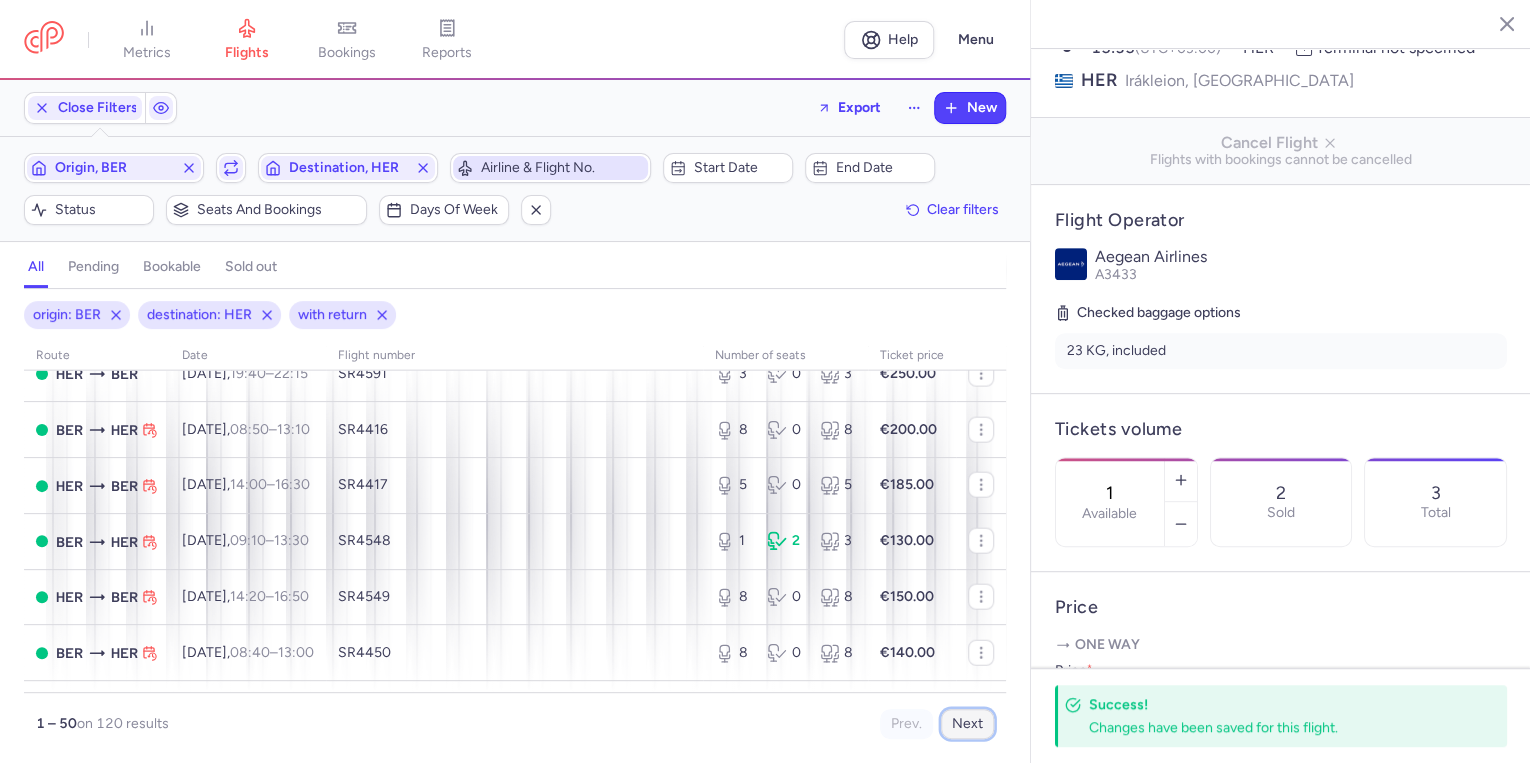 click on "Next" at bounding box center (967, 724) 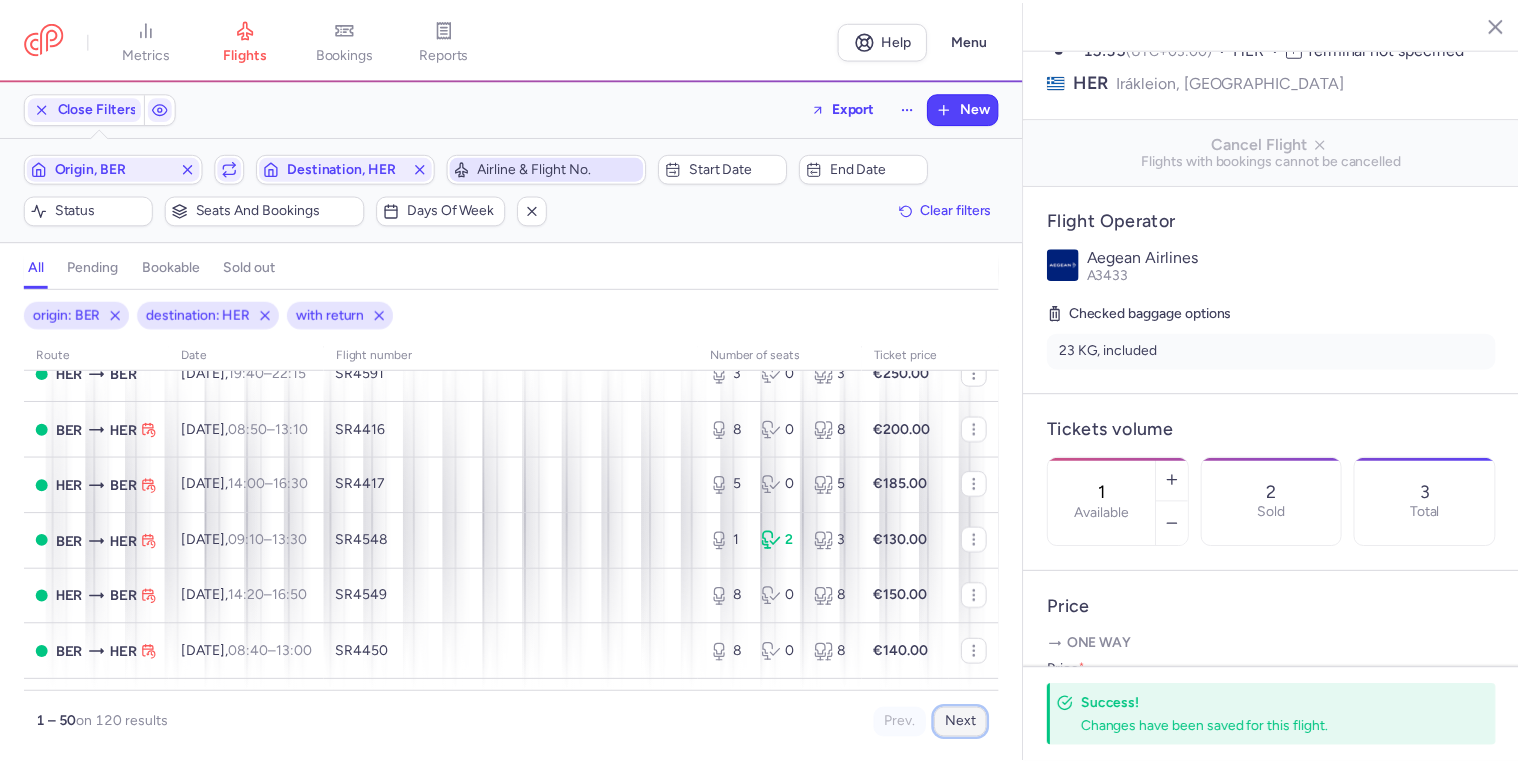 scroll, scrollTop: 0, scrollLeft: 0, axis: both 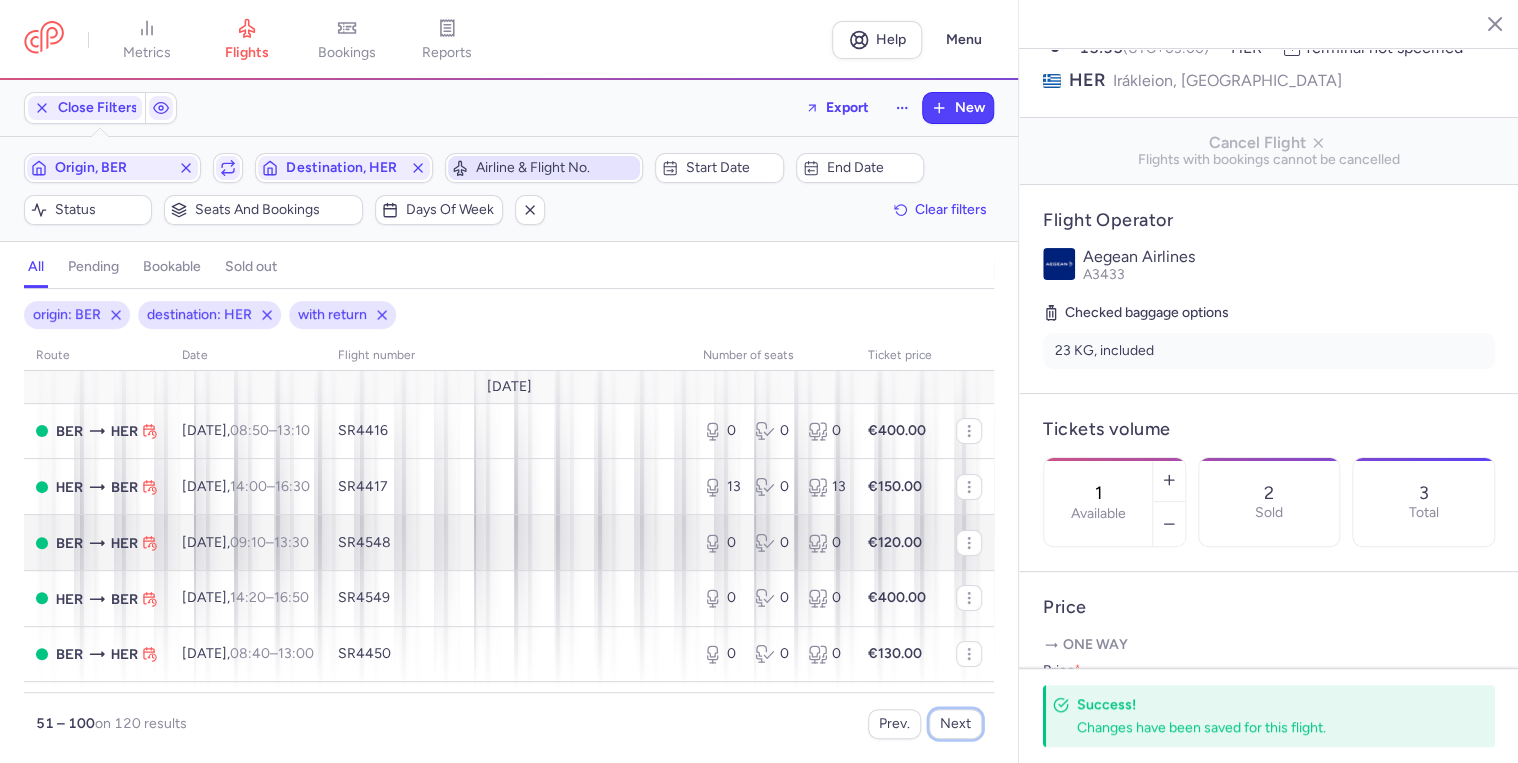 type 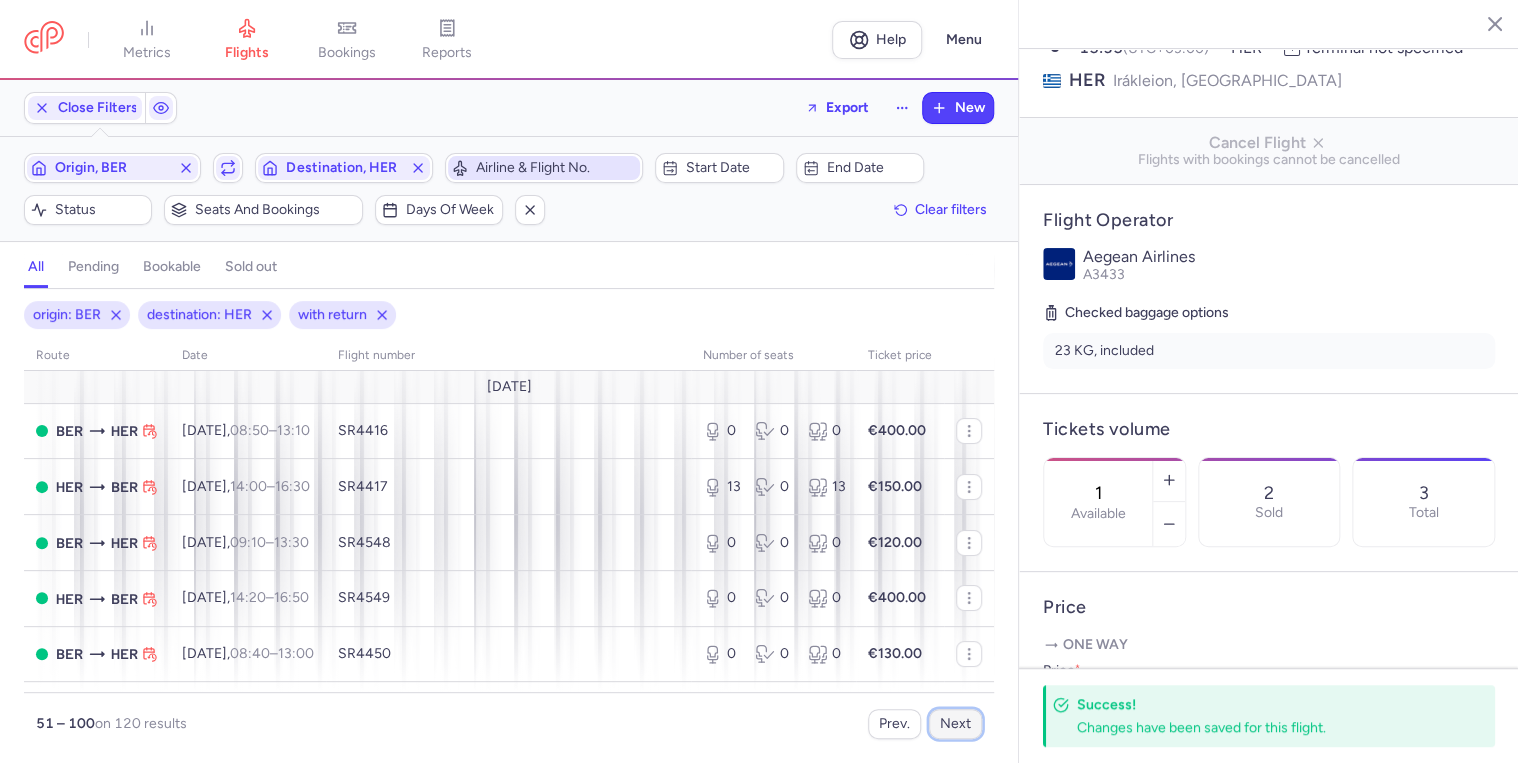 click on "Next" at bounding box center (955, 724) 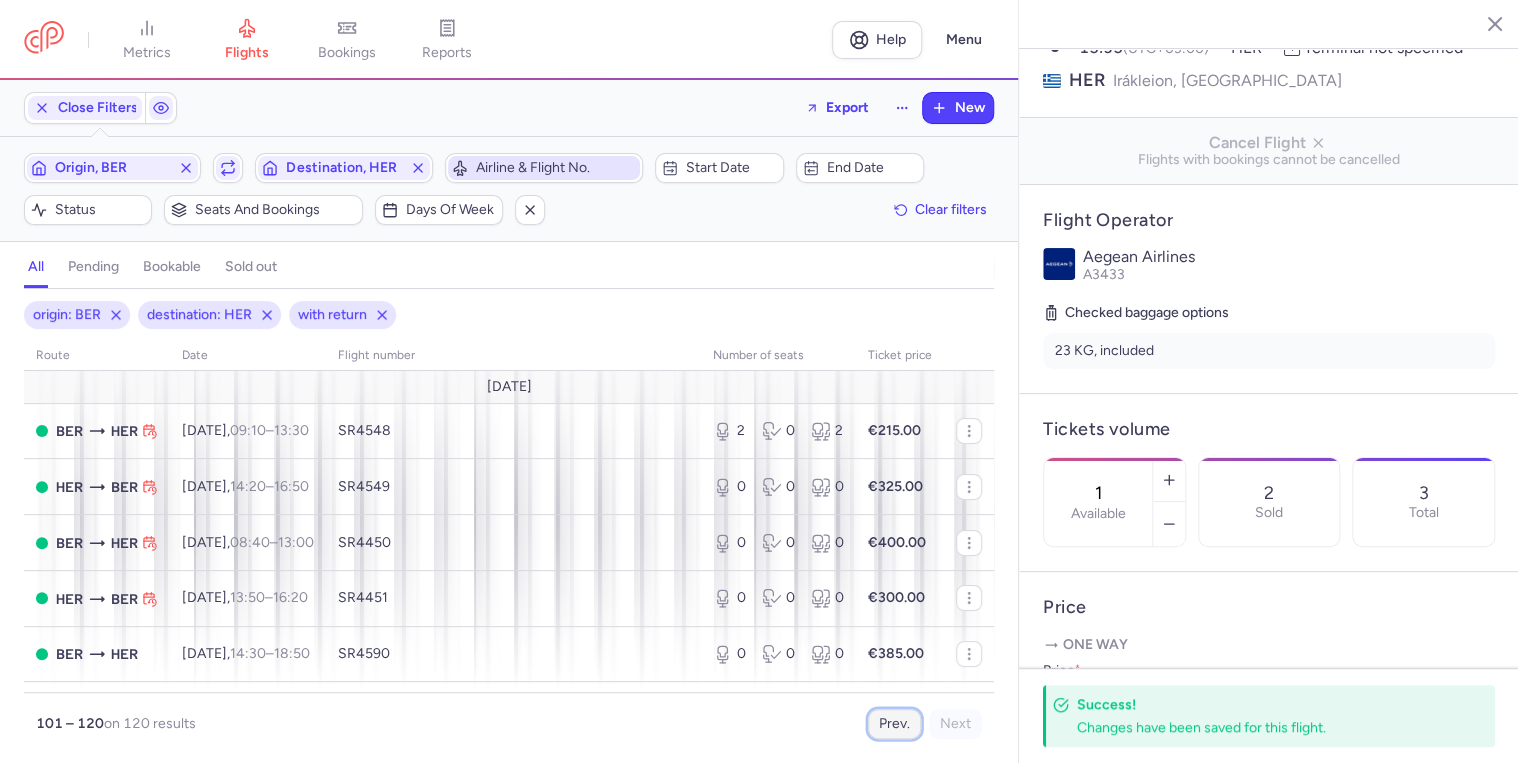 click on "Prev." at bounding box center [894, 724] 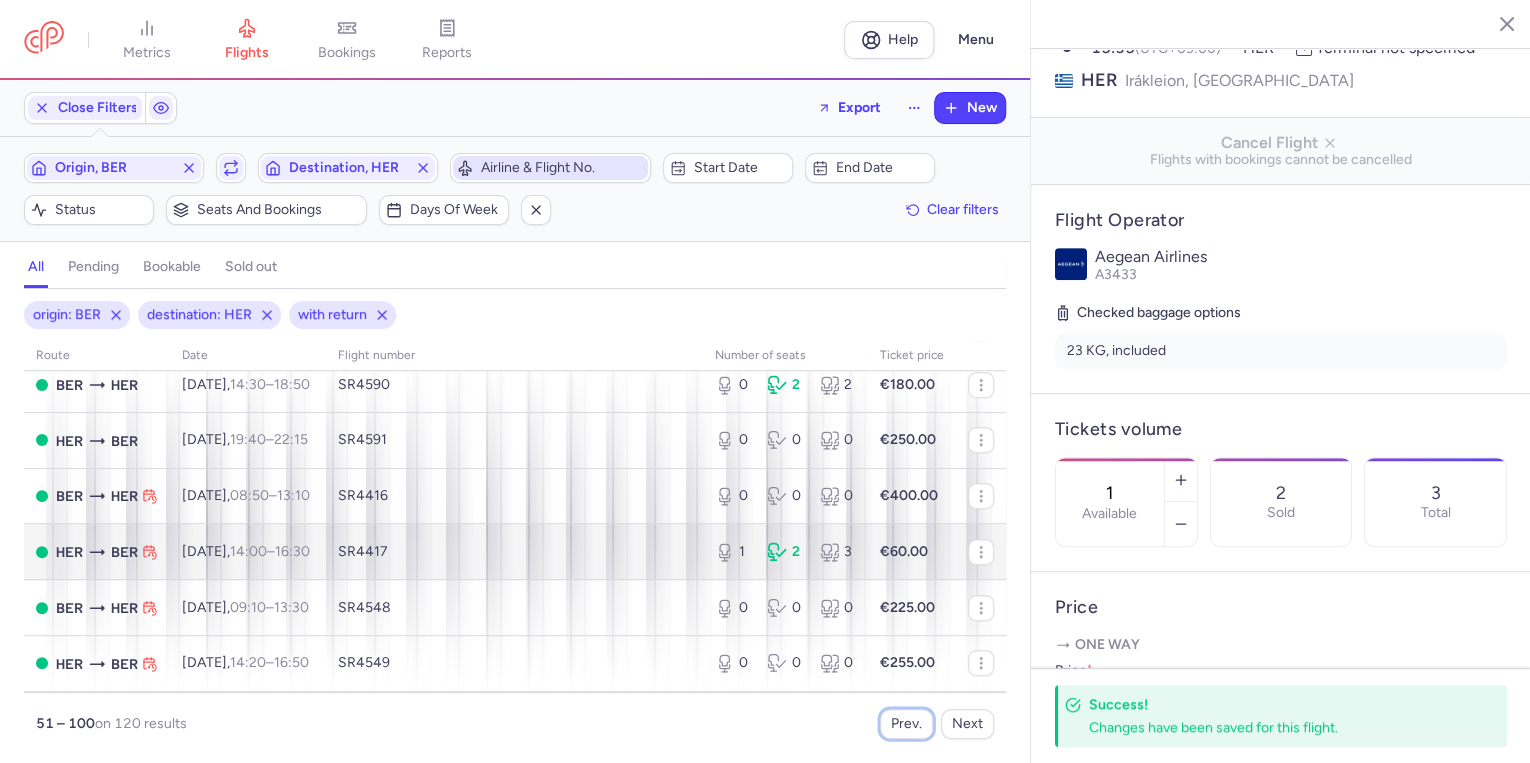 scroll, scrollTop: 800, scrollLeft: 0, axis: vertical 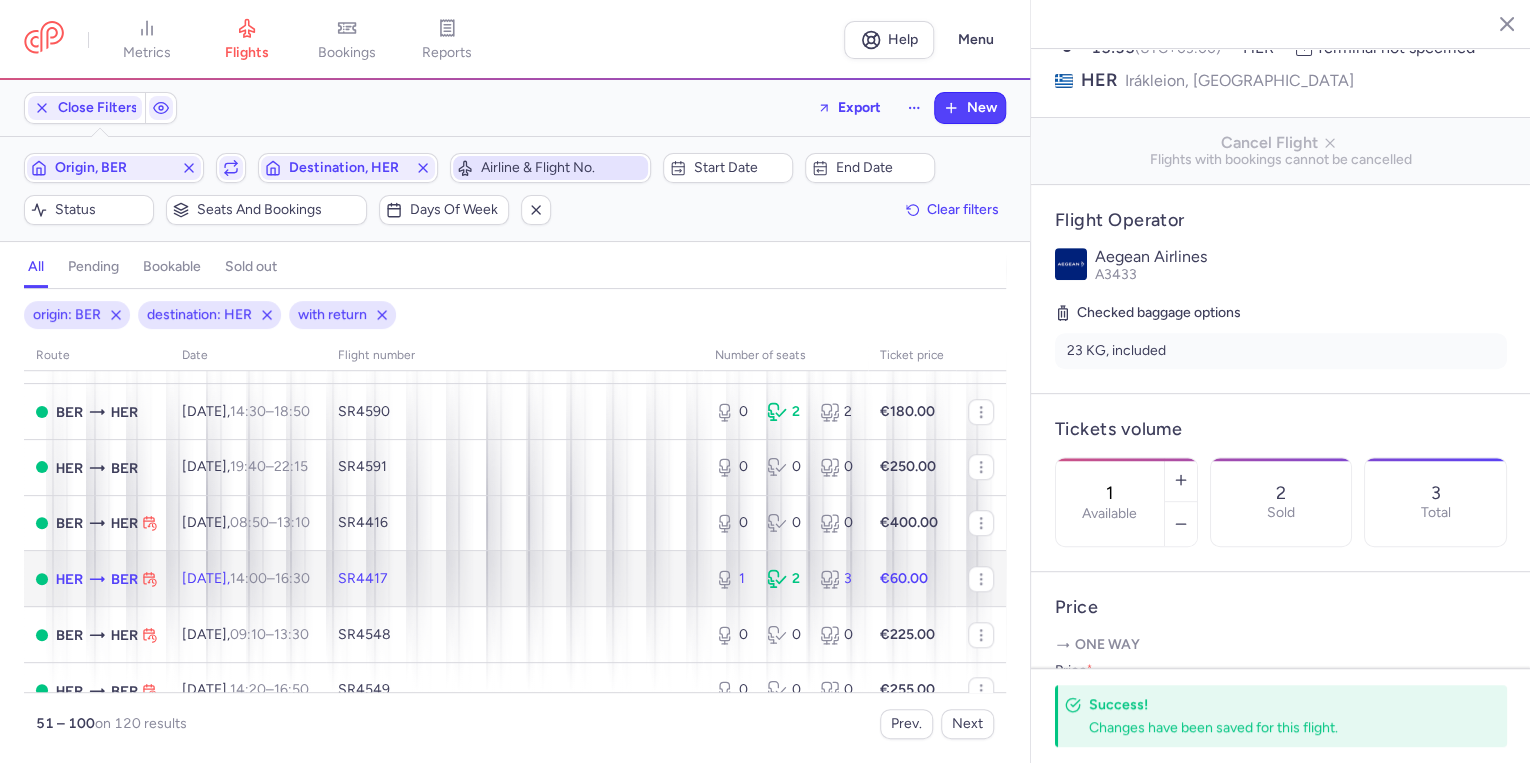 click on "[DATE]  14:00  –  16:30  +0" 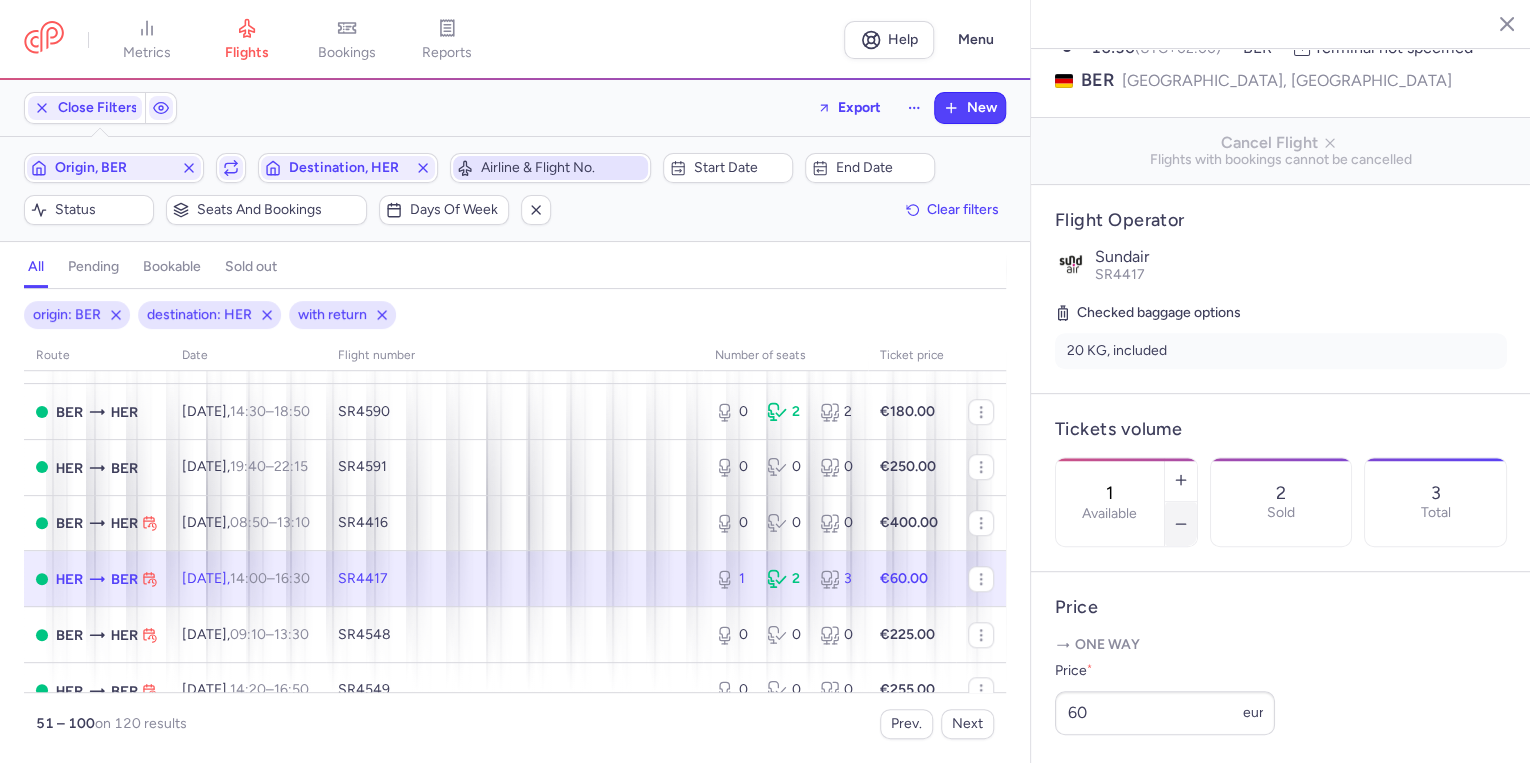 click 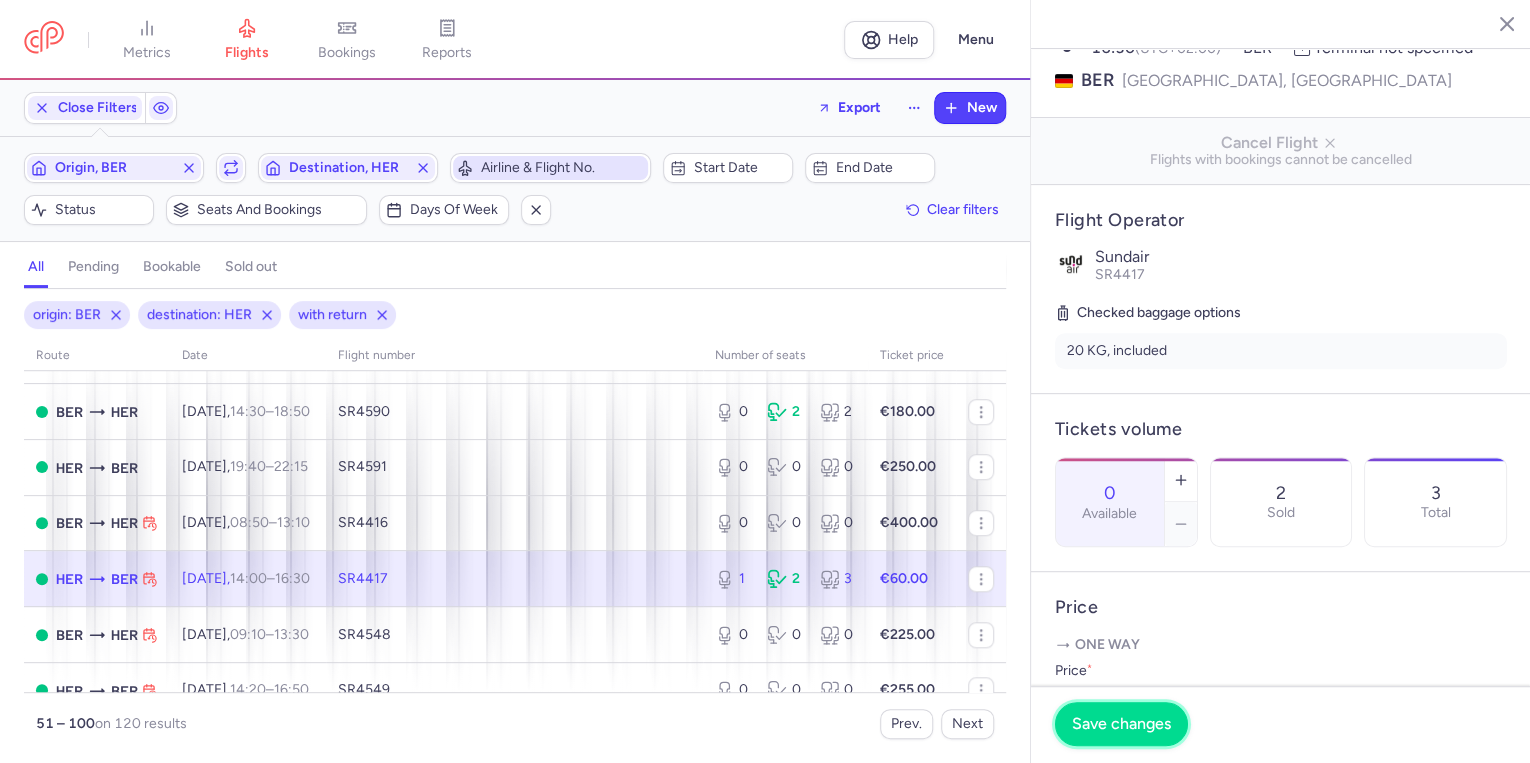 click on "Save changes" at bounding box center [1121, 724] 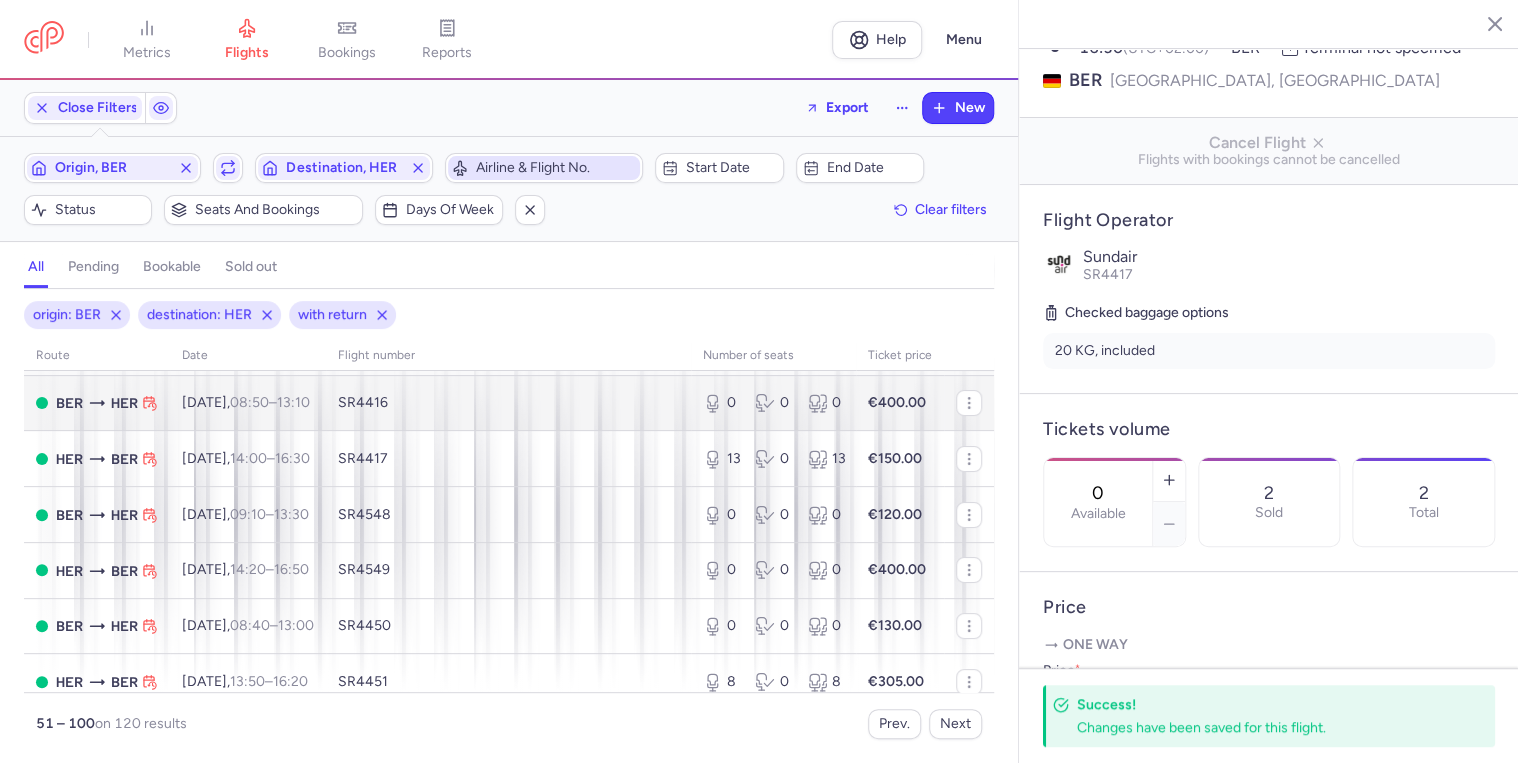 scroll, scrollTop: 0, scrollLeft: 0, axis: both 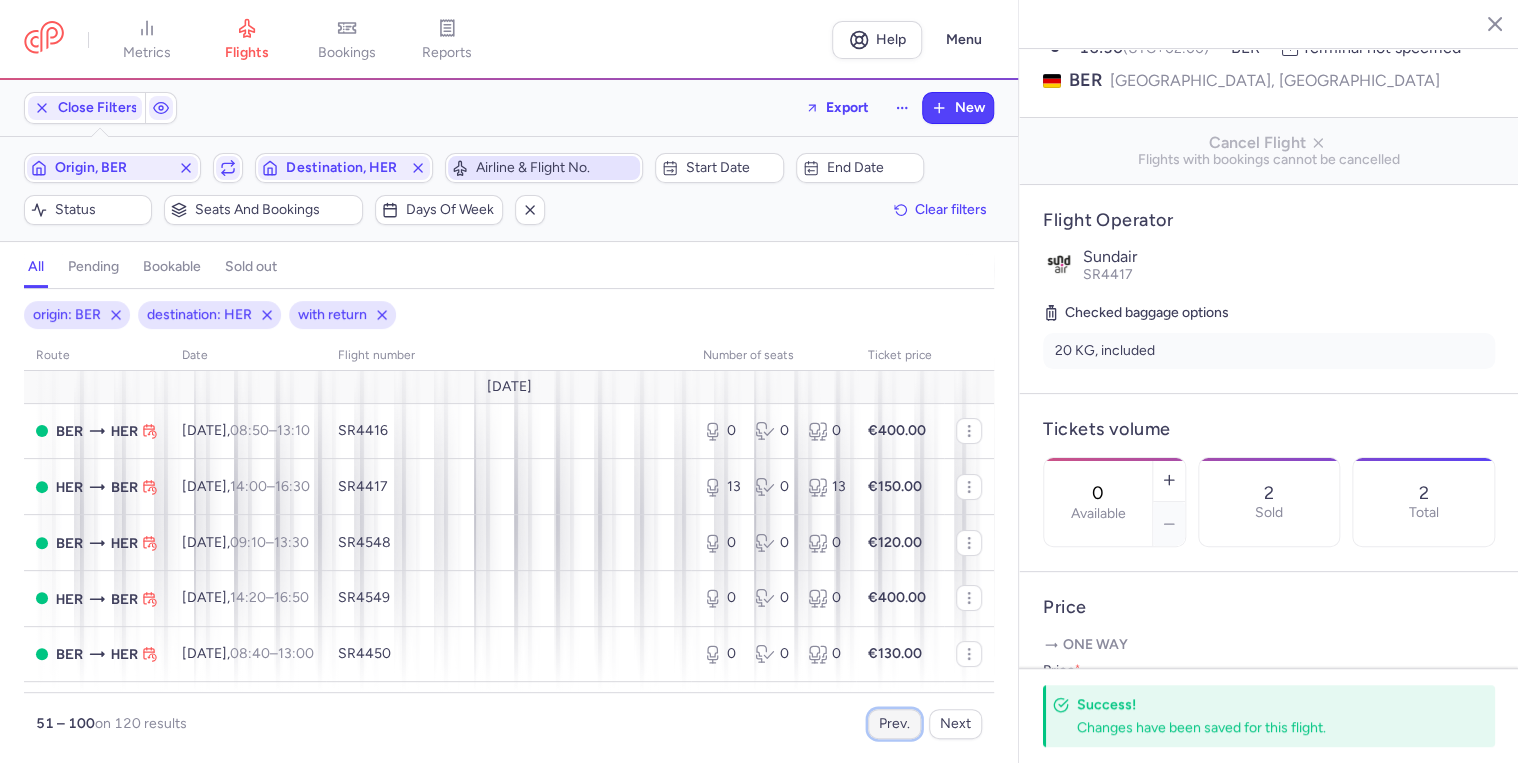 click on "Prev." at bounding box center [894, 724] 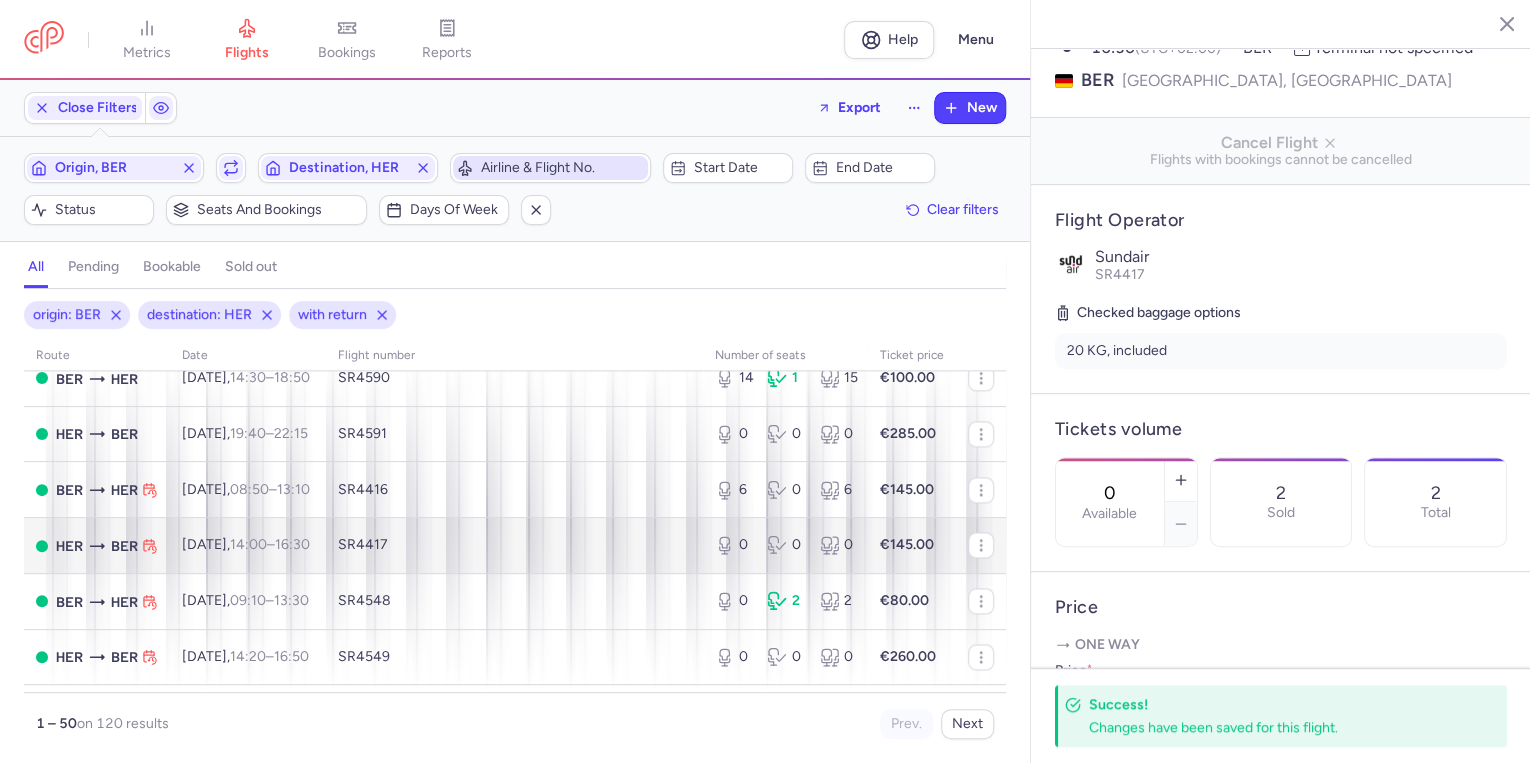scroll, scrollTop: 1440, scrollLeft: 0, axis: vertical 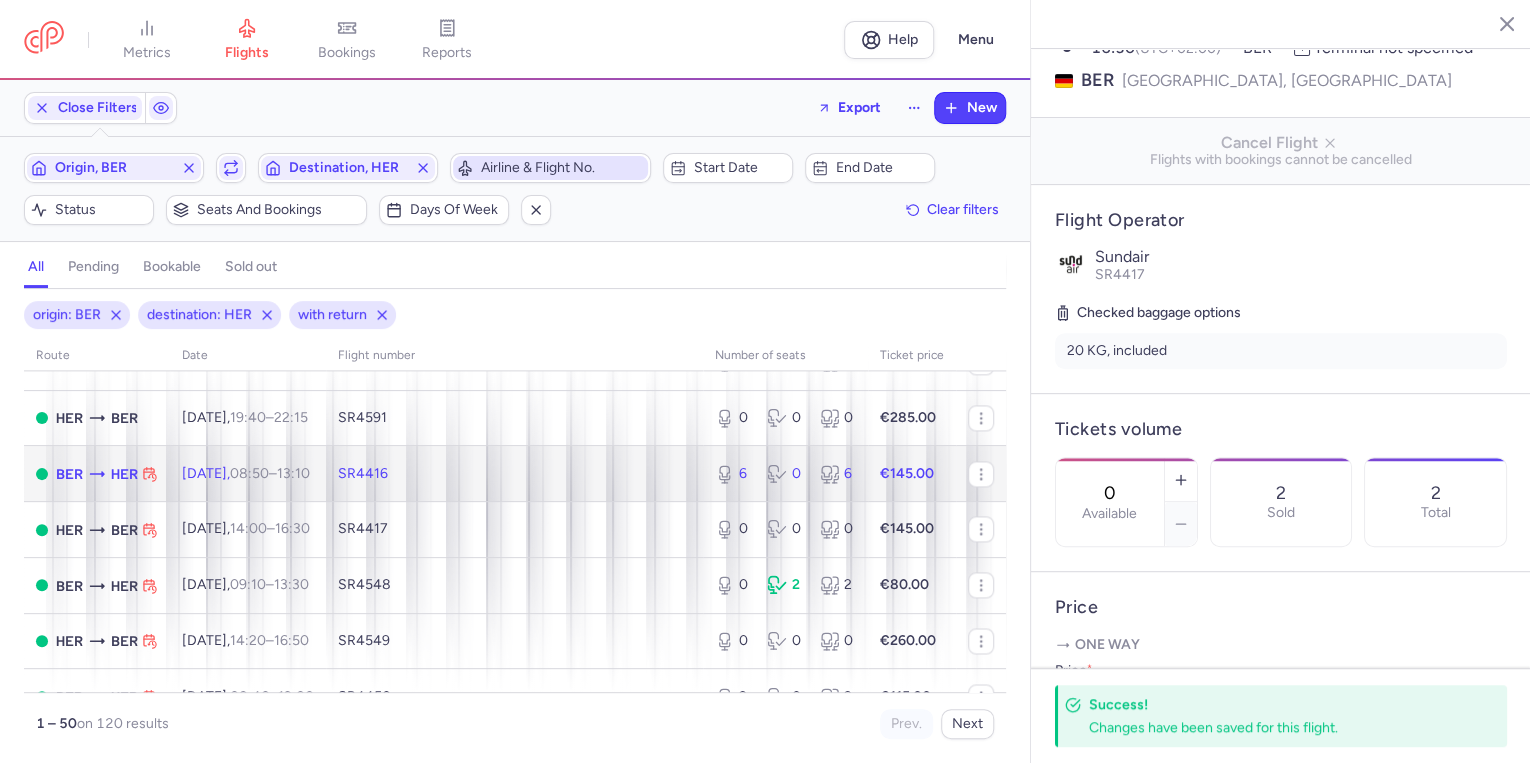 click on "SR4416" 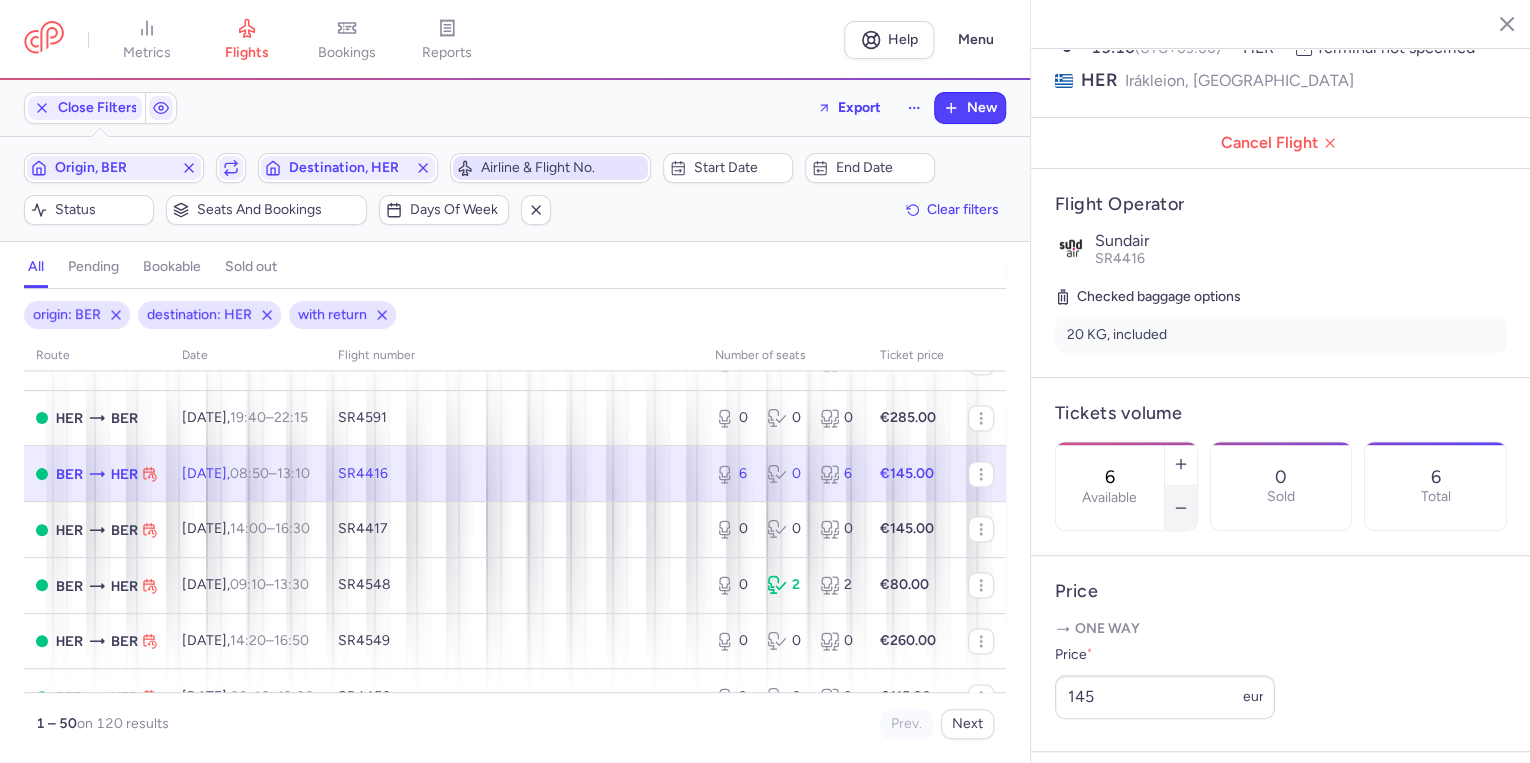 click 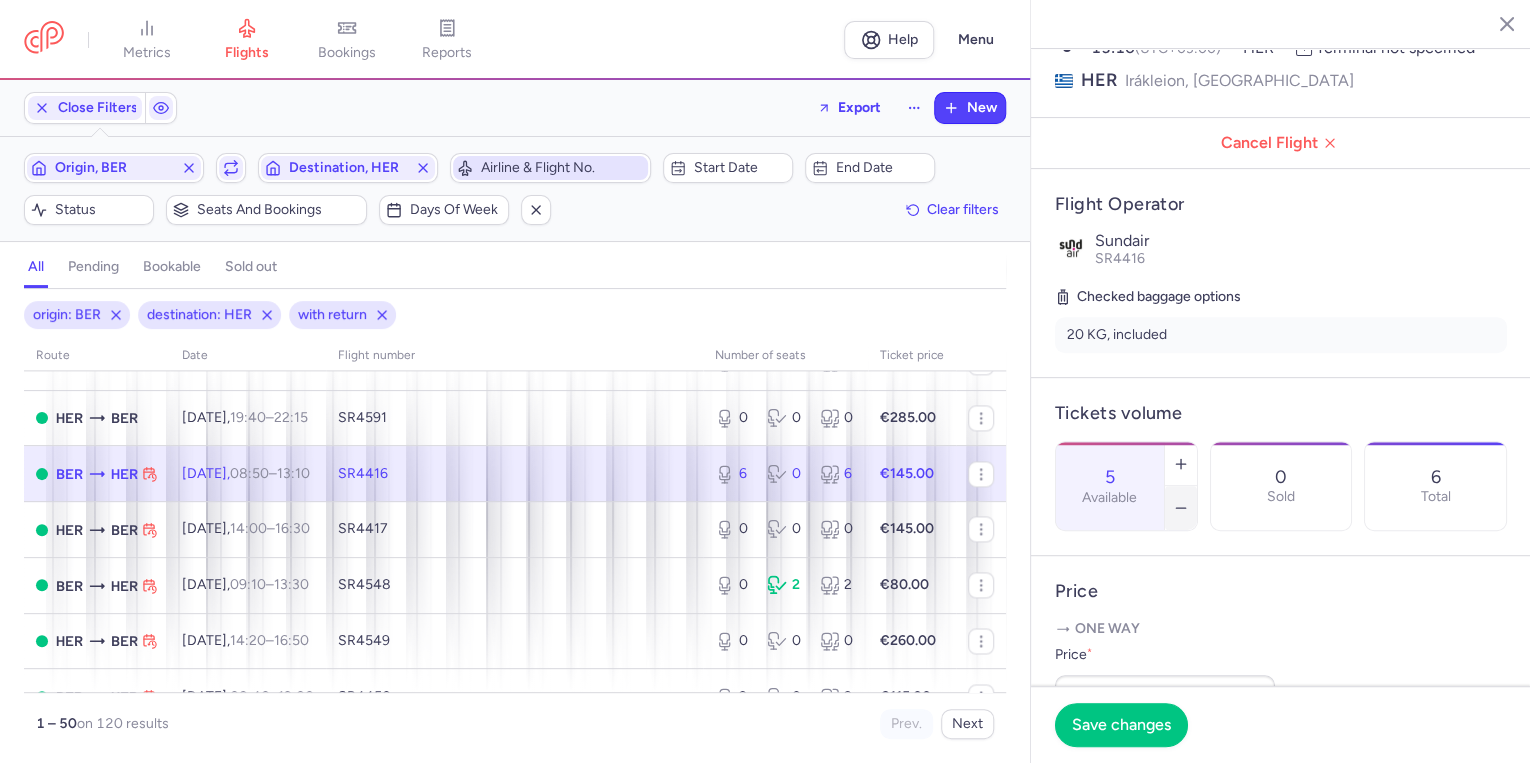 click 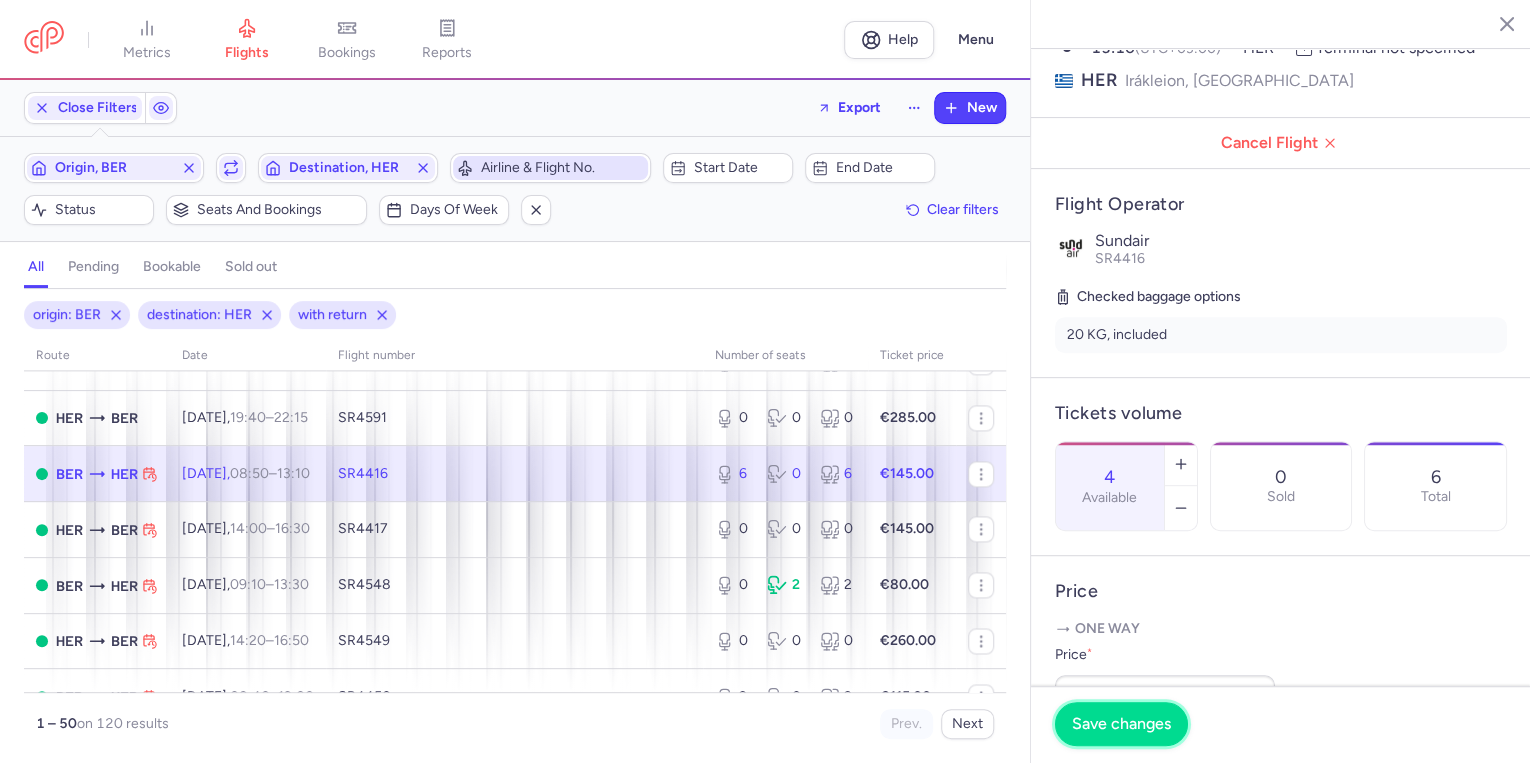 click on "Save changes" at bounding box center [1121, 724] 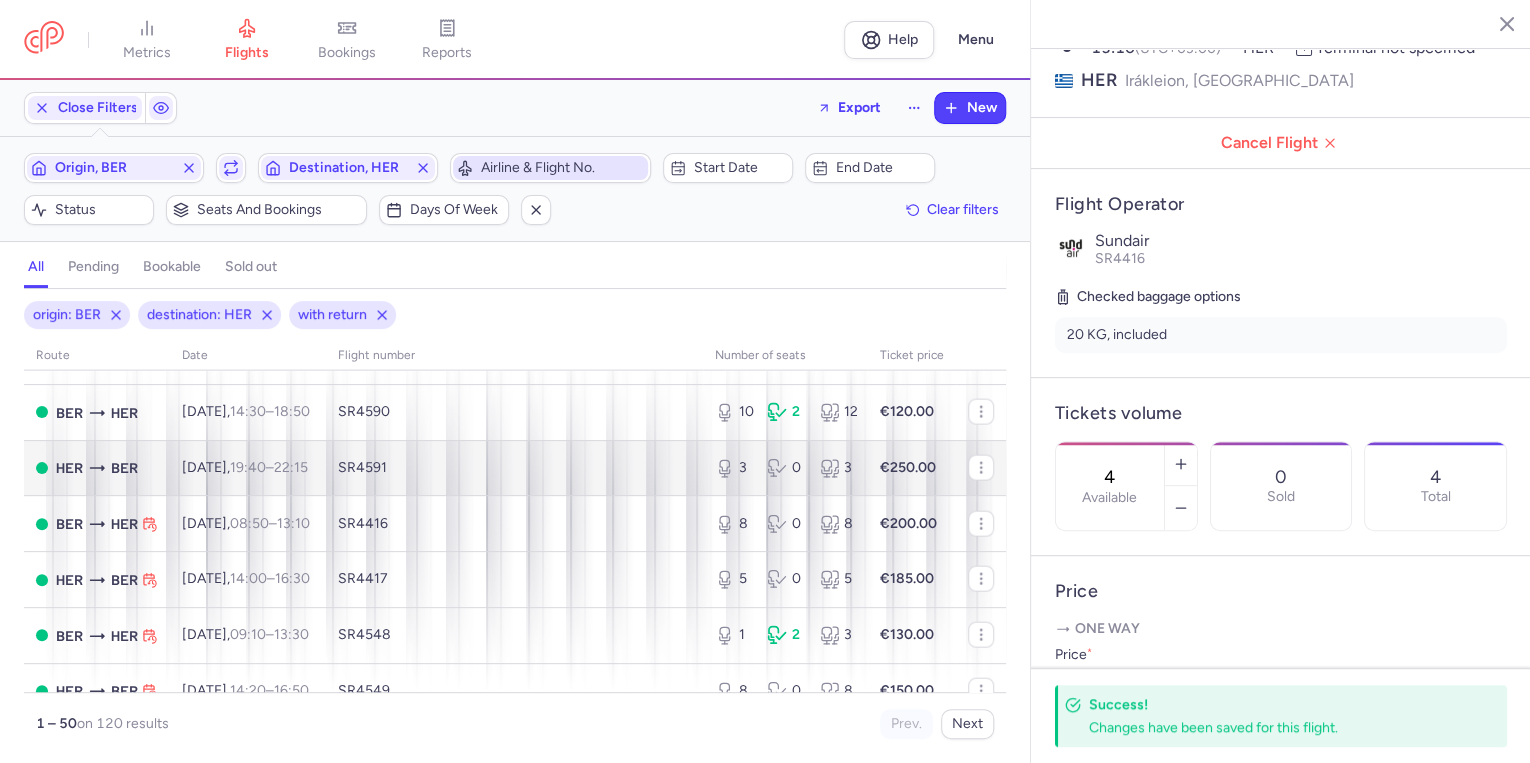 scroll, scrollTop: 2320, scrollLeft: 0, axis: vertical 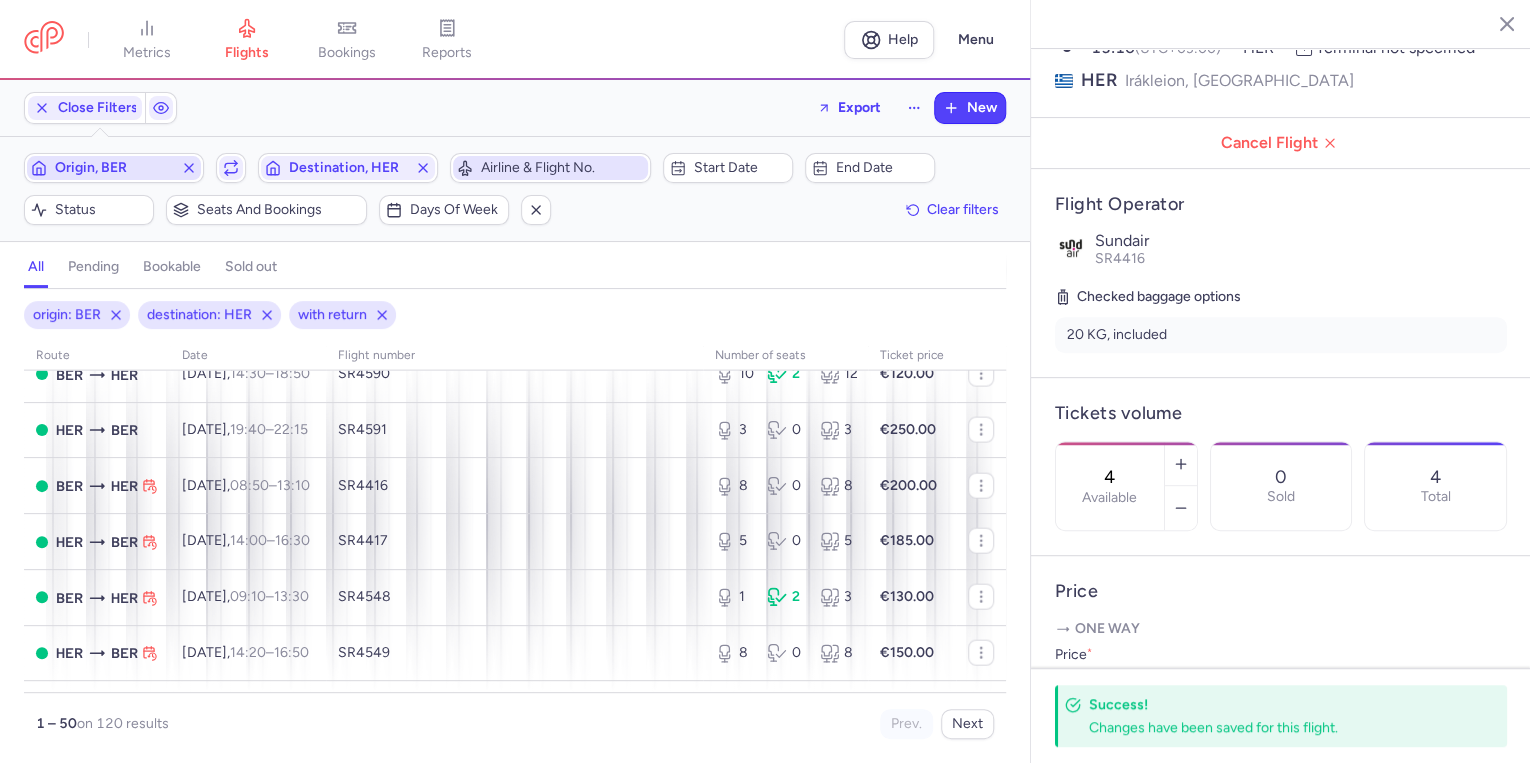 drag, startPoint x: 132, startPoint y: 169, endPoint x: 146, endPoint y: 165, distance: 14.56022 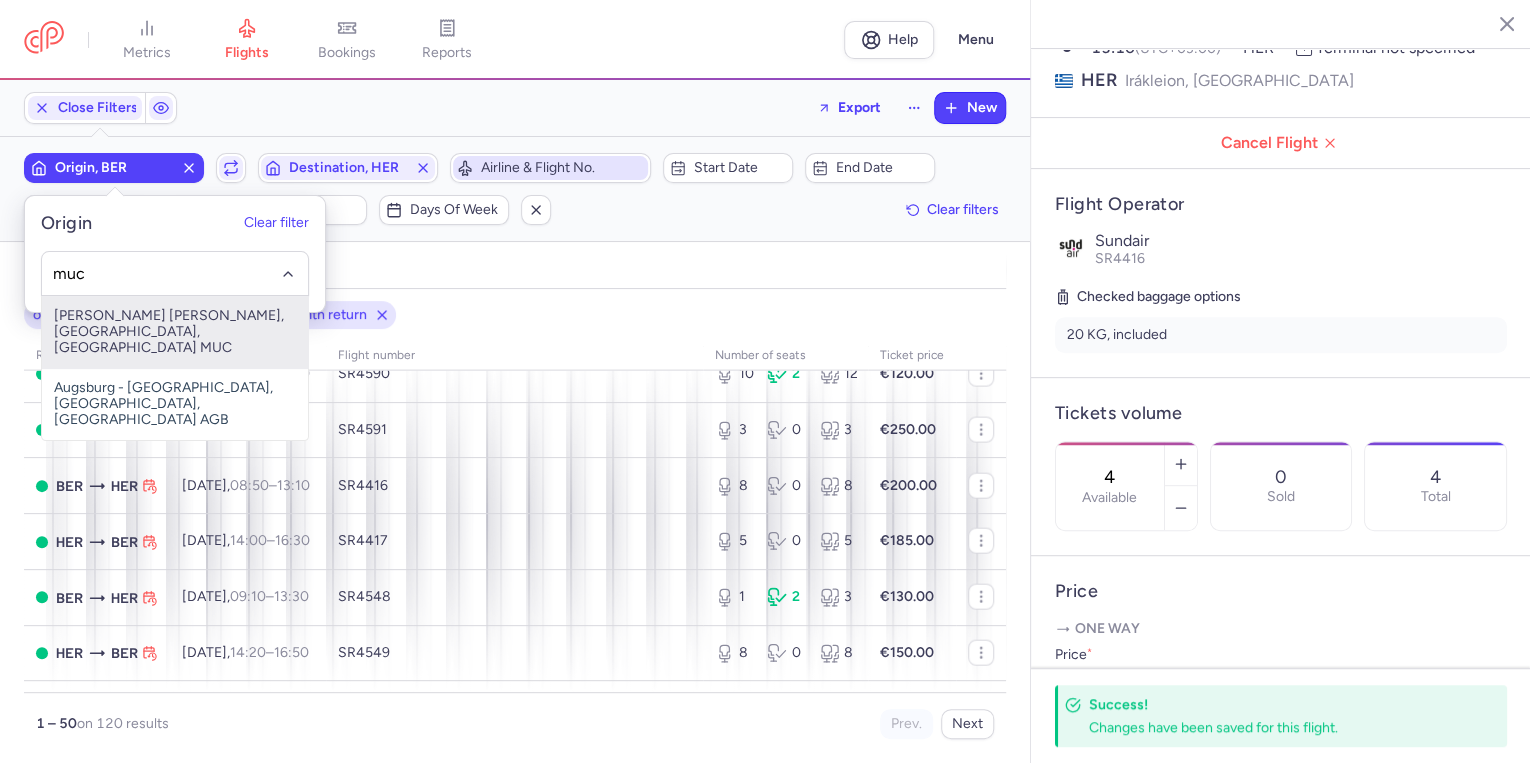 click on "[PERSON_NAME] [PERSON_NAME], [GEOGRAPHIC_DATA], [GEOGRAPHIC_DATA] MUC" at bounding box center (175, 332) 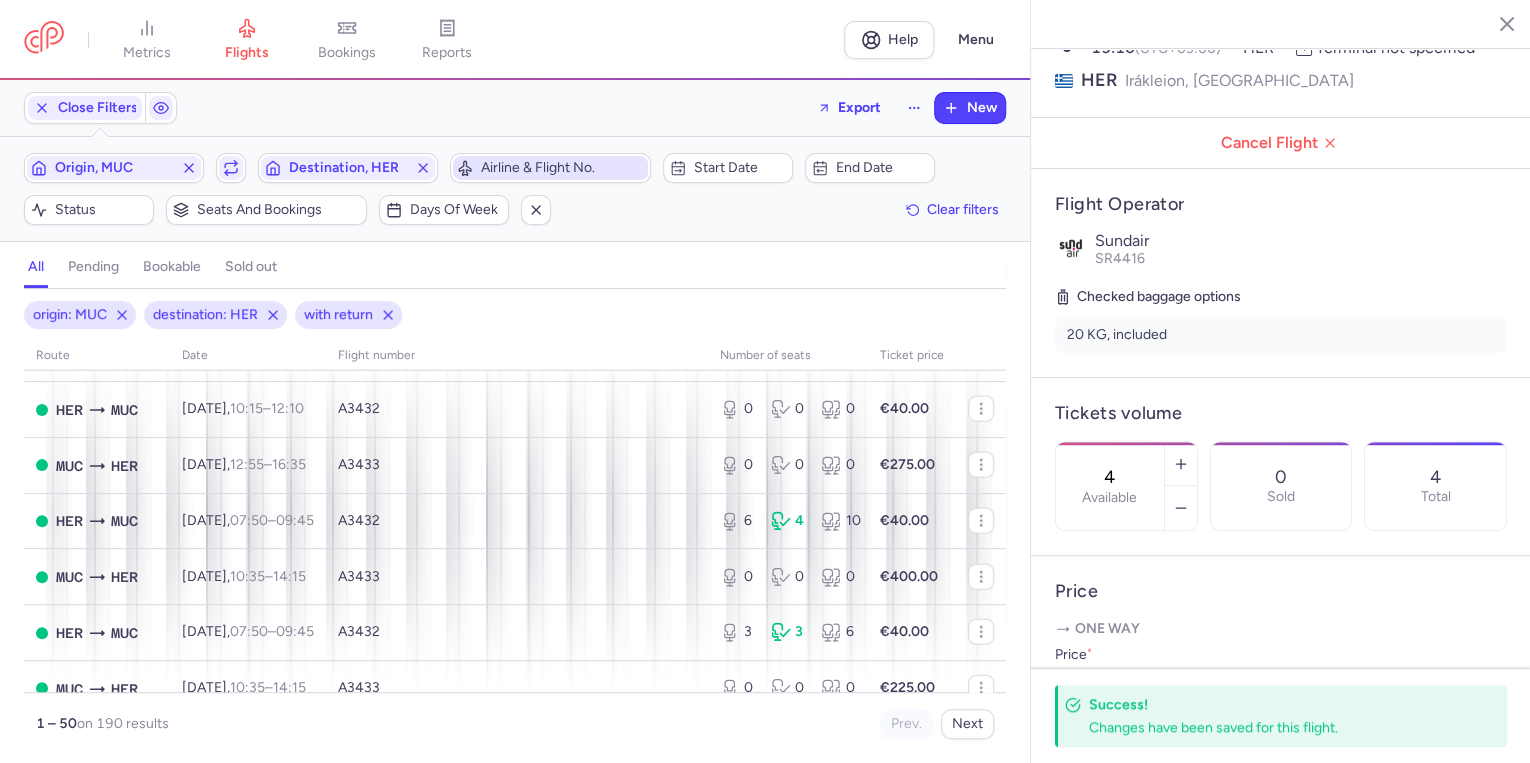 scroll, scrollTop: 2480, scrollLeft: 0, axis: vertical 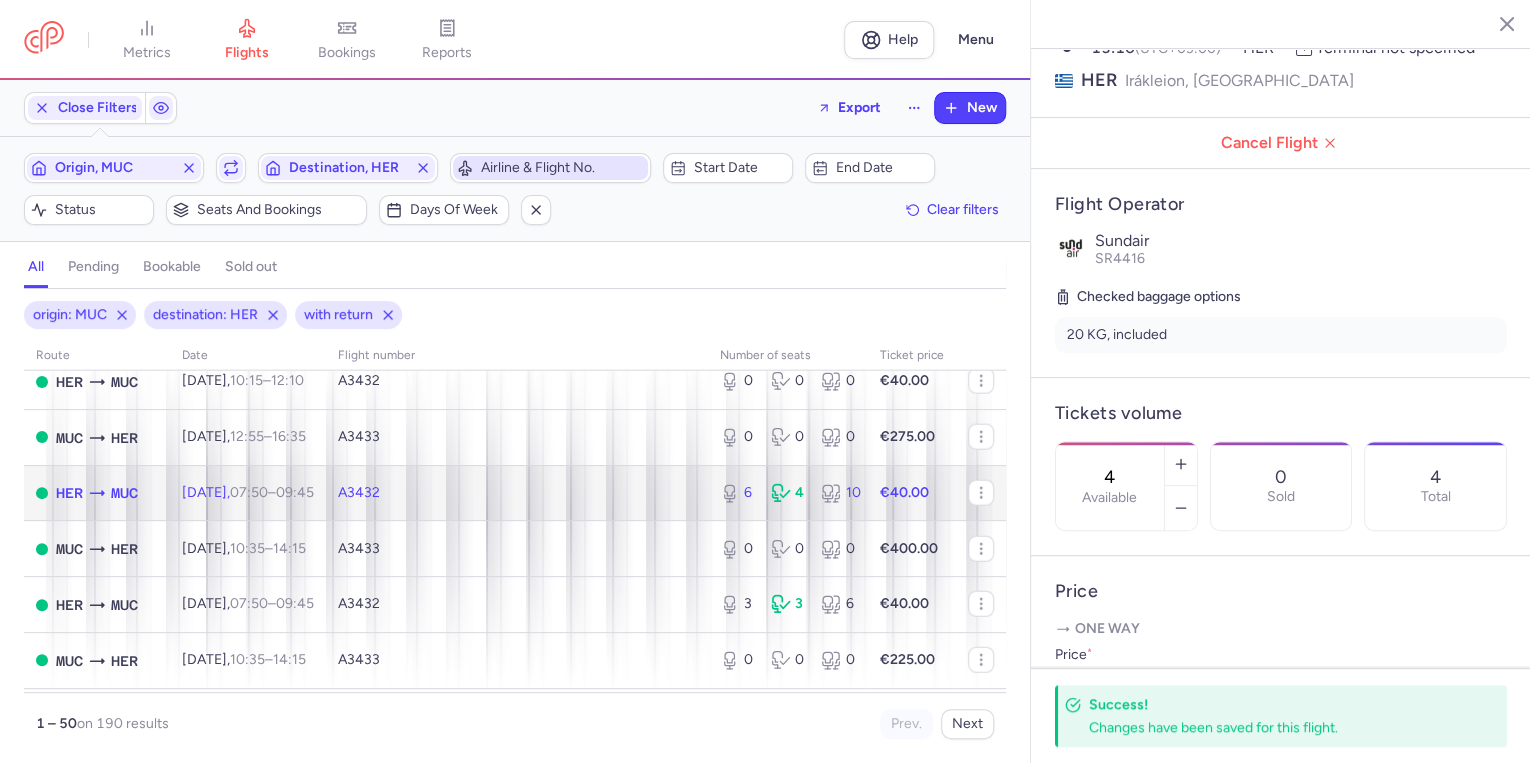 click on "A3432" 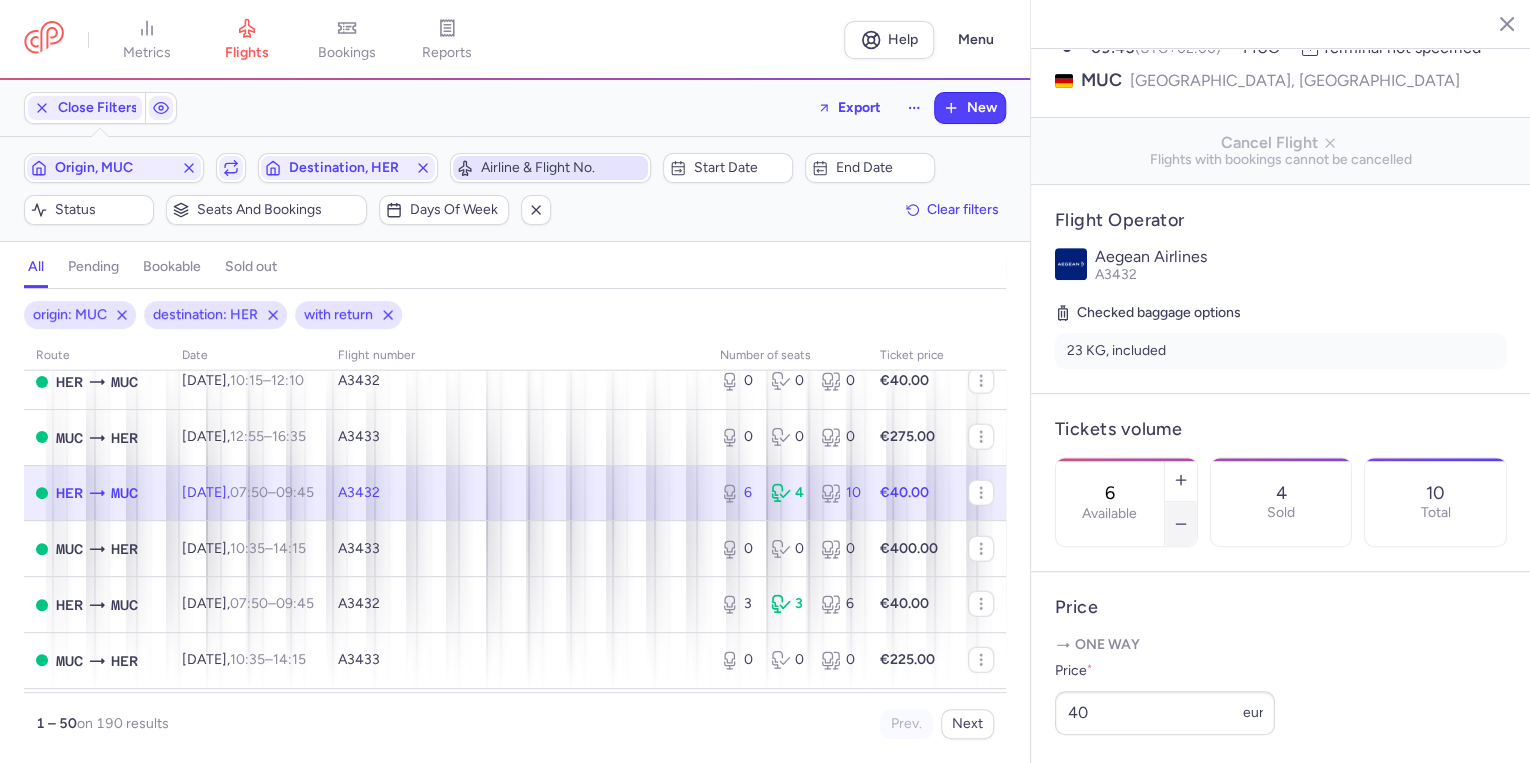 click 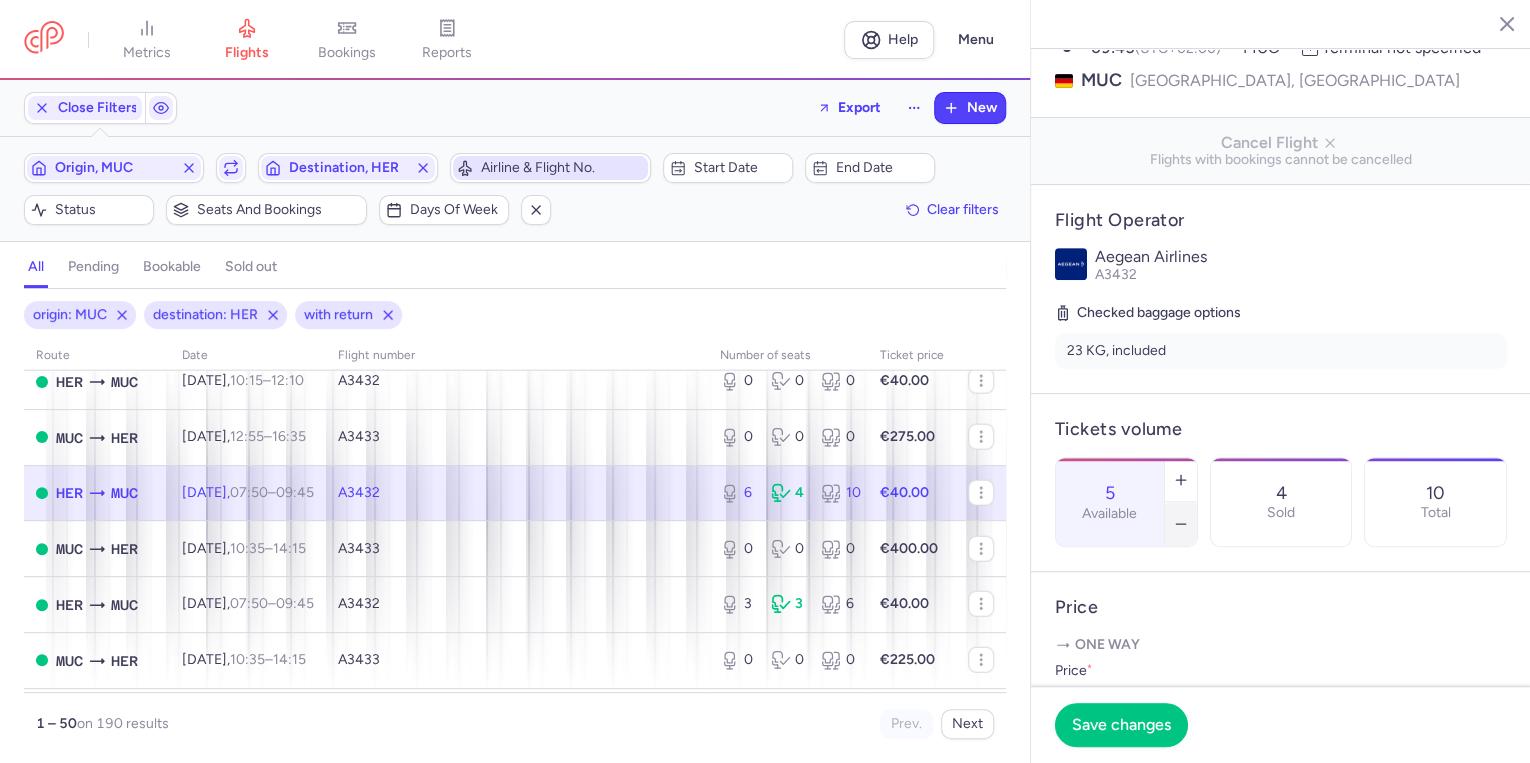 click 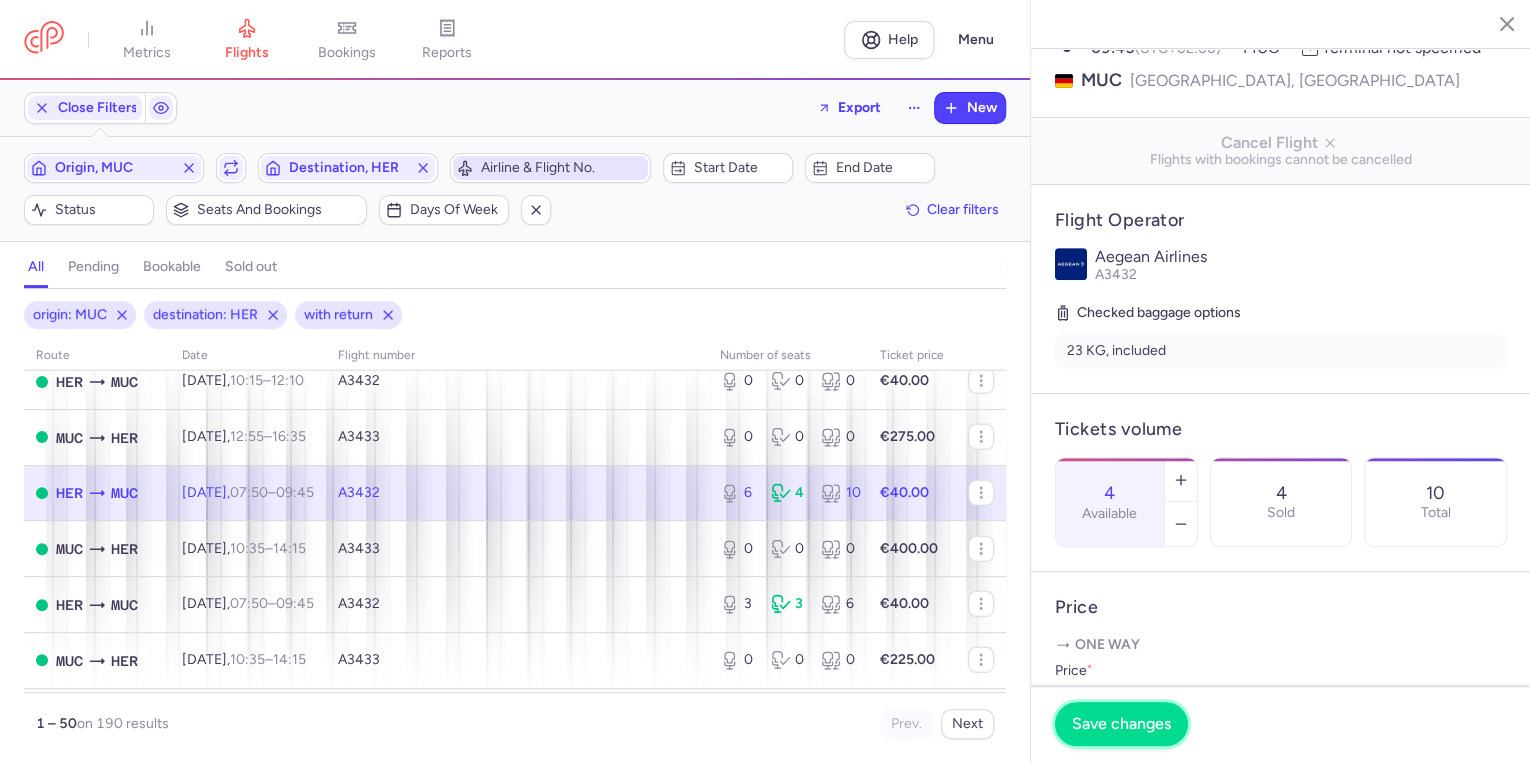 click on "Save changes" at bounding box center [1121, 724] 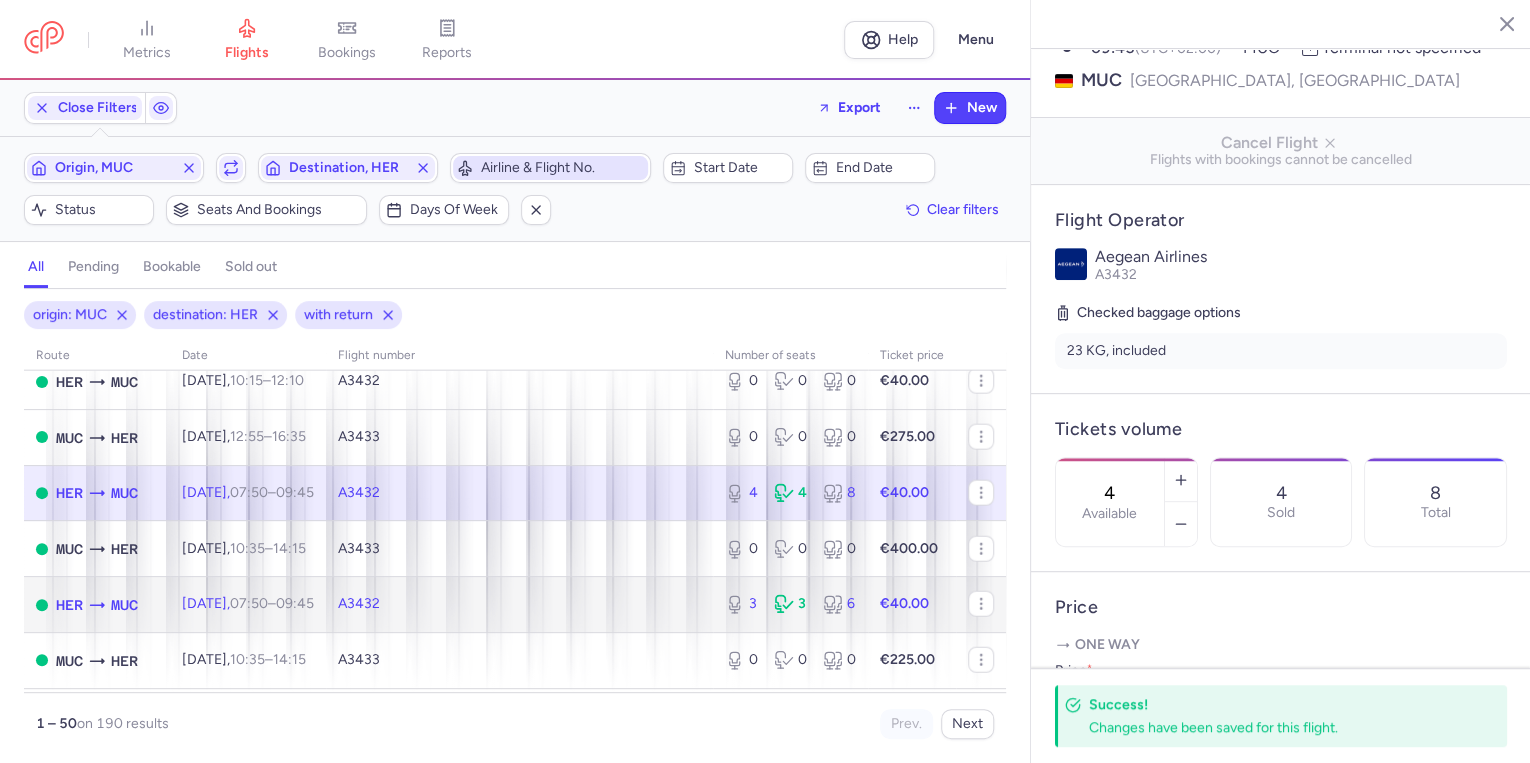click on "[DATE]  07:50  –  09:45  +0" 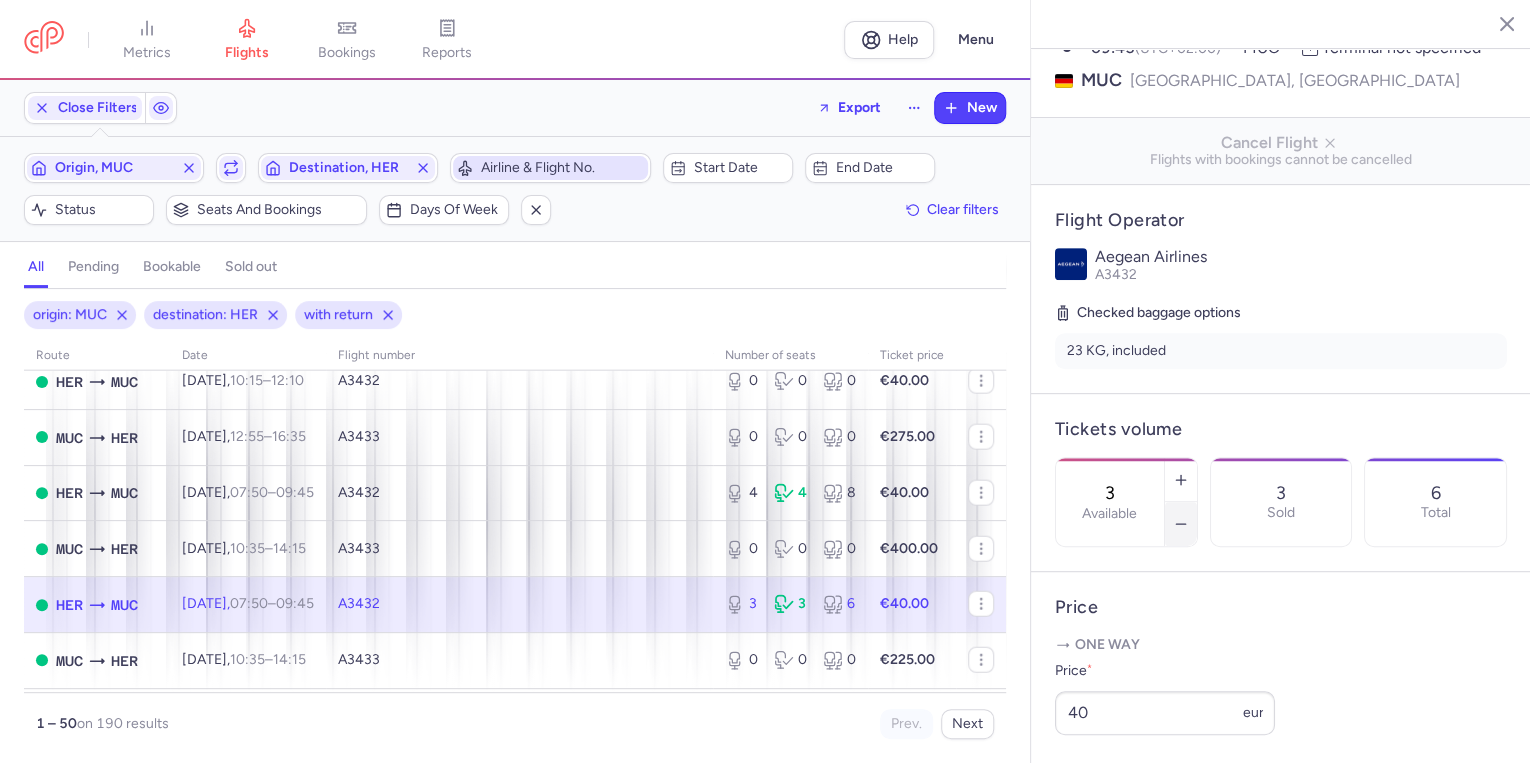 click 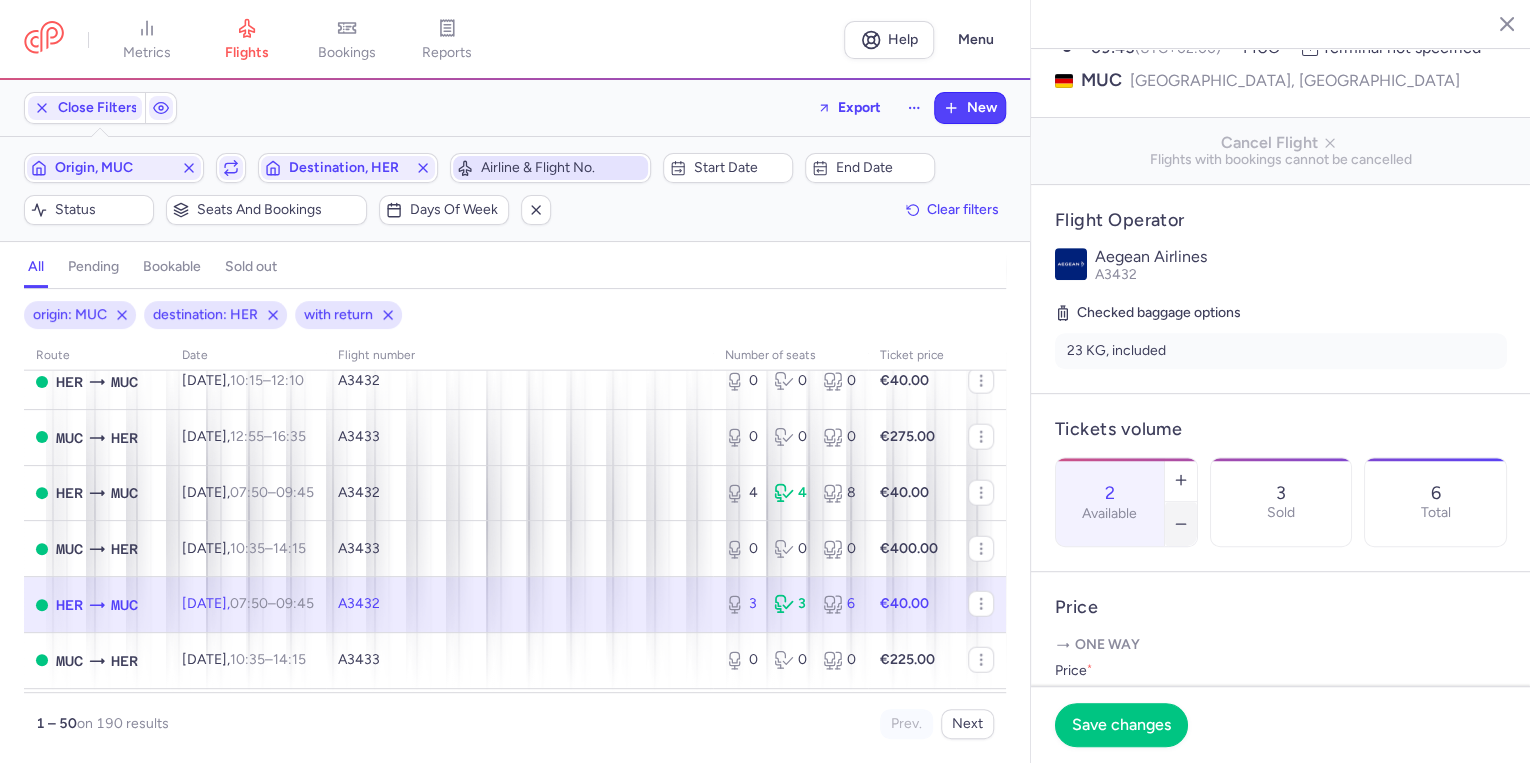 click 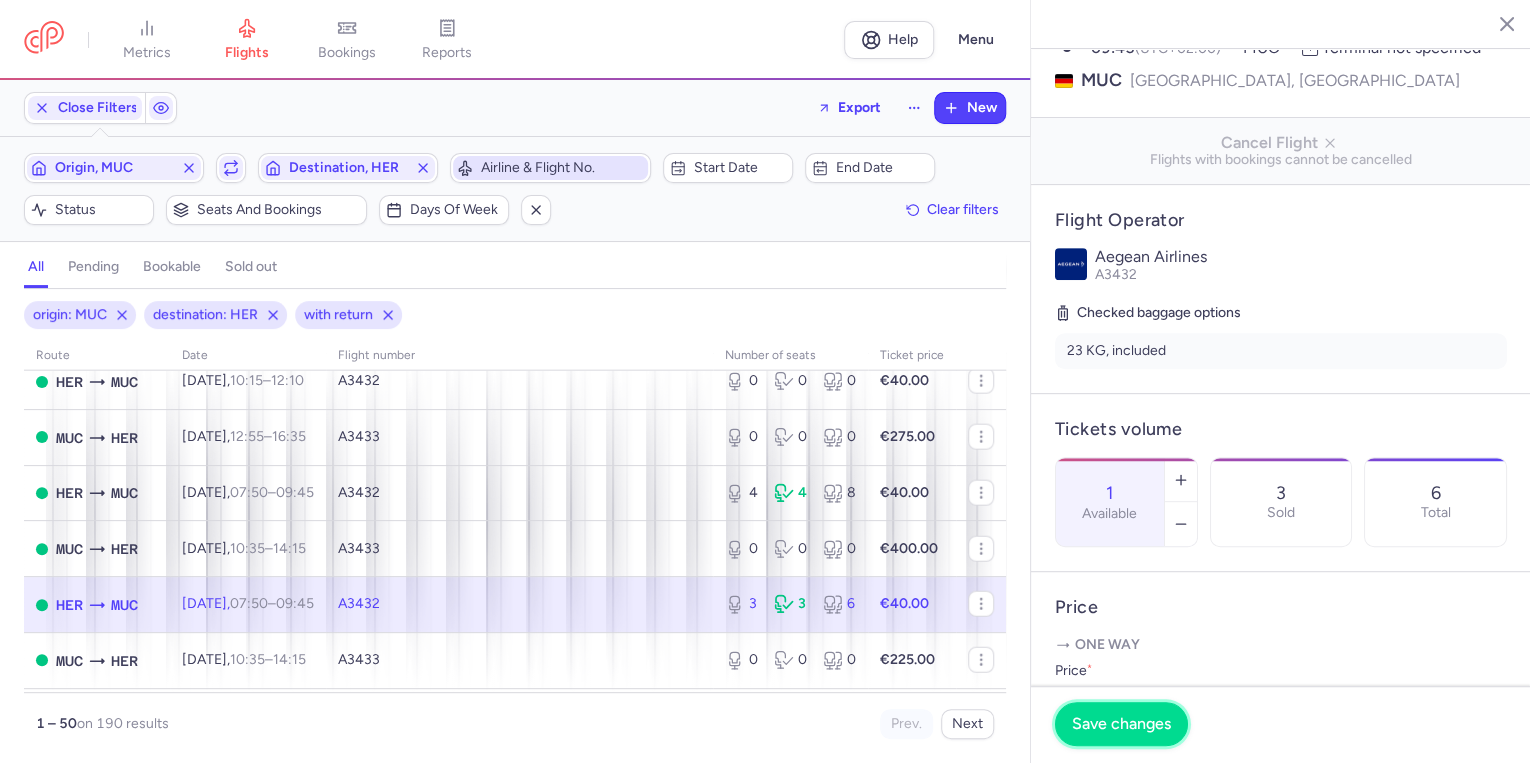 click on "Save changes" at bounding box center (1121, 724) 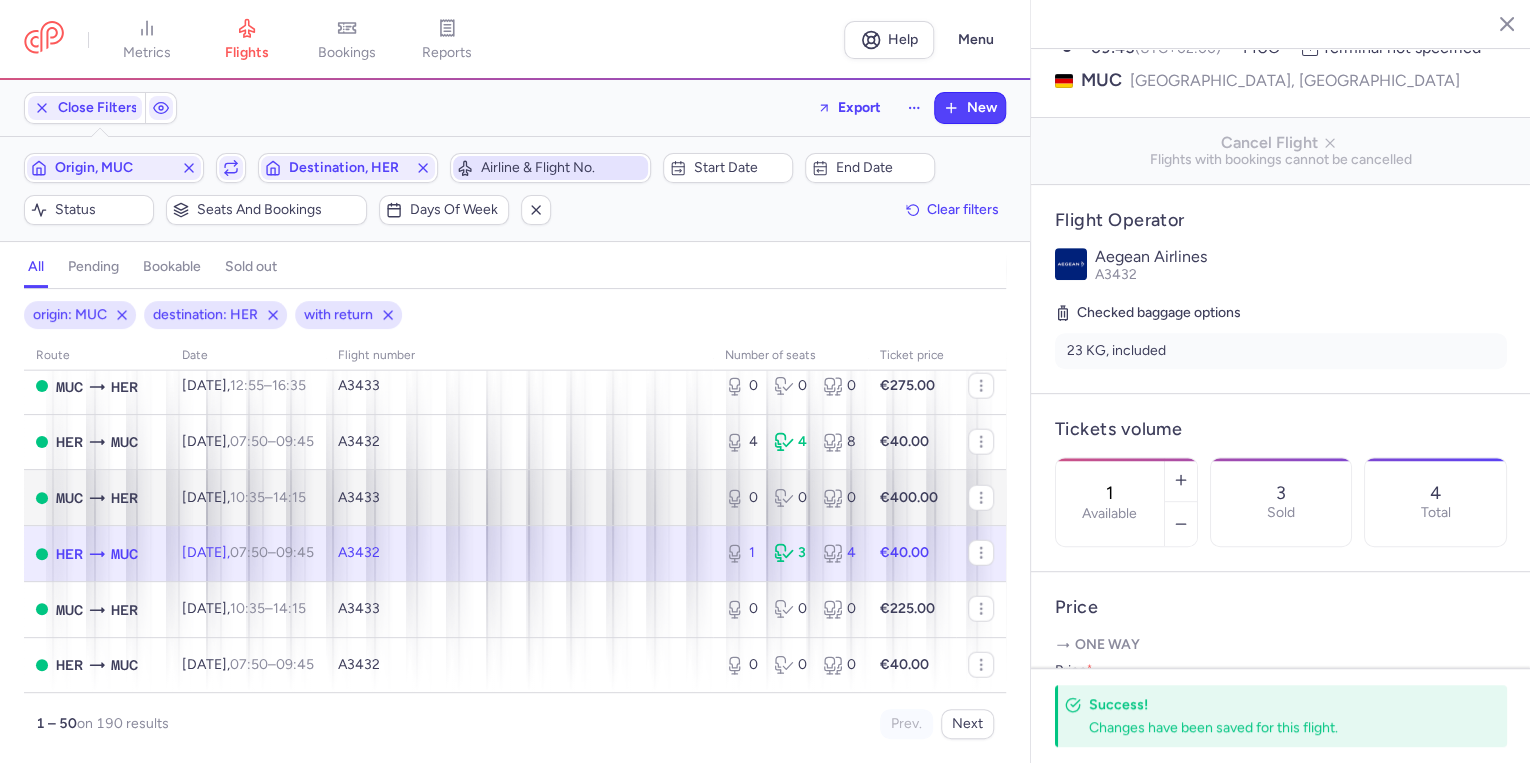 scroll, scrollTop: 2593, scrollLeft: 0, axis: vertical 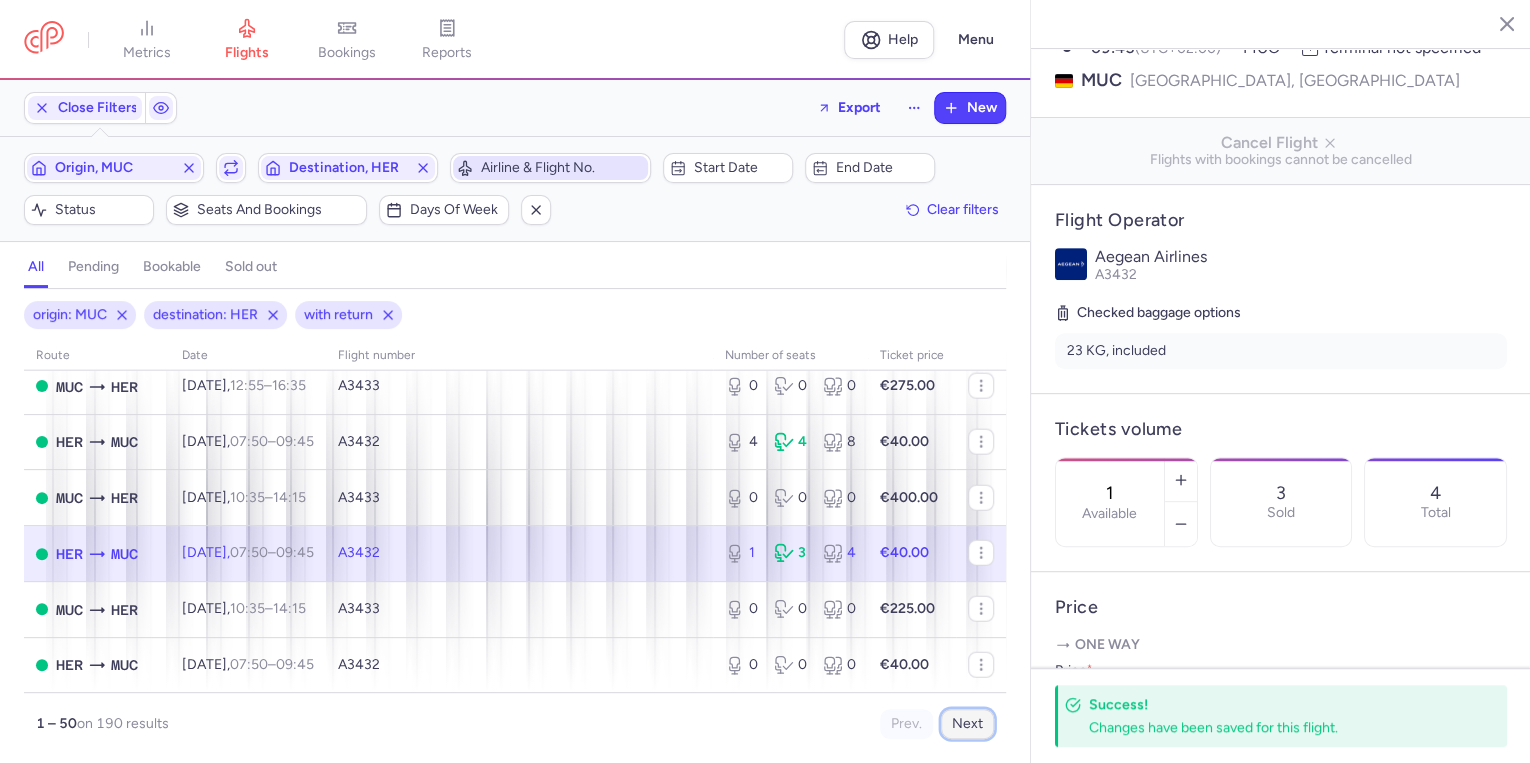 click on "Next" at bounding box center (967, 724) 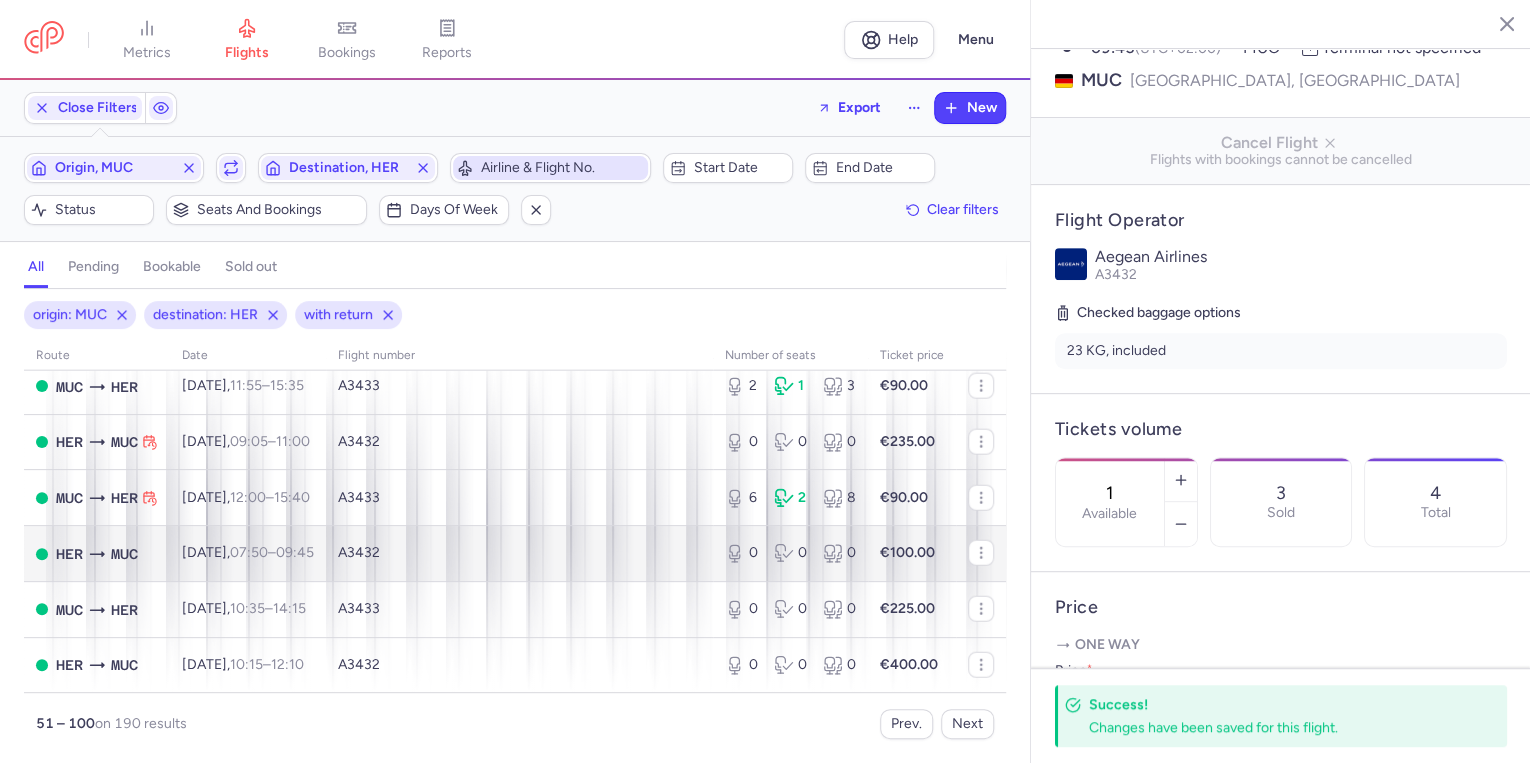 scroll, scrollTop: 2593, scrollLeft: 0, axis: vertical 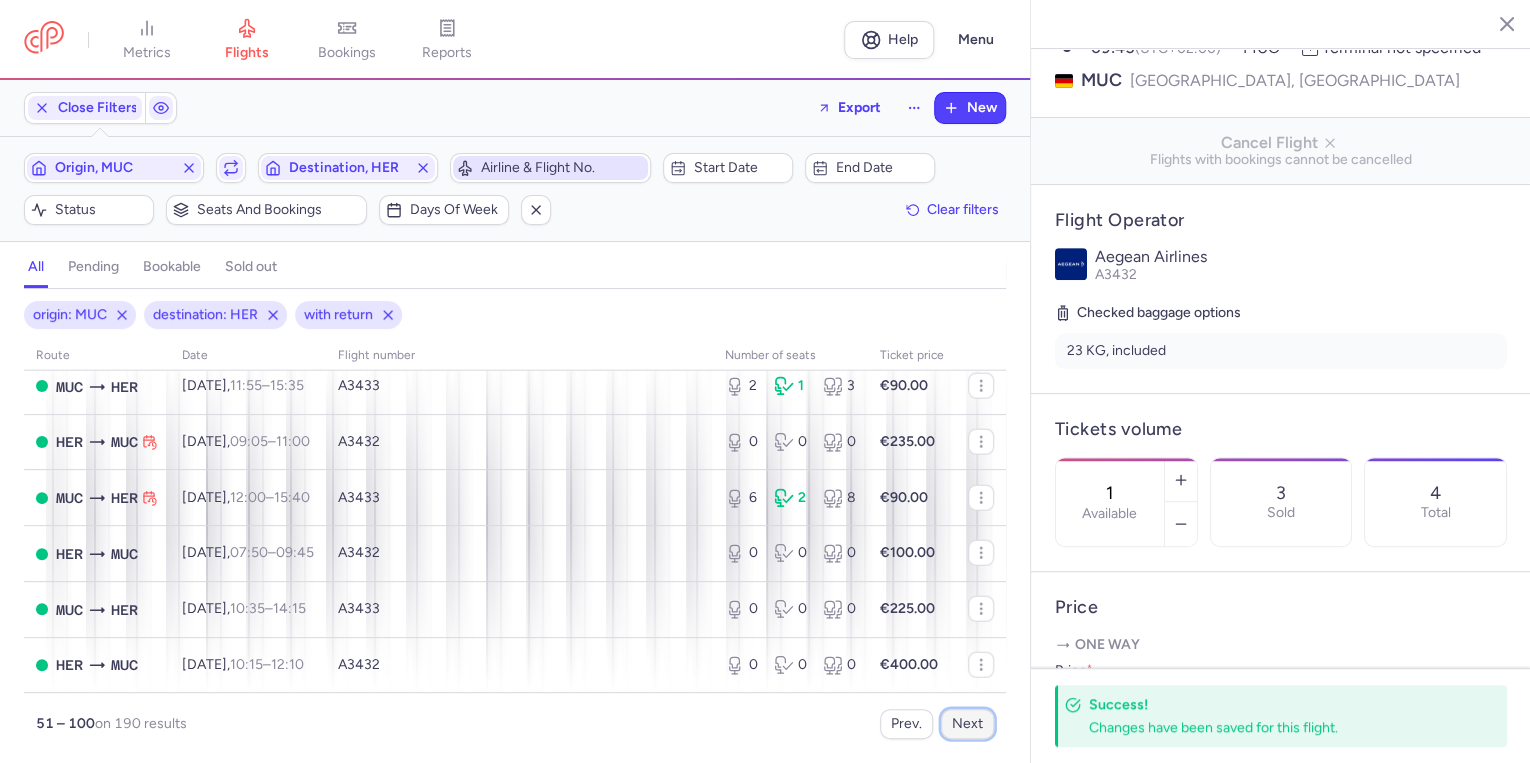 click on "Next" at bounding box center [967, 724] 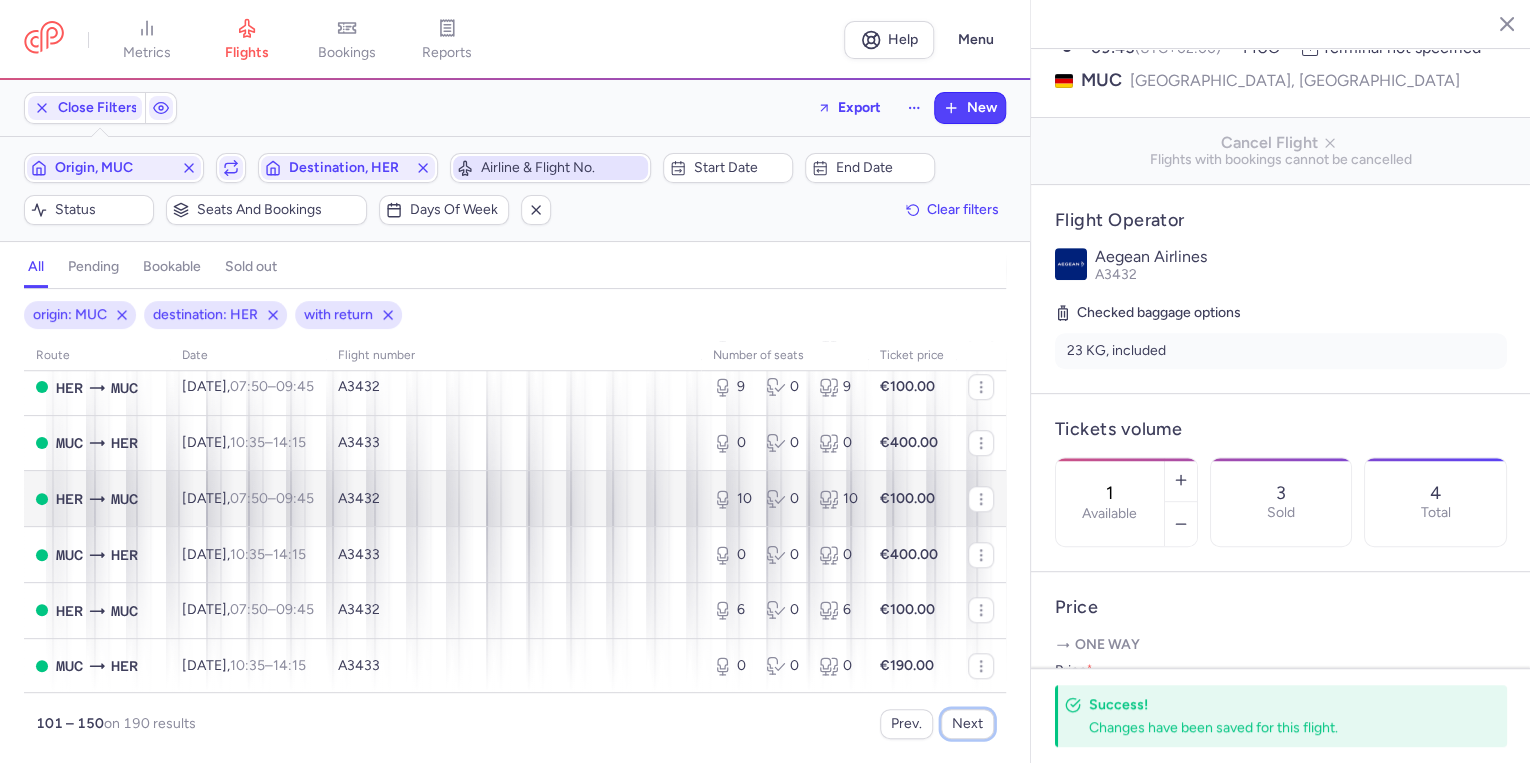 scroll, scrollTop: 960, scrollLeft: 0, axis: vertical 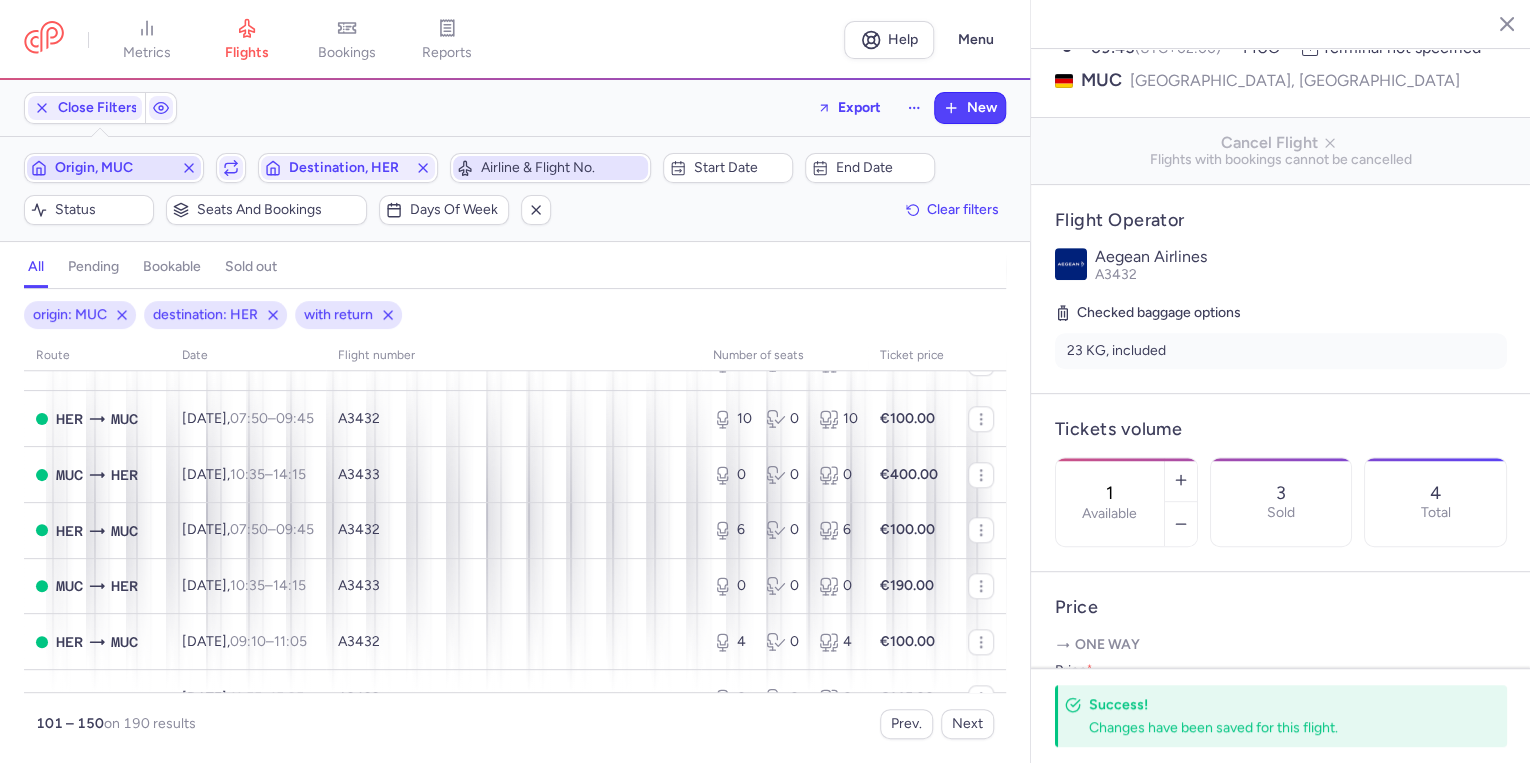 click on "Origin, MUC" at bounding box center [114, 168] 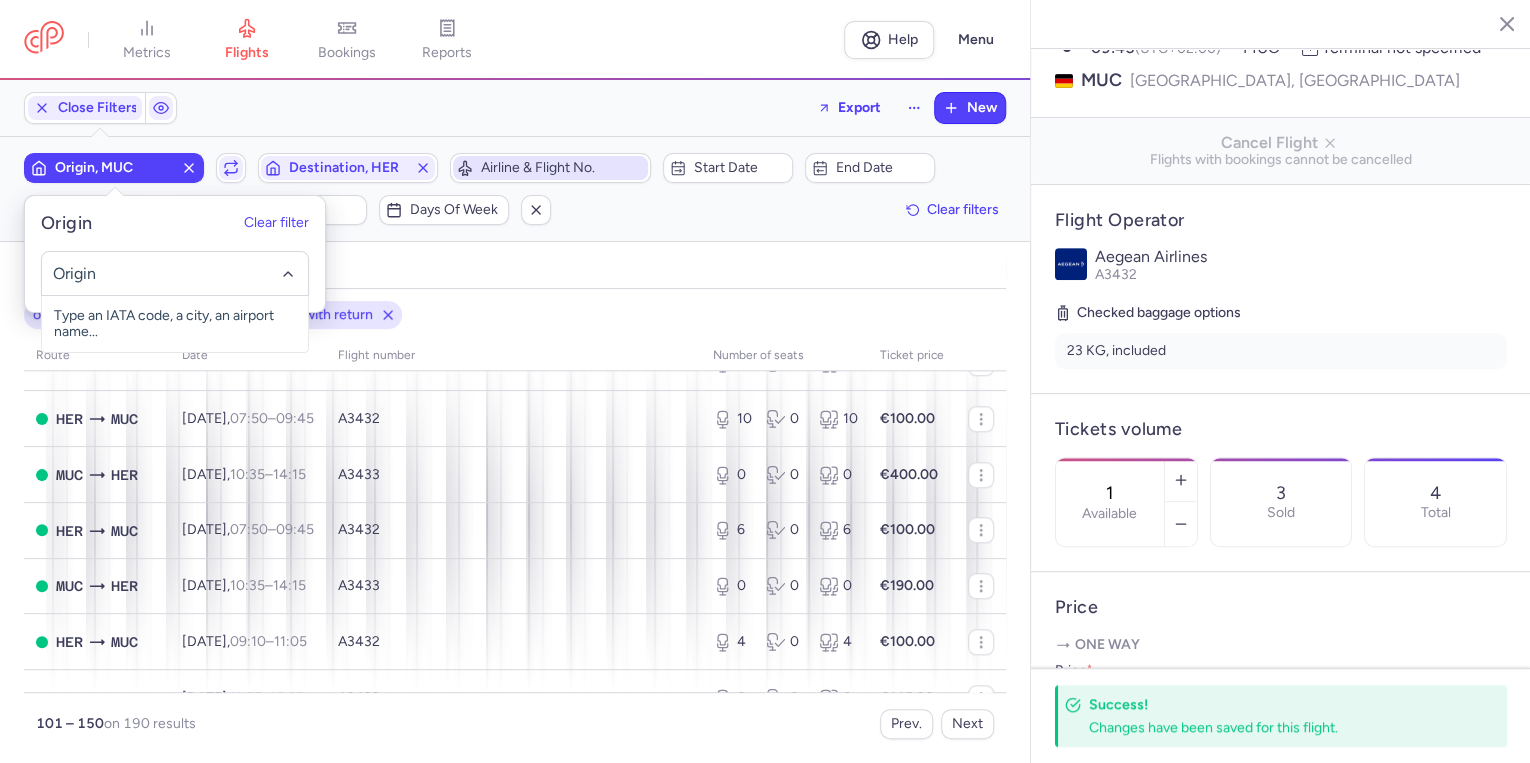 click 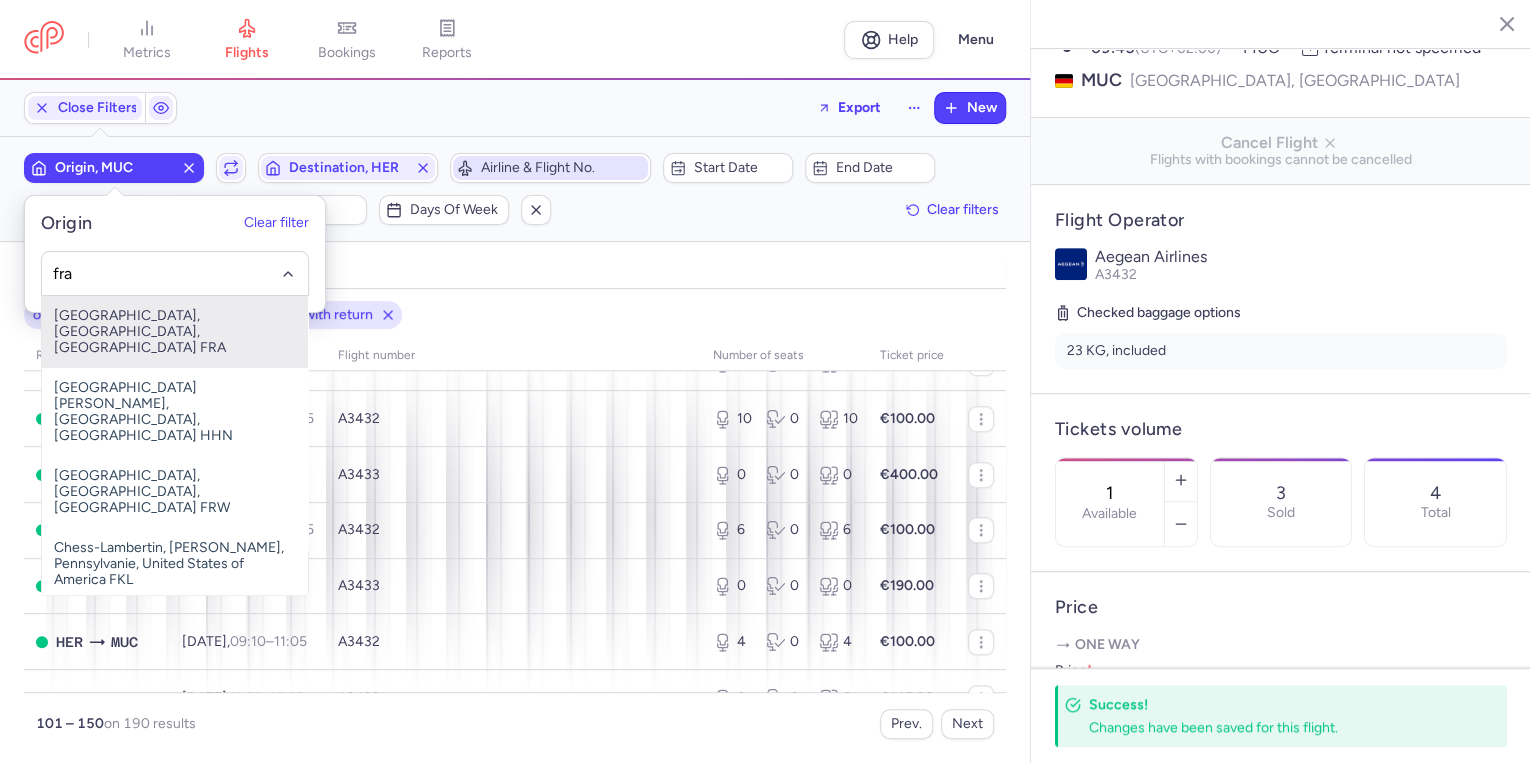 click on "[GEOGRAPHIC_DATA], [GEOGRAPHIC_DATA], [GEOGRAPHIC_DATA] FRA" at bounding box center (175, 332) 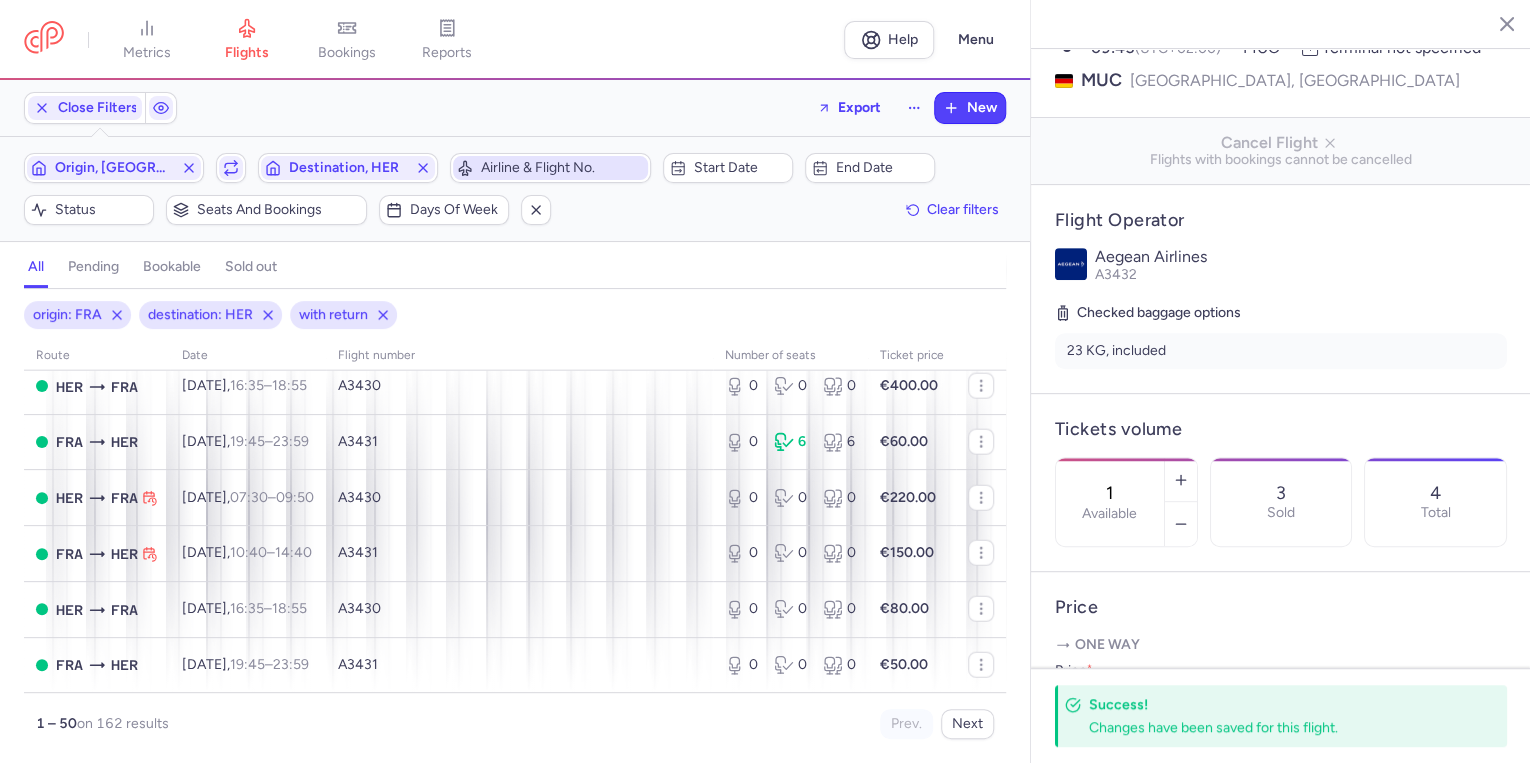 scroll, scrollTop: 2593, scrollLeft: 0, axis: vertical 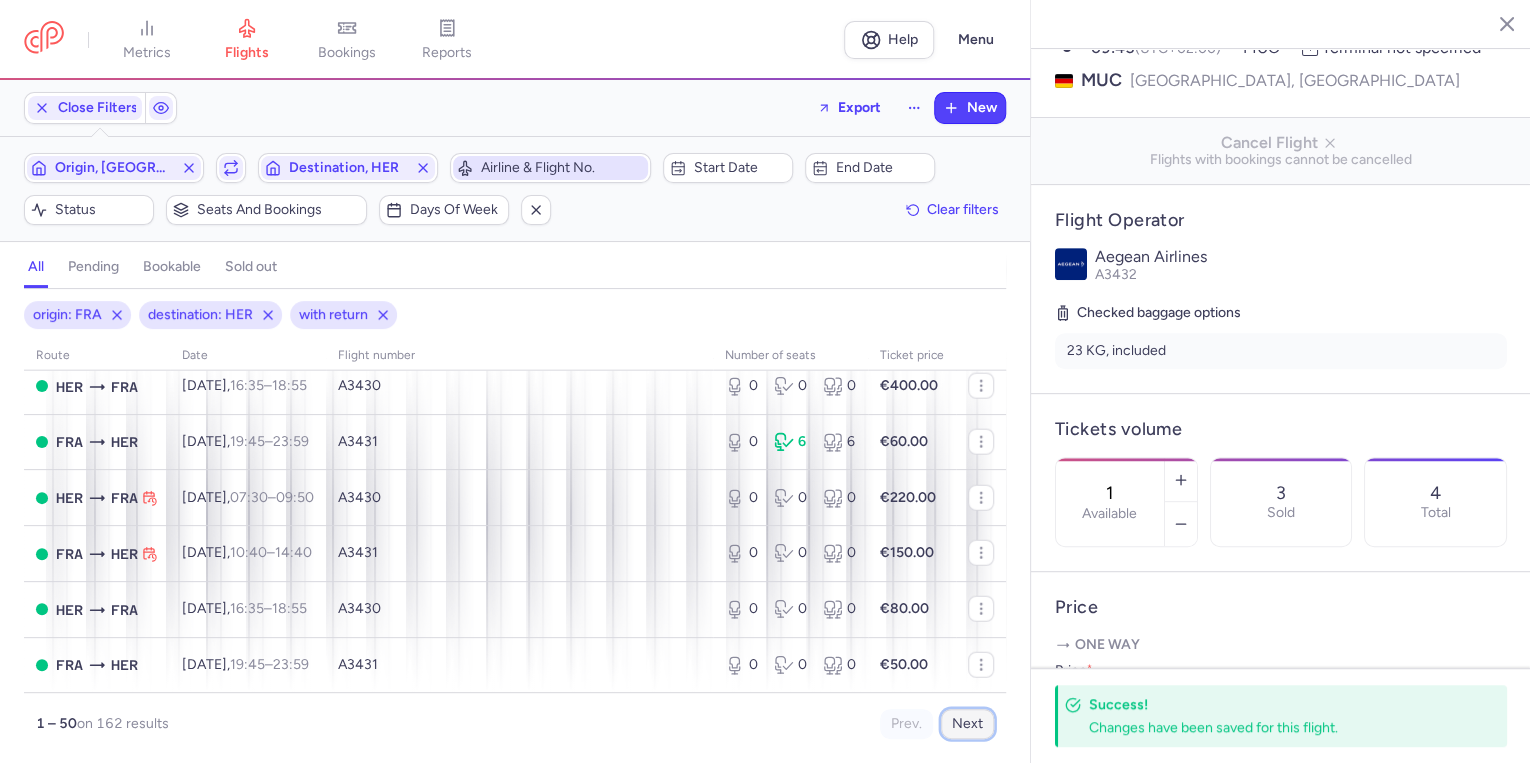 click on "Next" at bounding box center [967, 724] 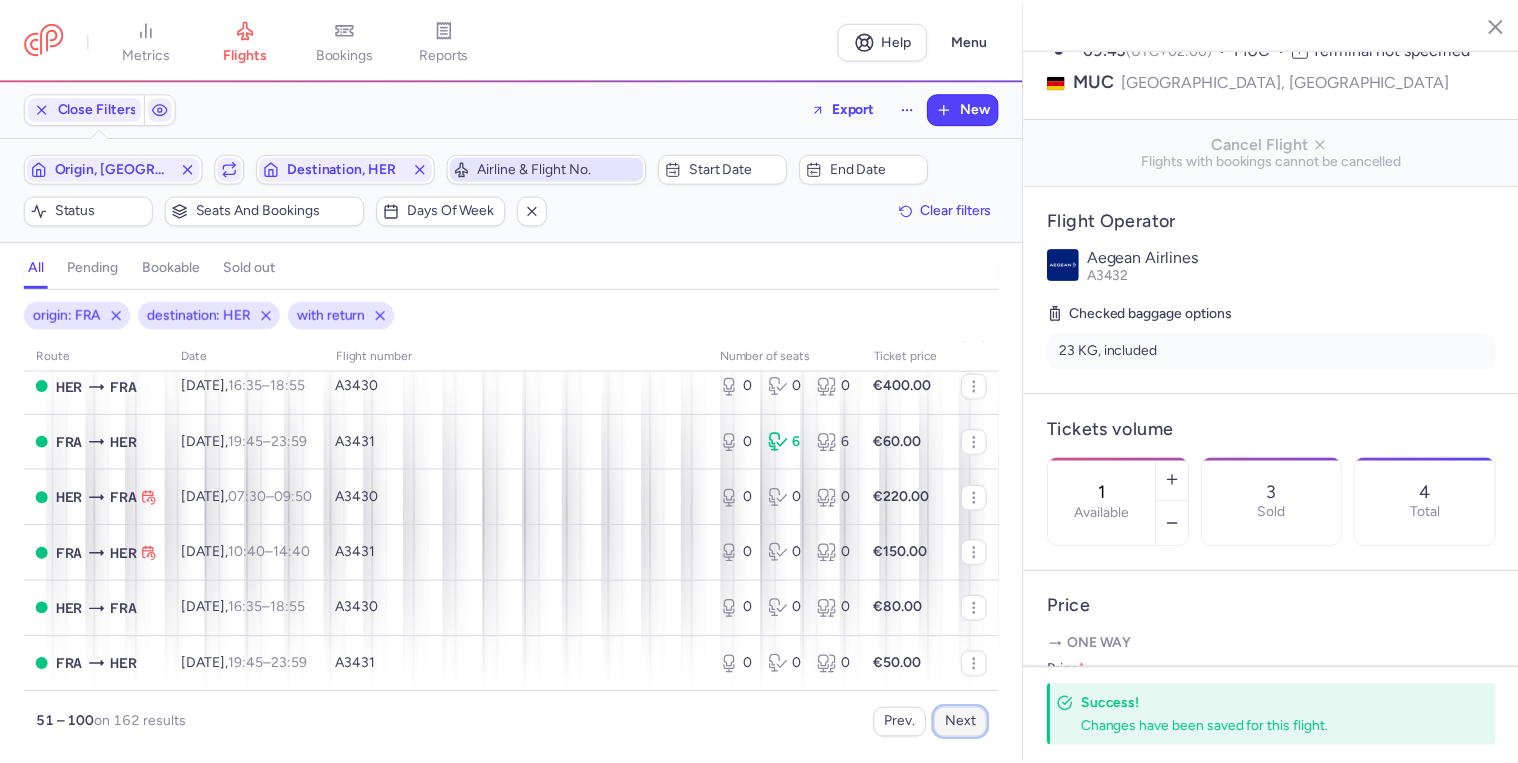 scroll, scrollTop: 0, scrollLeft: 0, axis: both 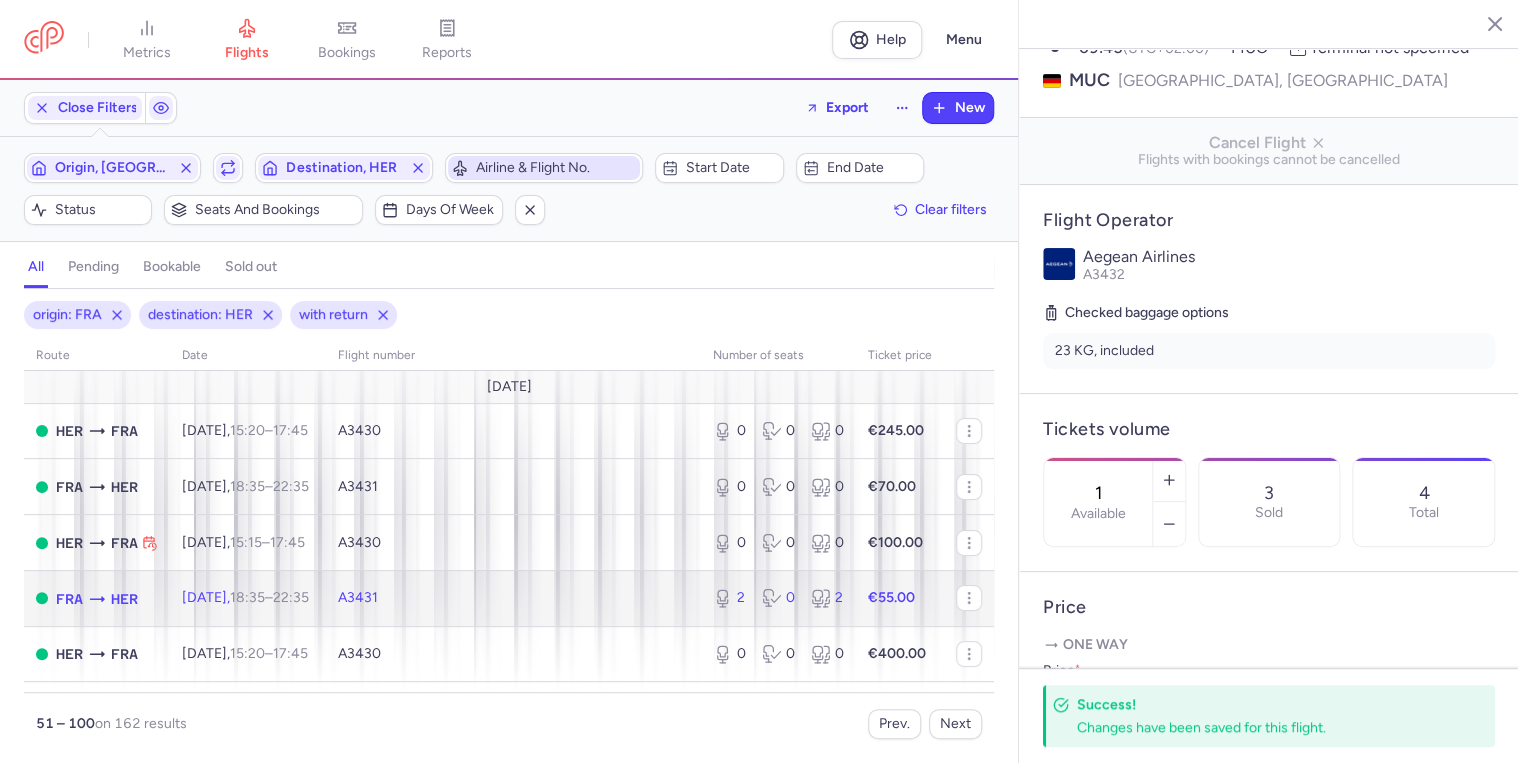 click on "A3431" 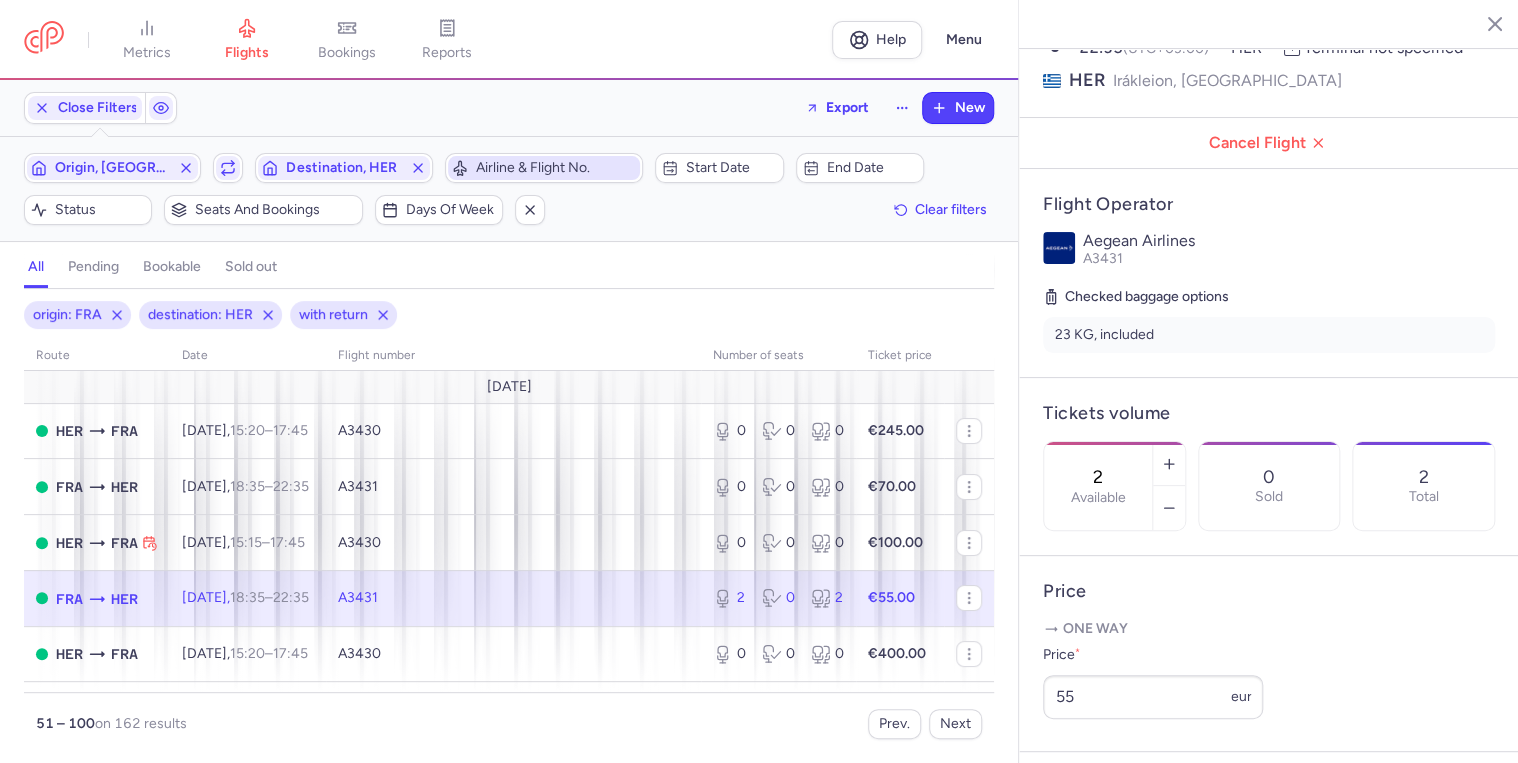 click on "A3431" 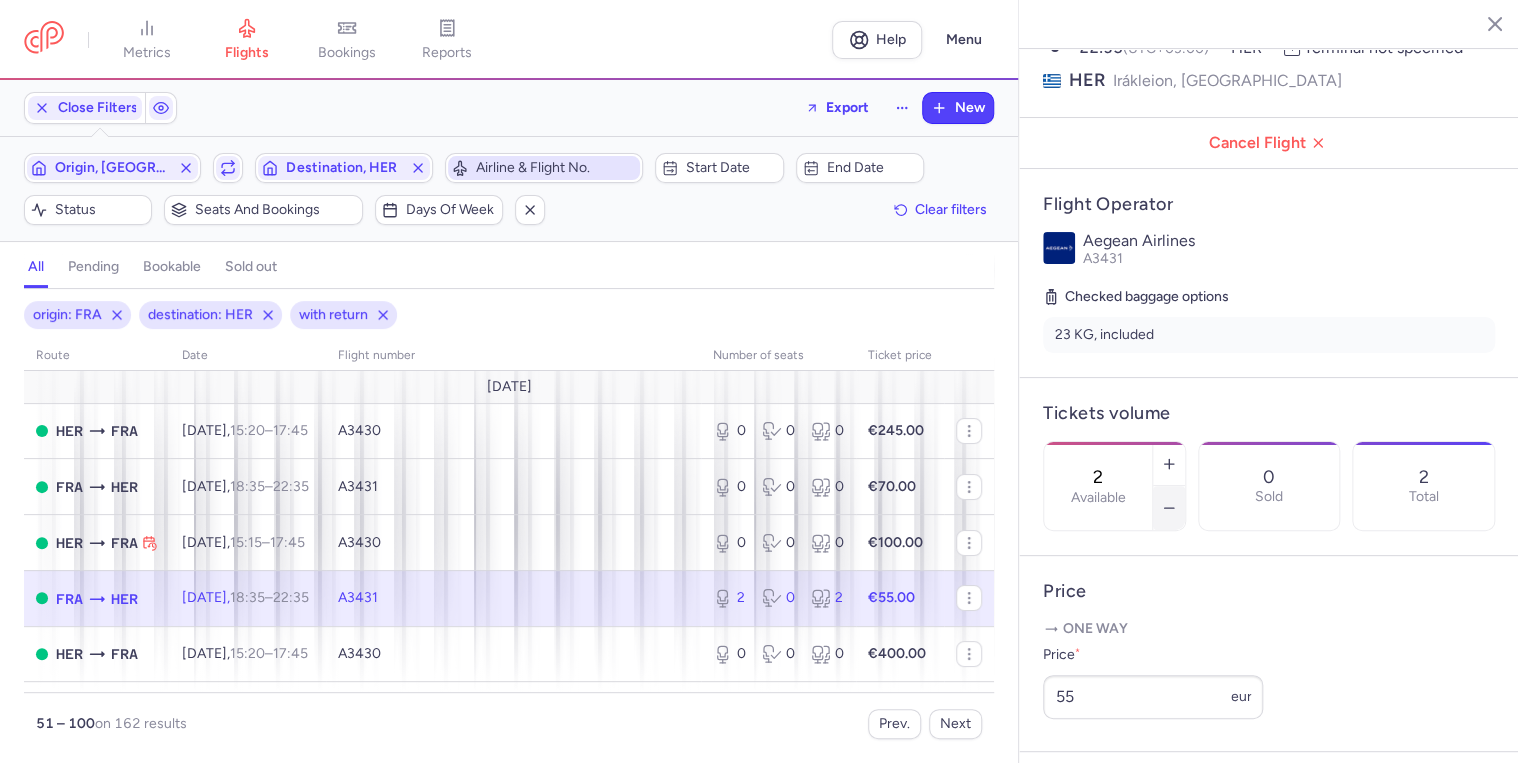 click 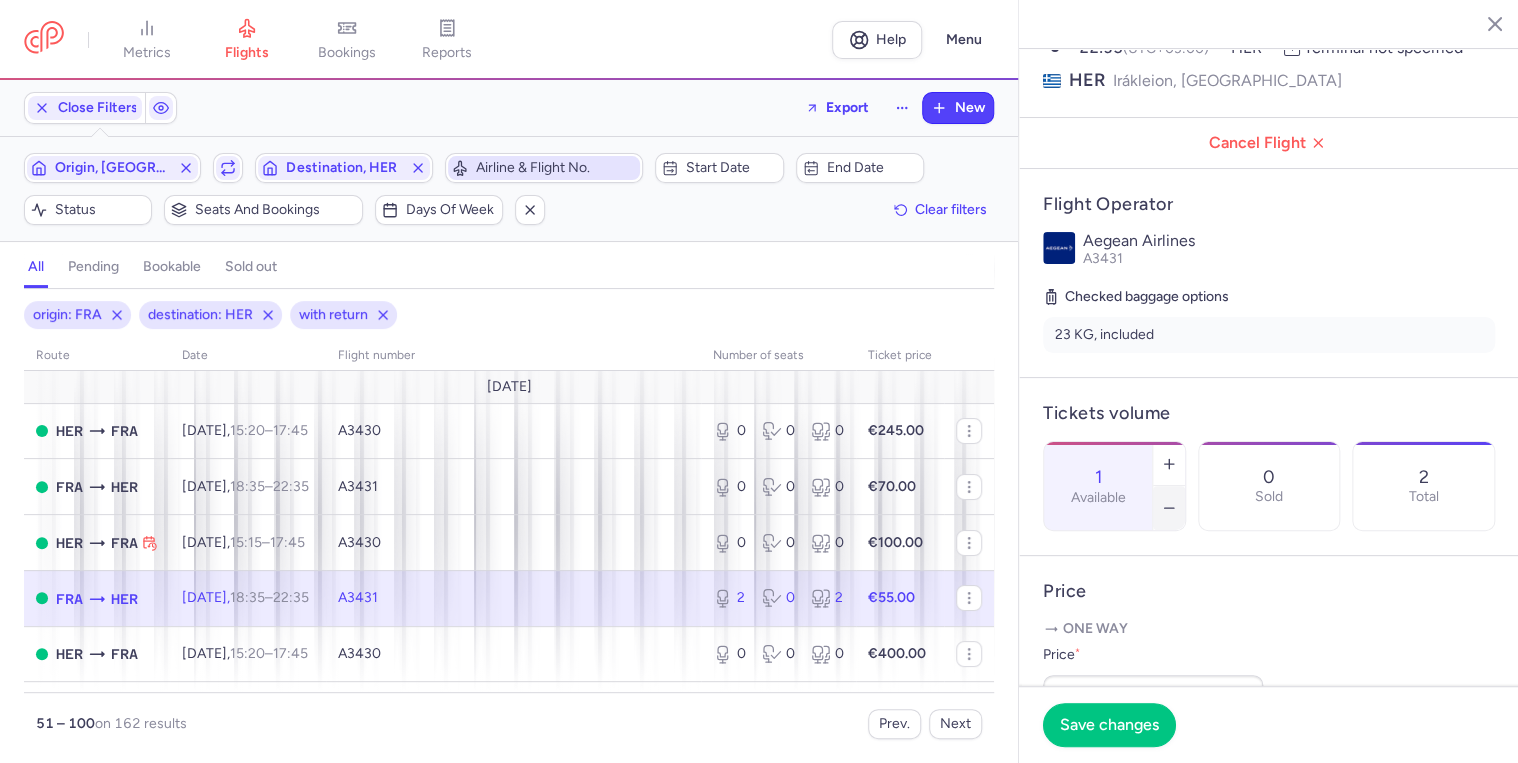 click 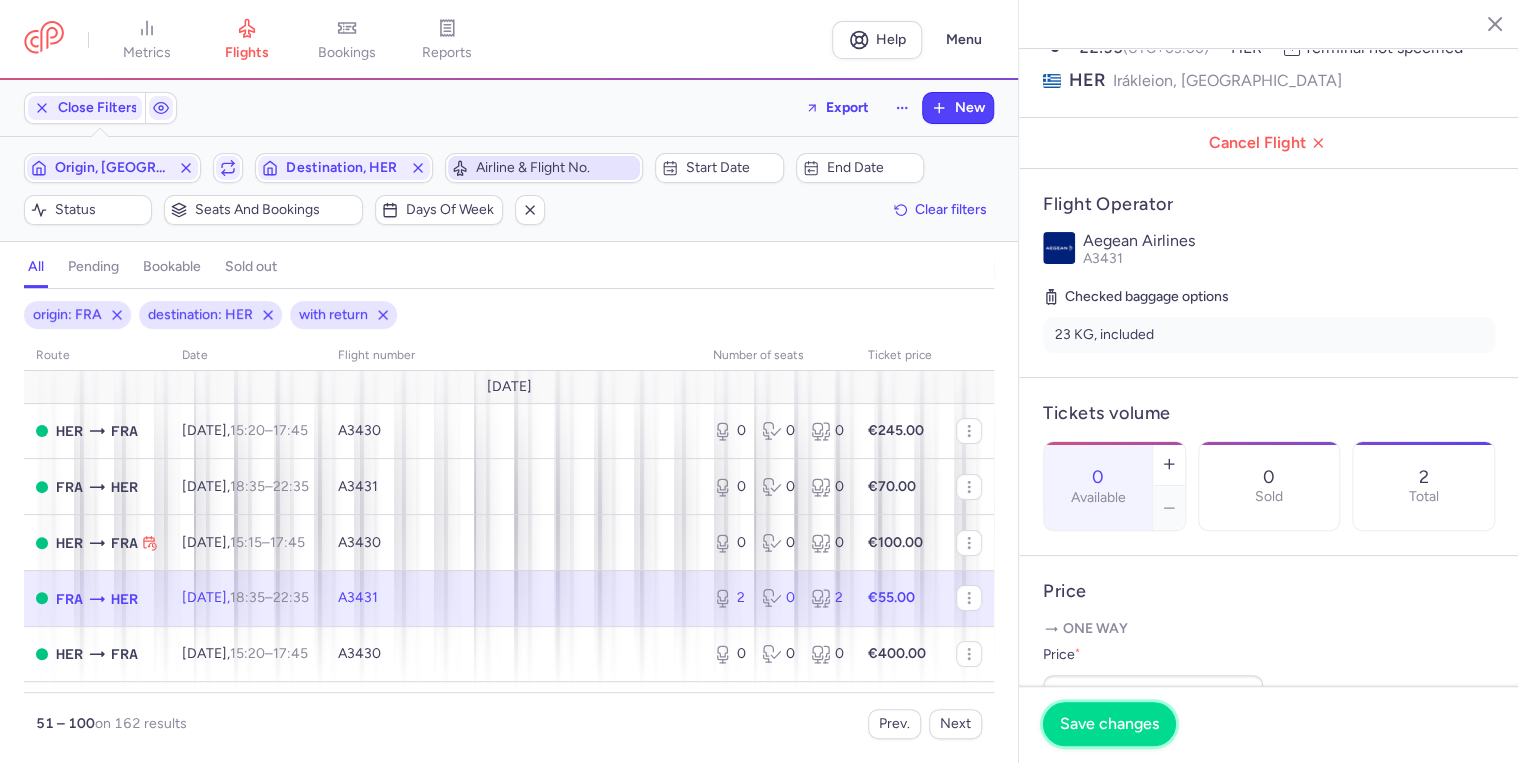 click on "Save changes" at bounding box center [1109, 724] 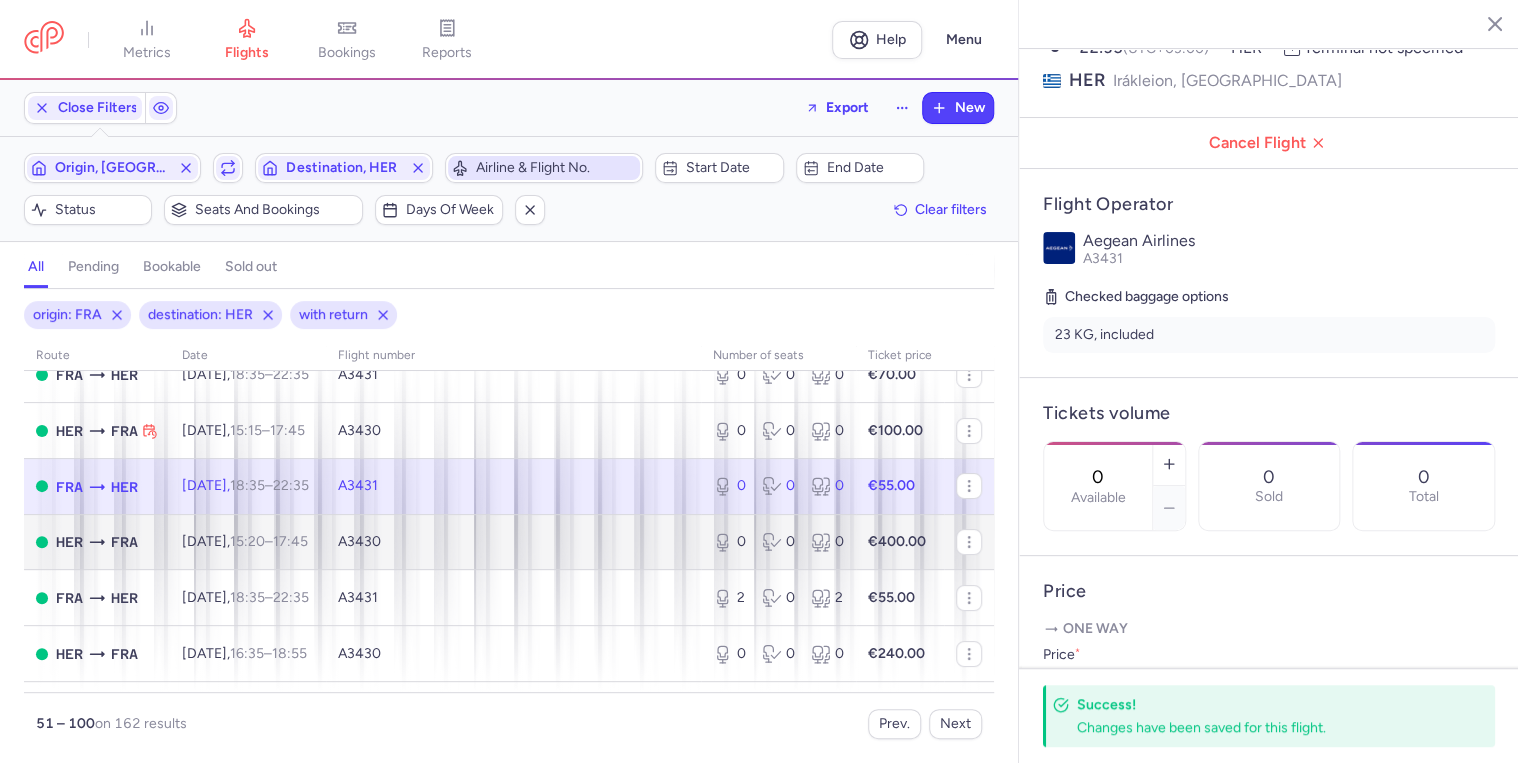 scroll, scrollTop: 160, scrollLeft: 0, axis: vertical 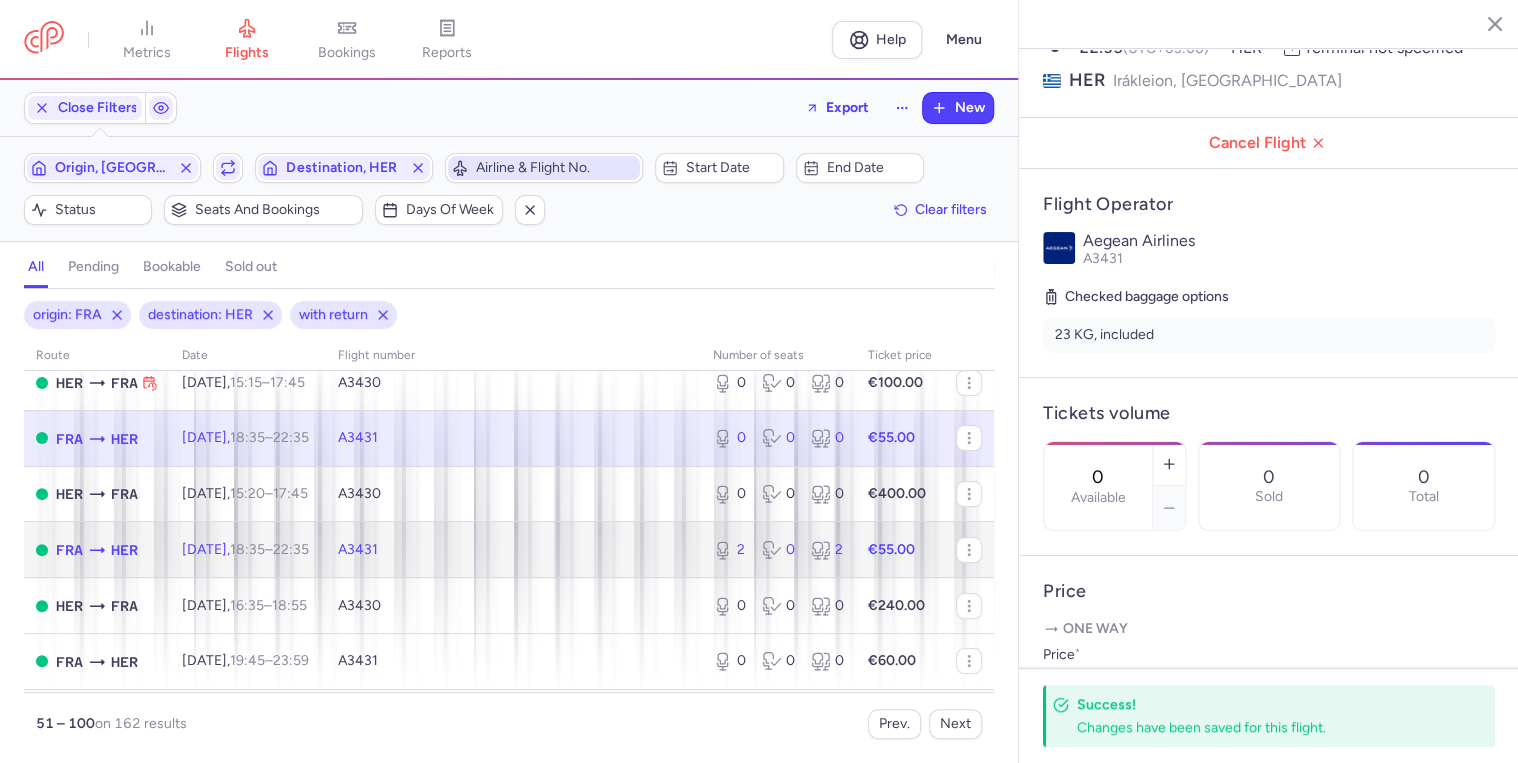 click on "18:35" at bounding box center (247, 549) 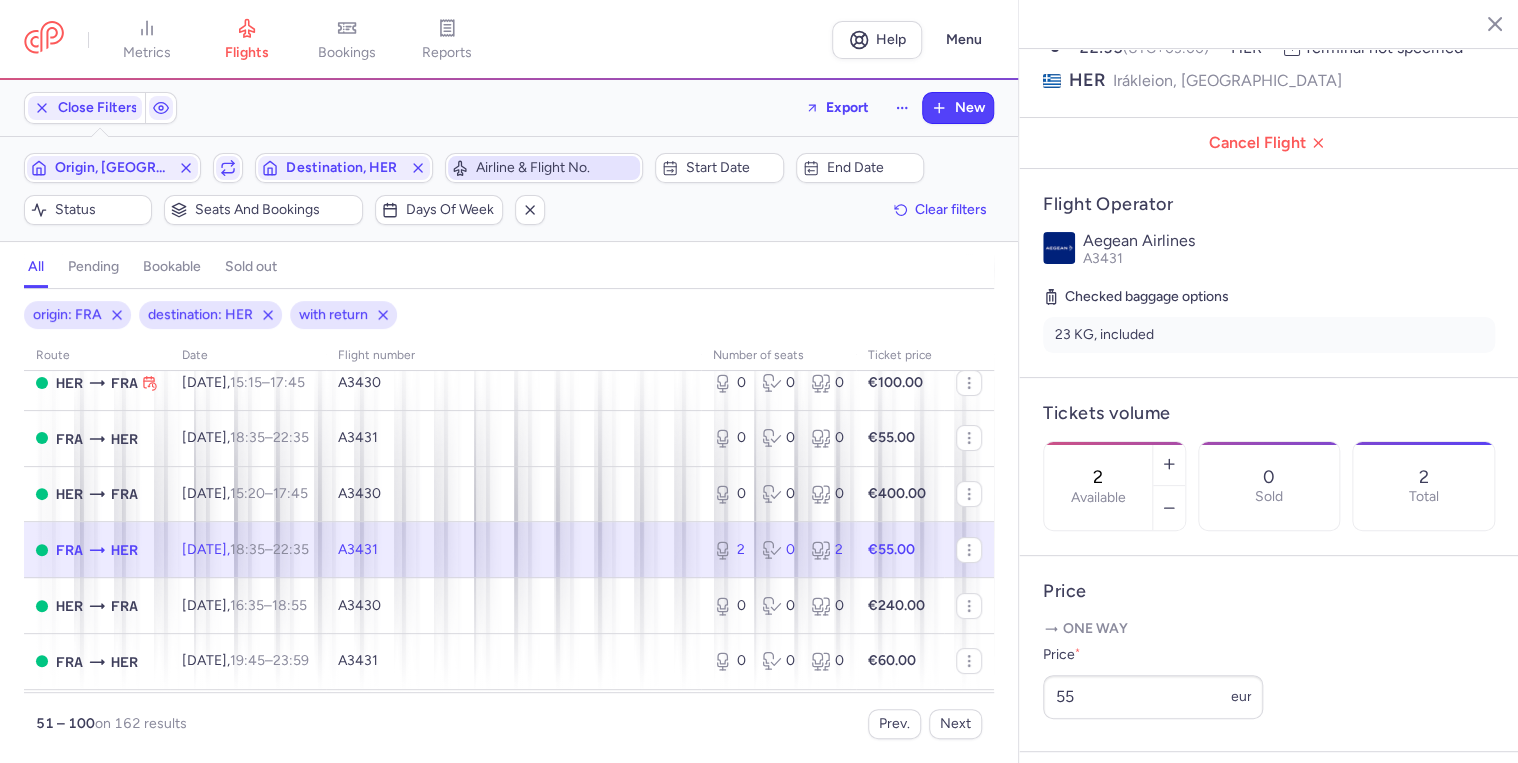 click on "A3431" 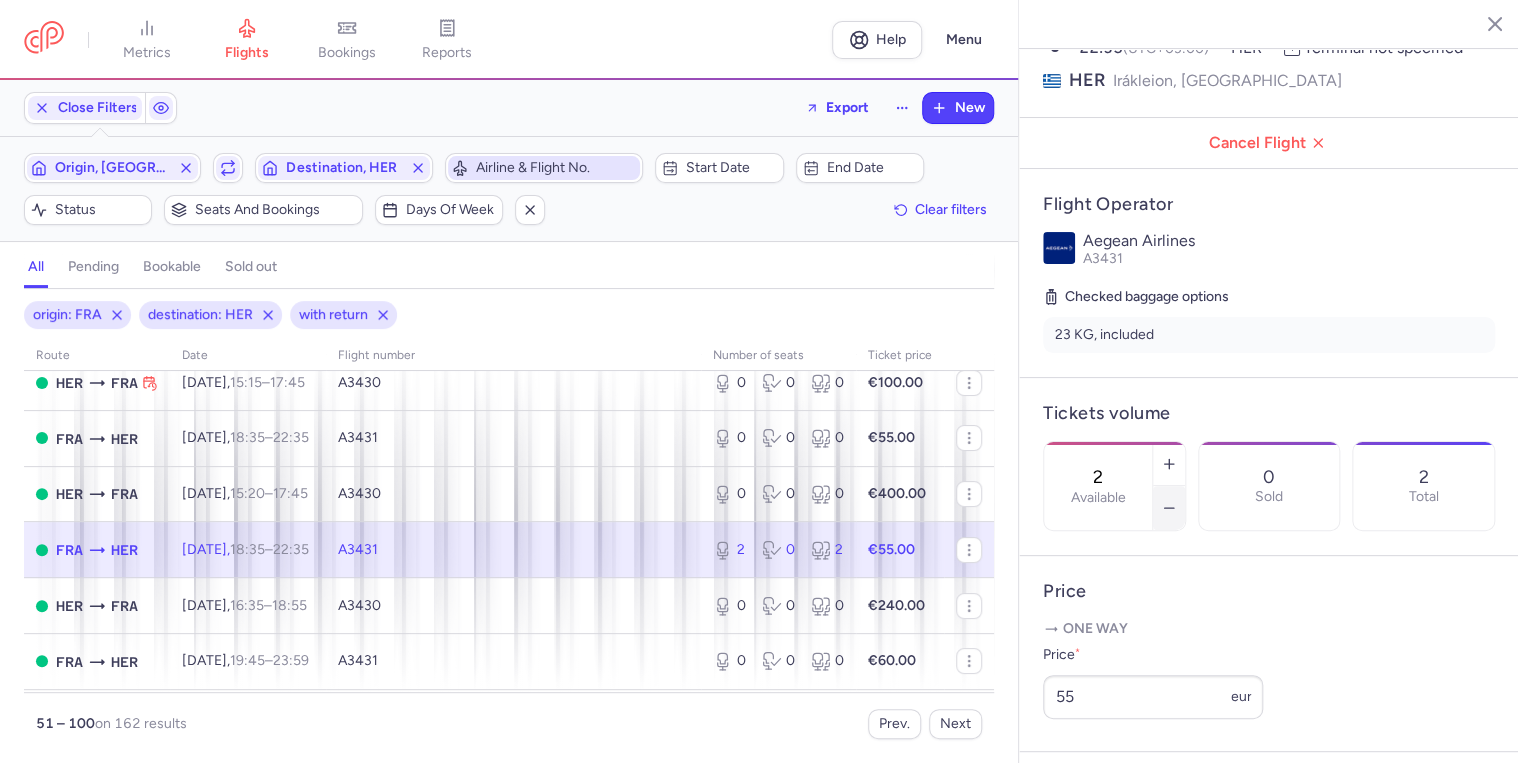 click 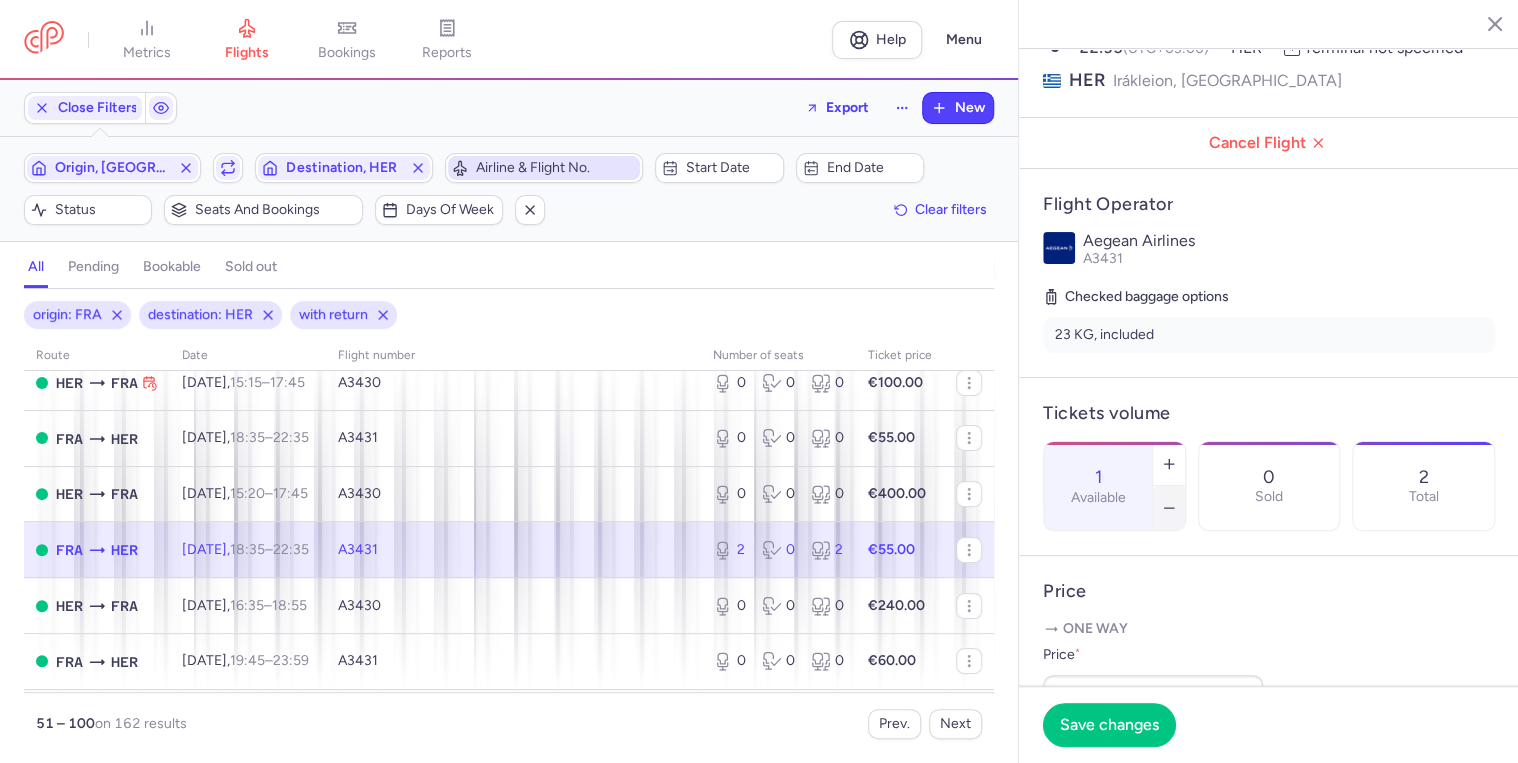 click 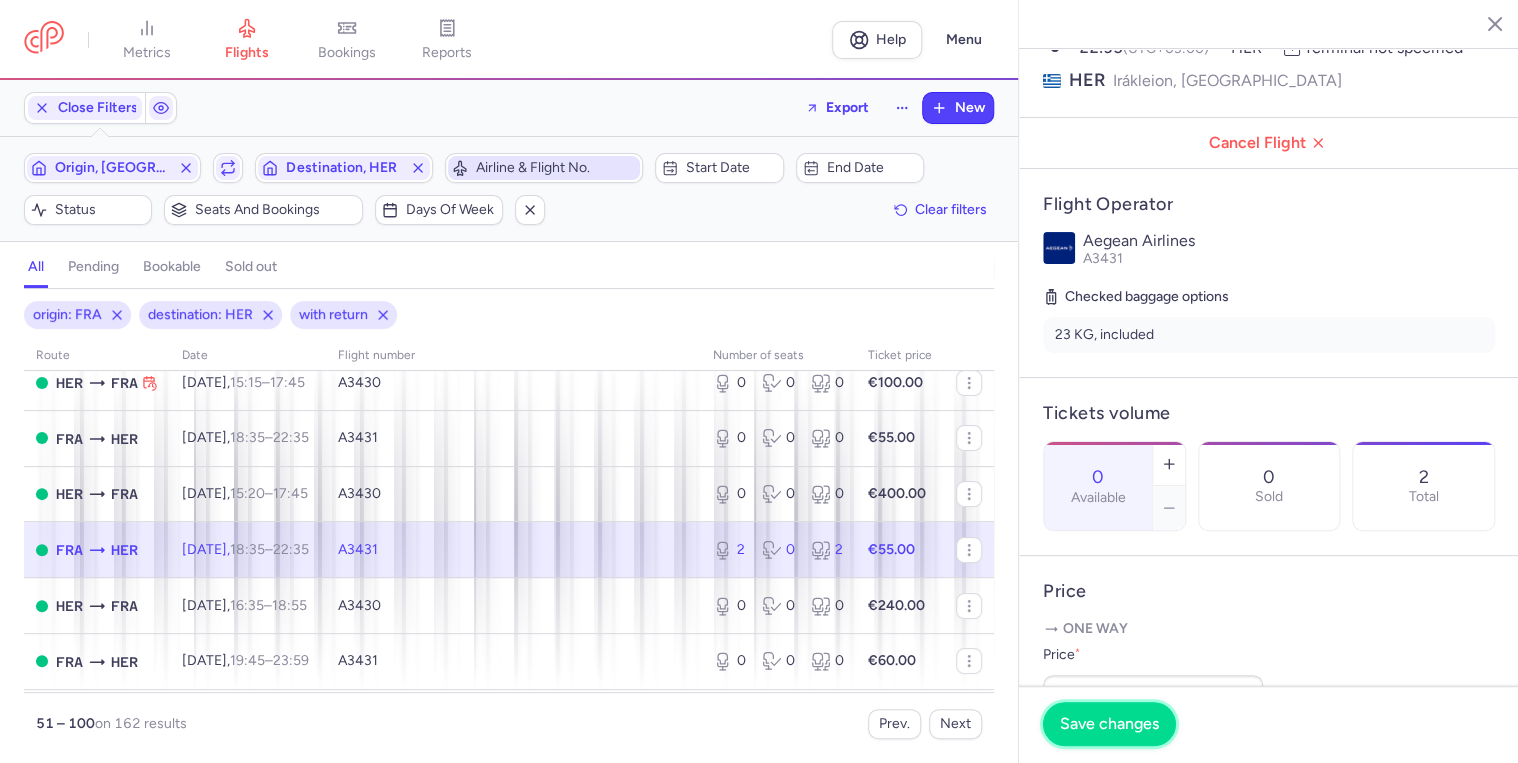 click on "Save changes" at bounding box center [1109, 724] 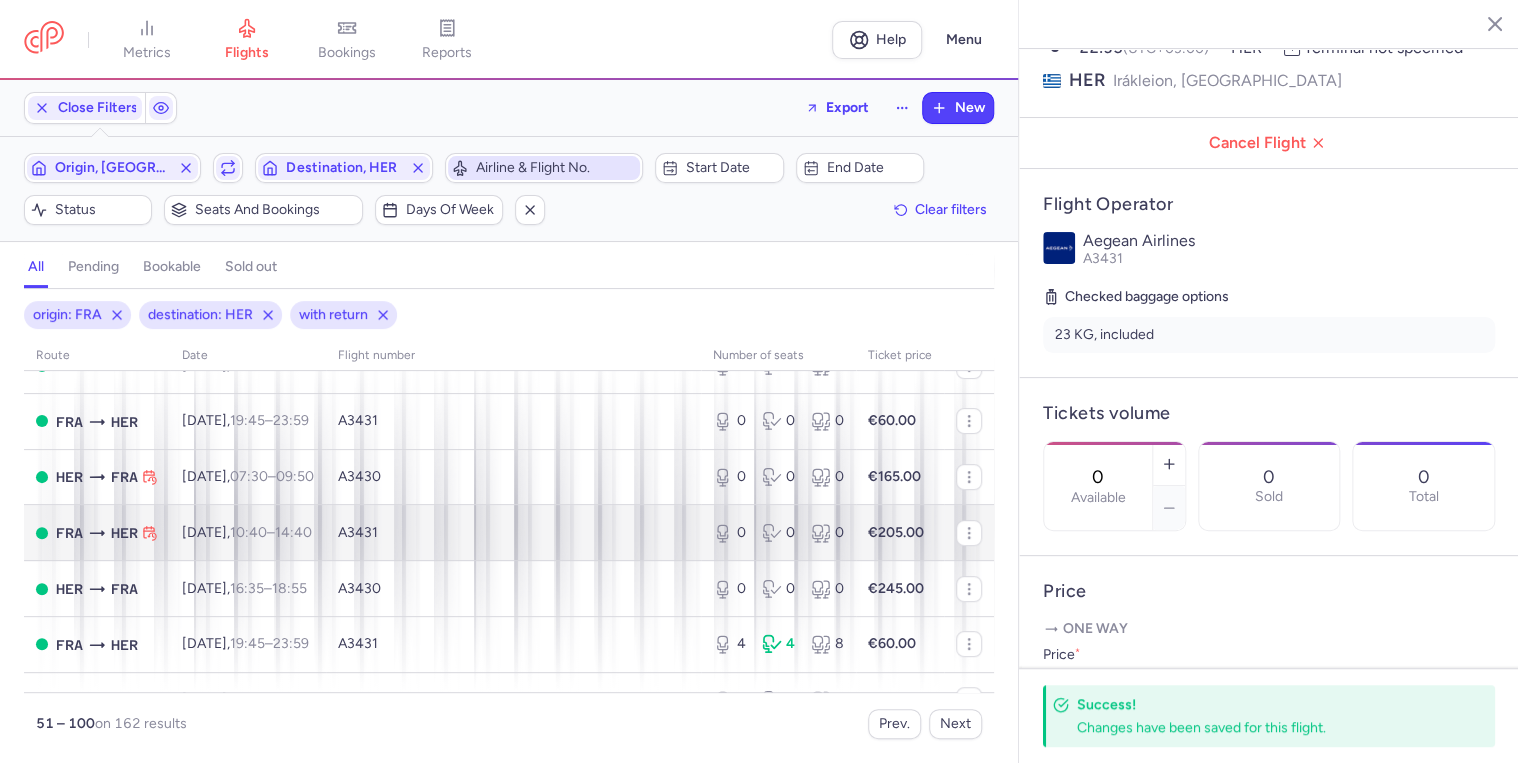 scroll, scrollTop: 480, scrollLeft: 0, axis: vertical 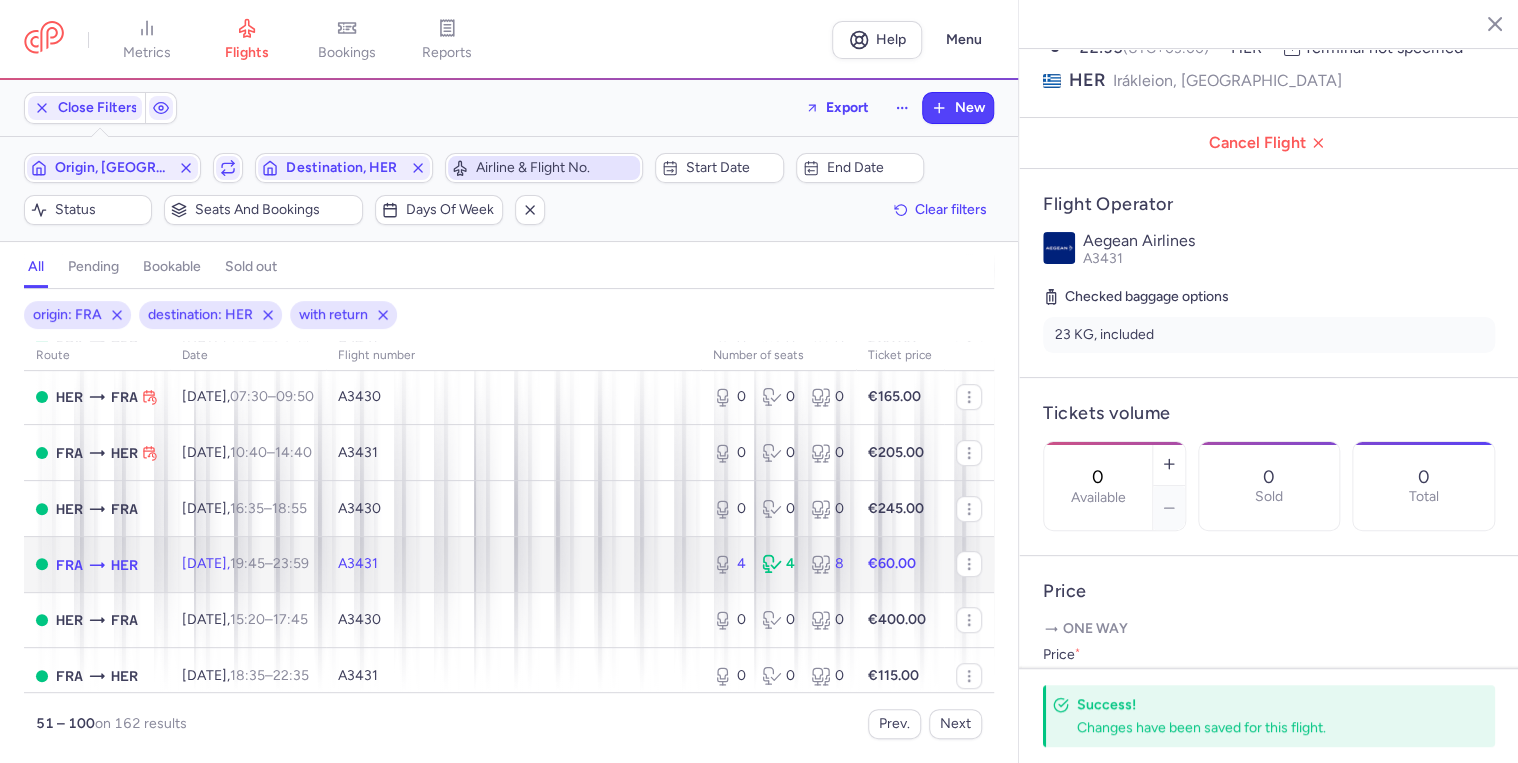 click on "A3431" 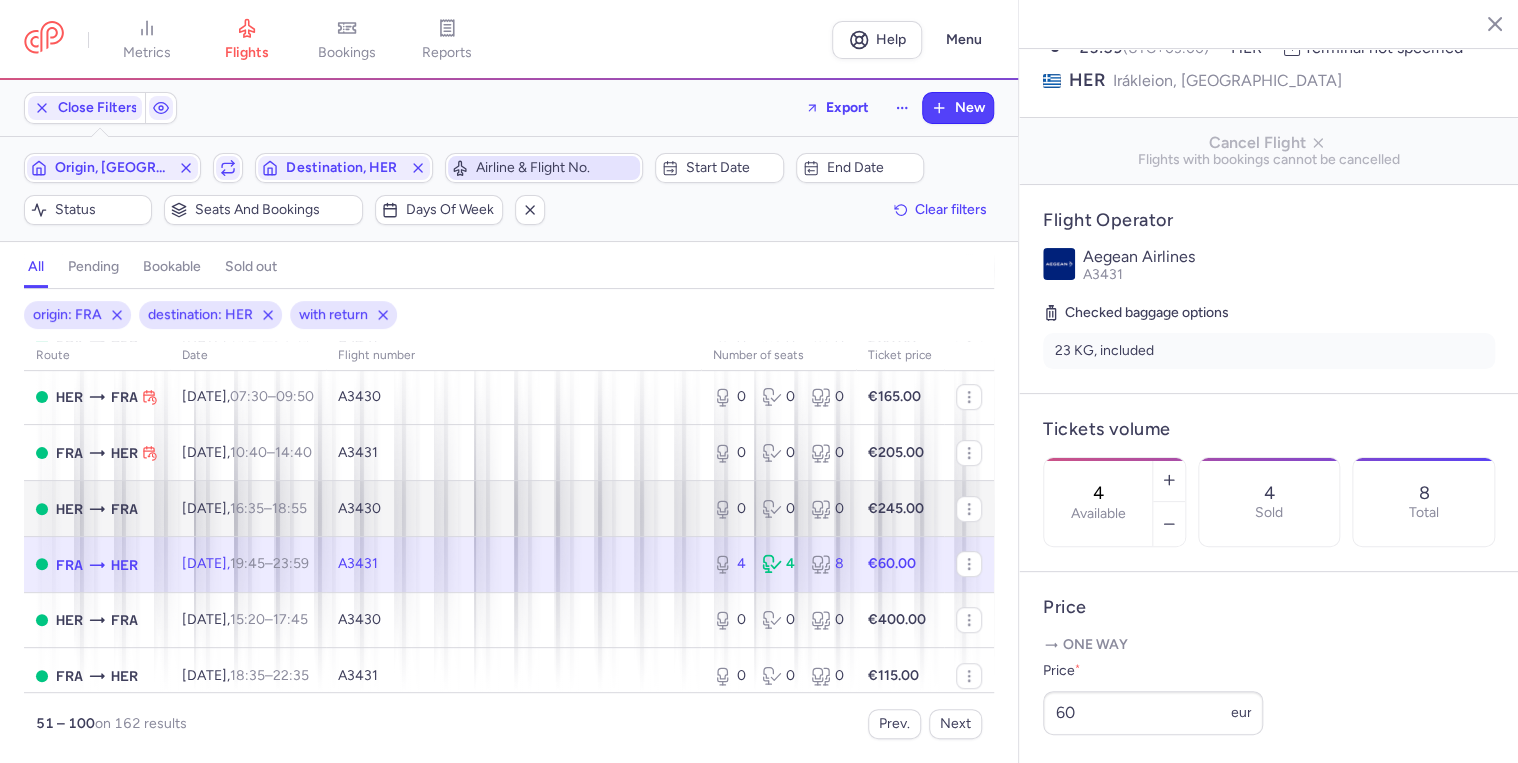 scroll, scrollTop: 80, scrollLeft: 0, axis: vertical 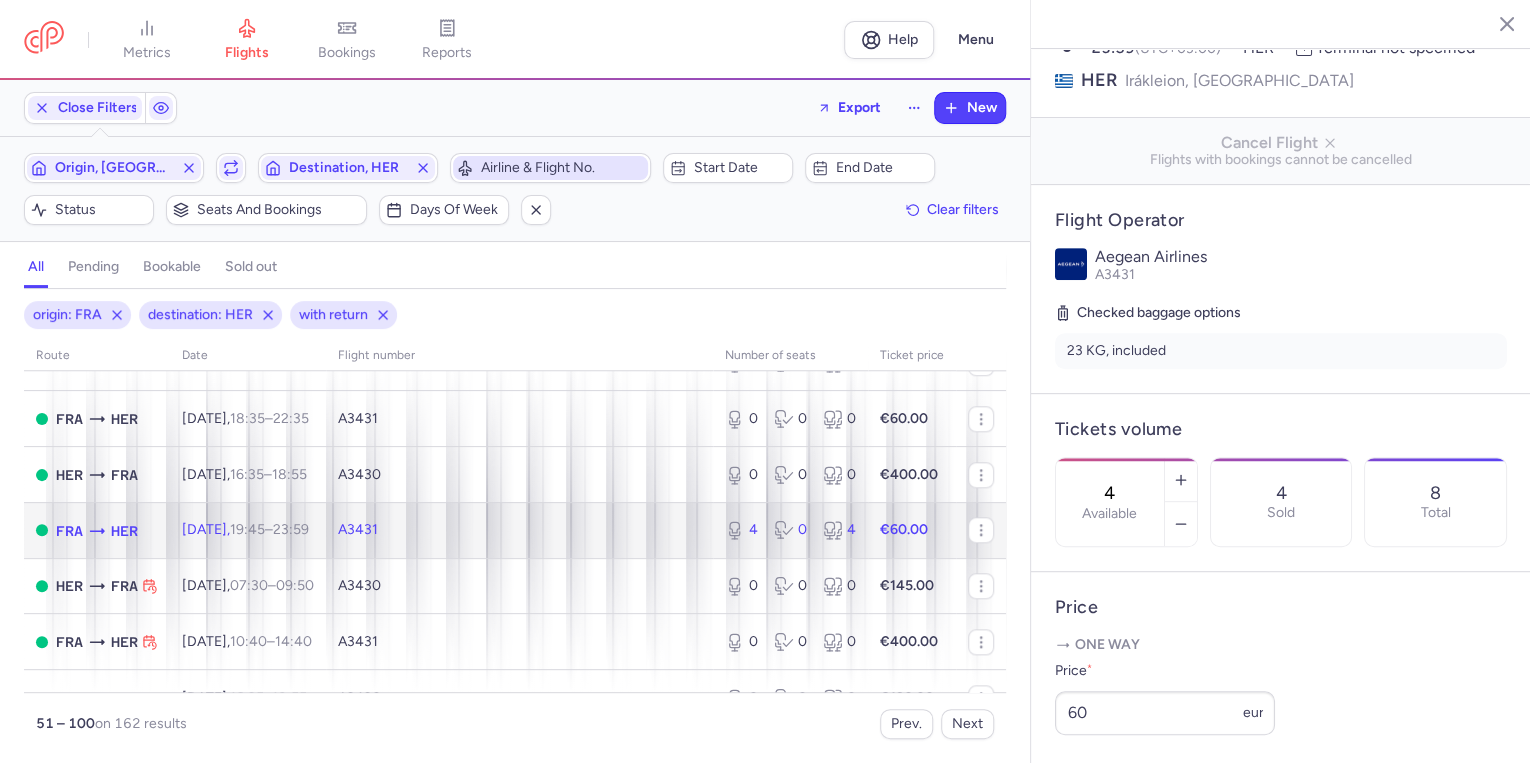 click on "A3431" 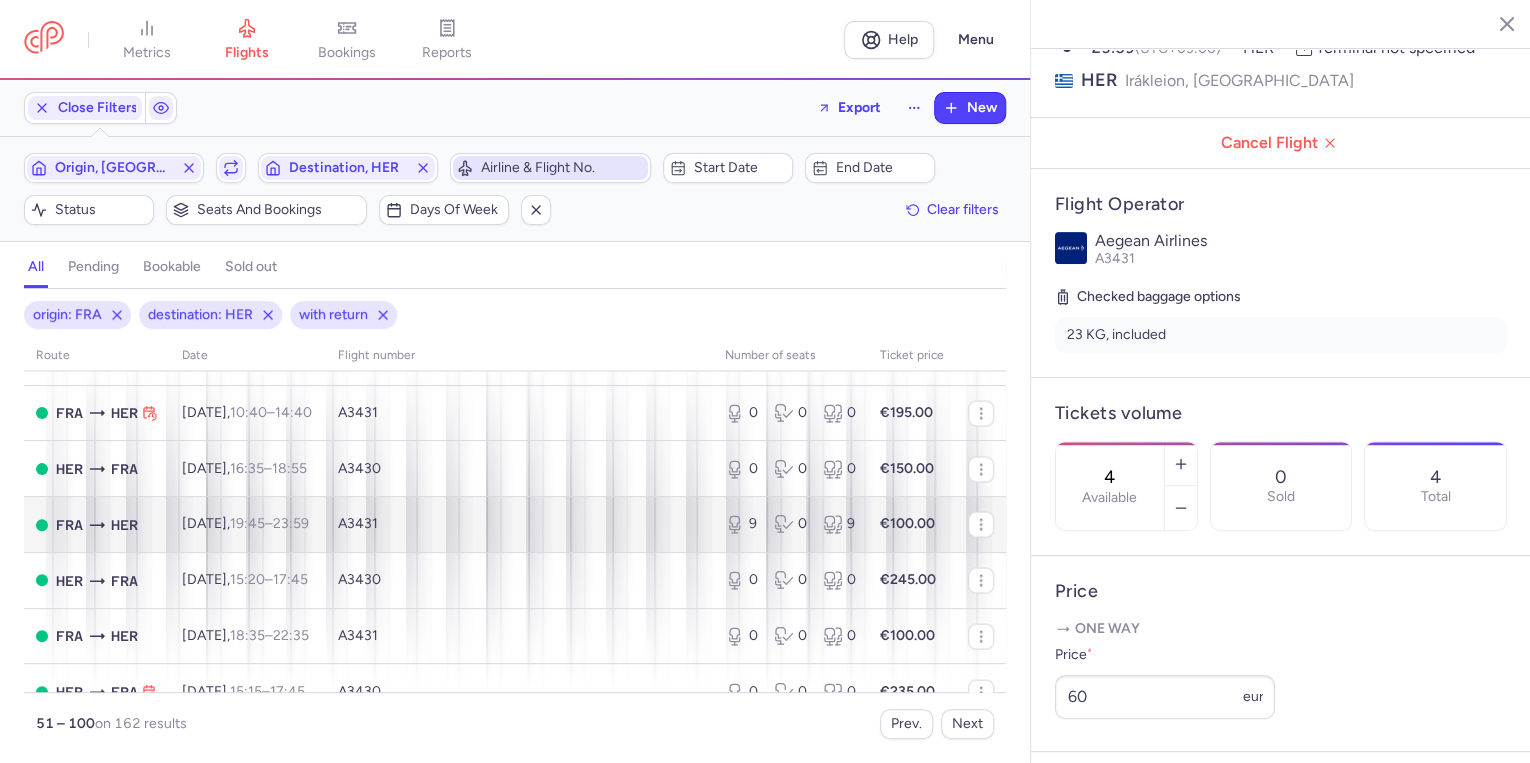scroll, scrollTop: 1920, scrollLeft: 0, axis: vertical 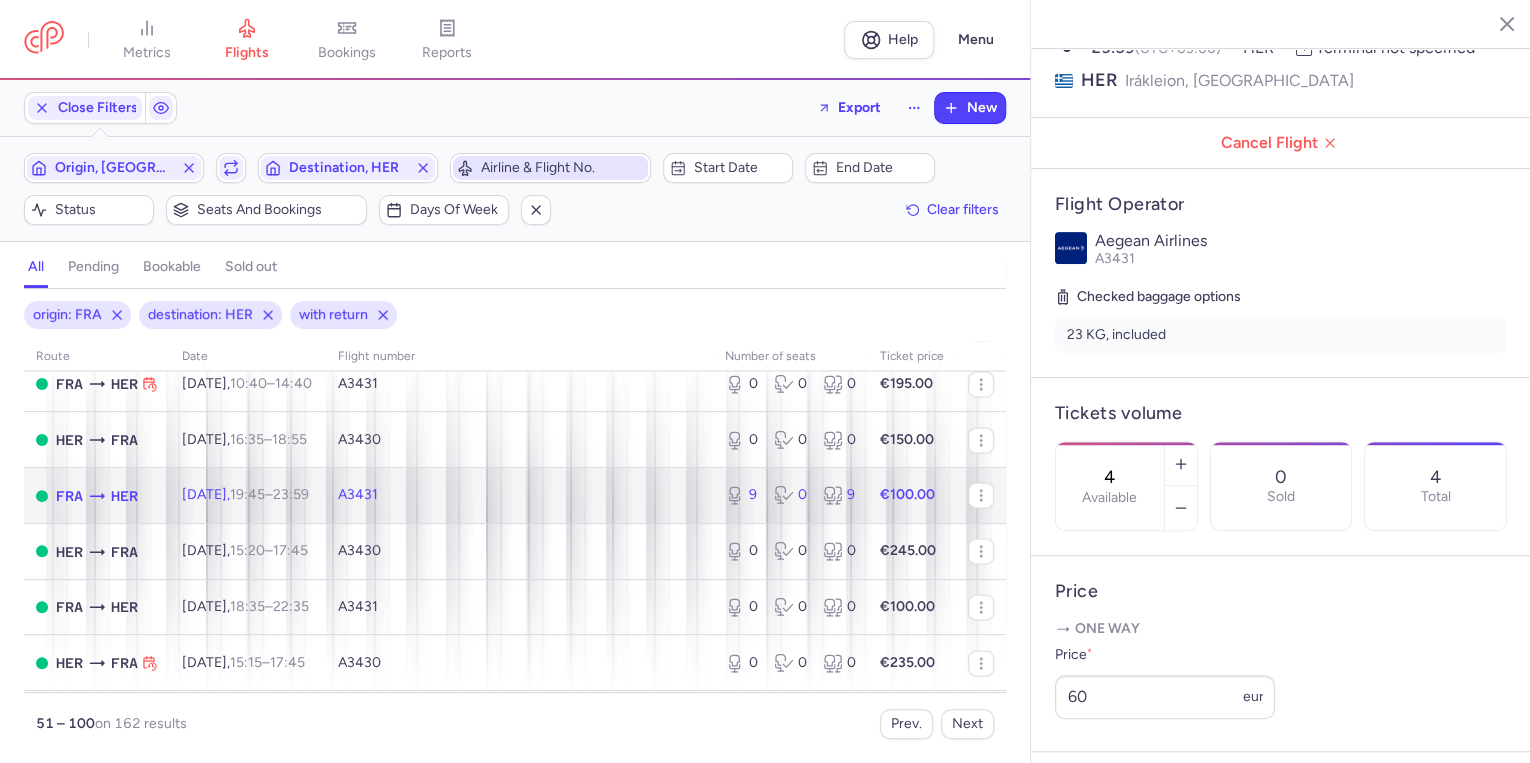 click on "A3431" 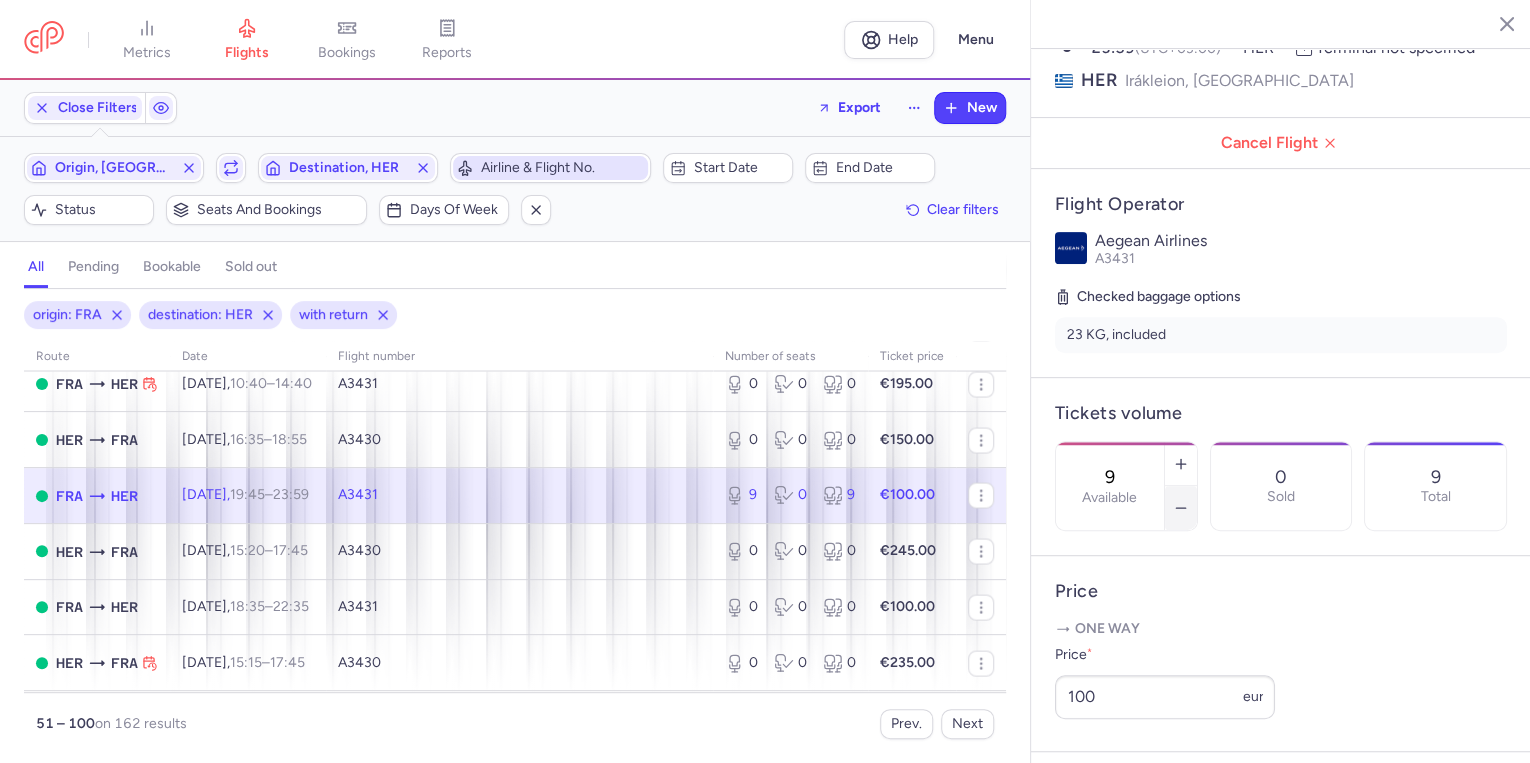 click 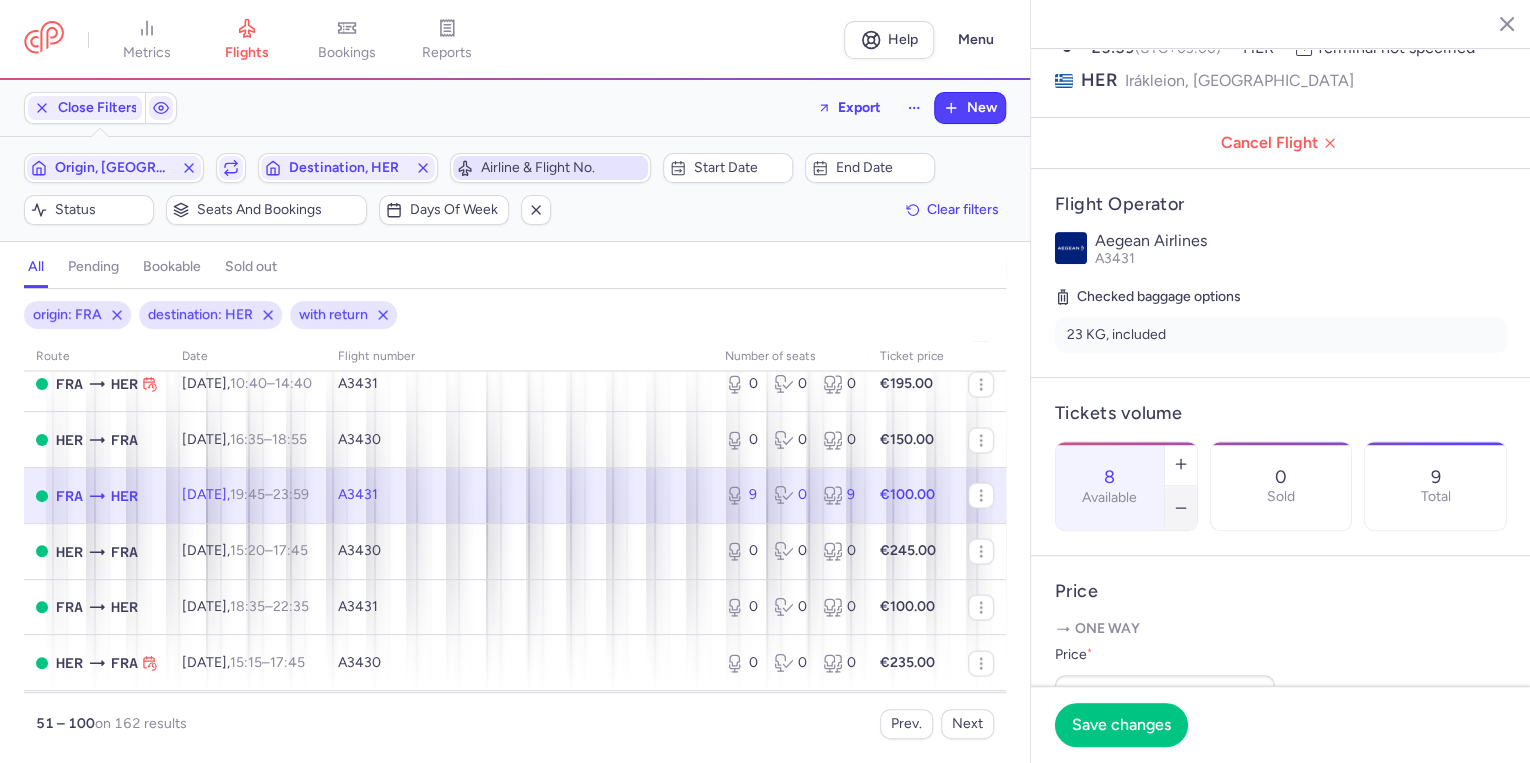 click 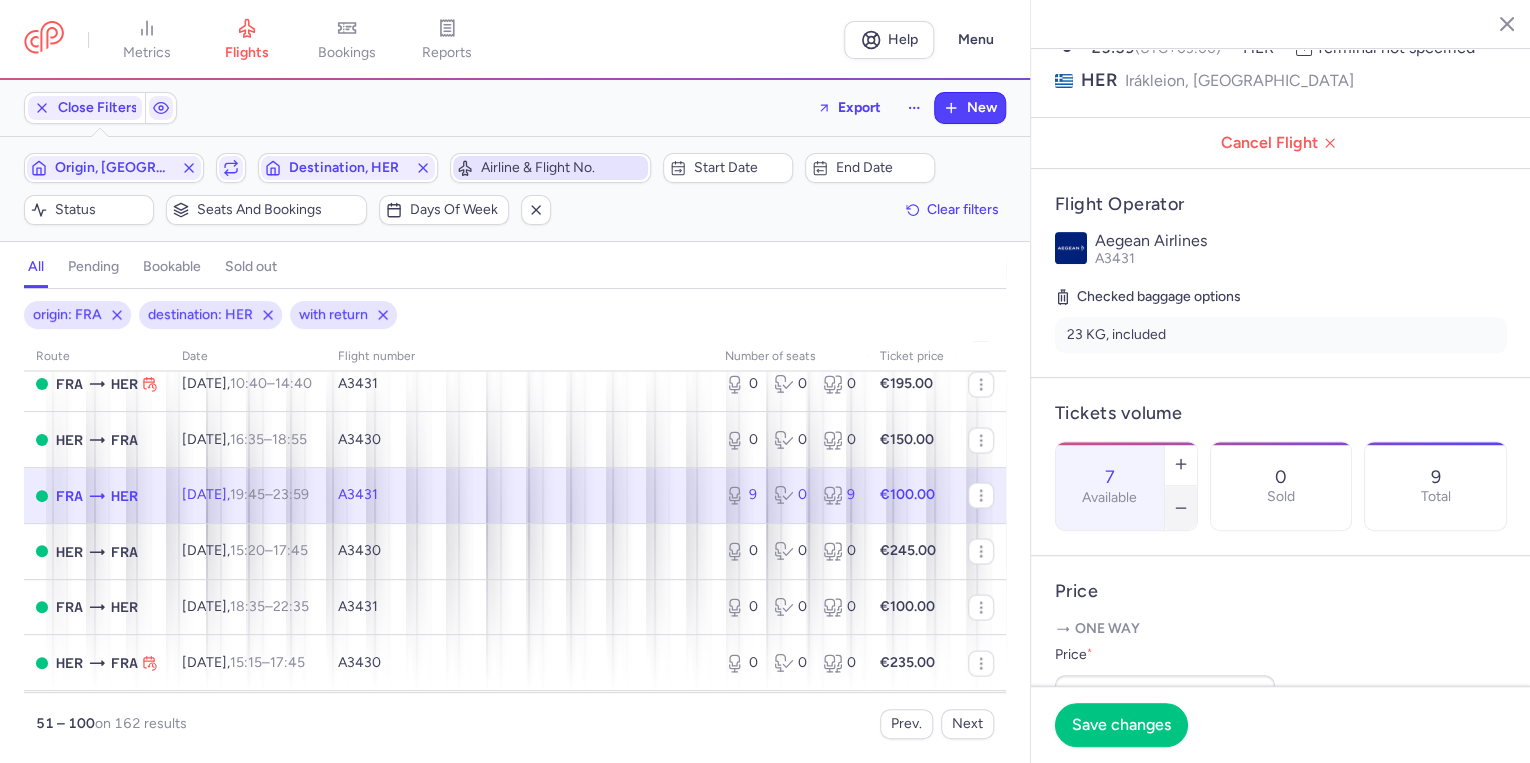 click 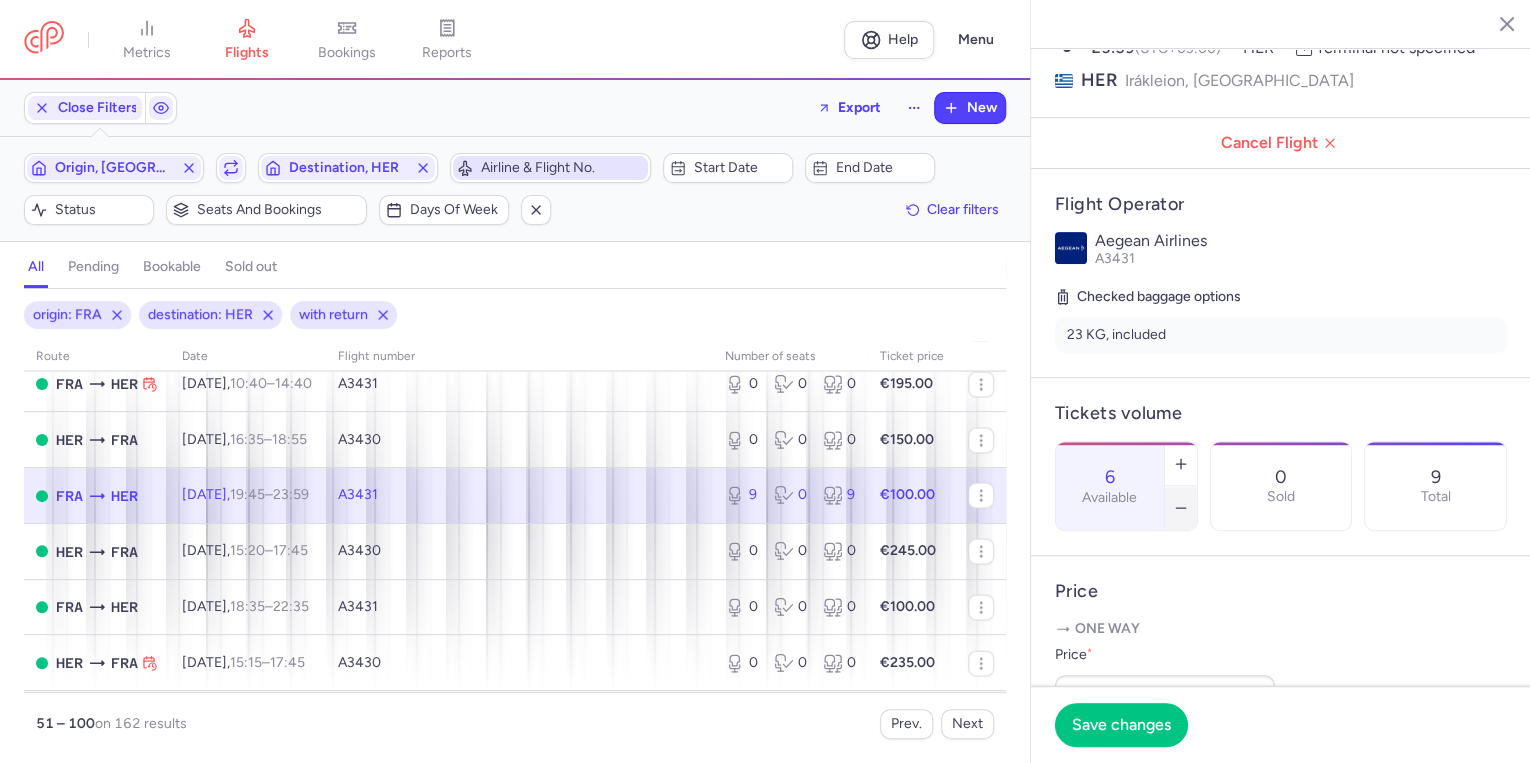 click 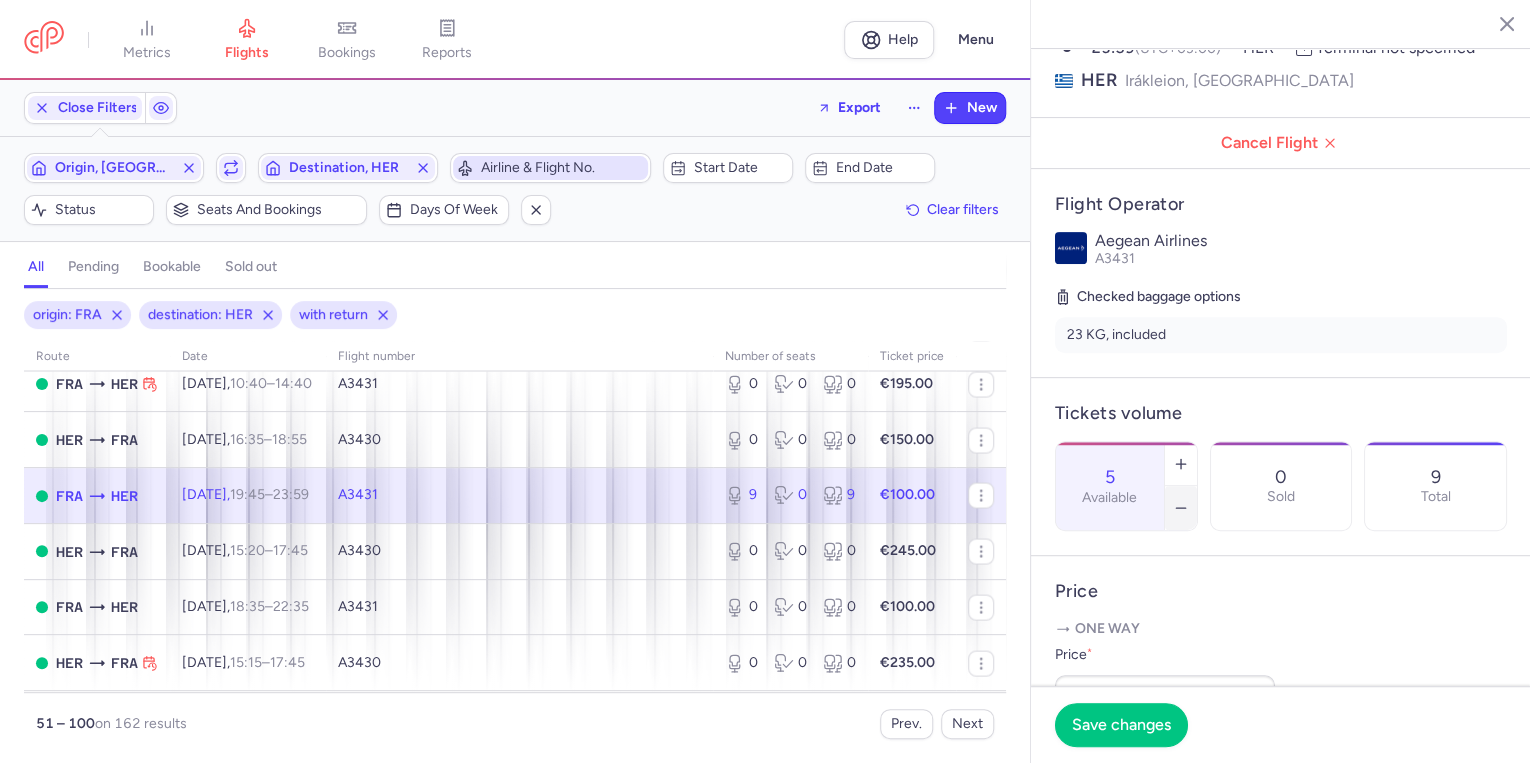 click 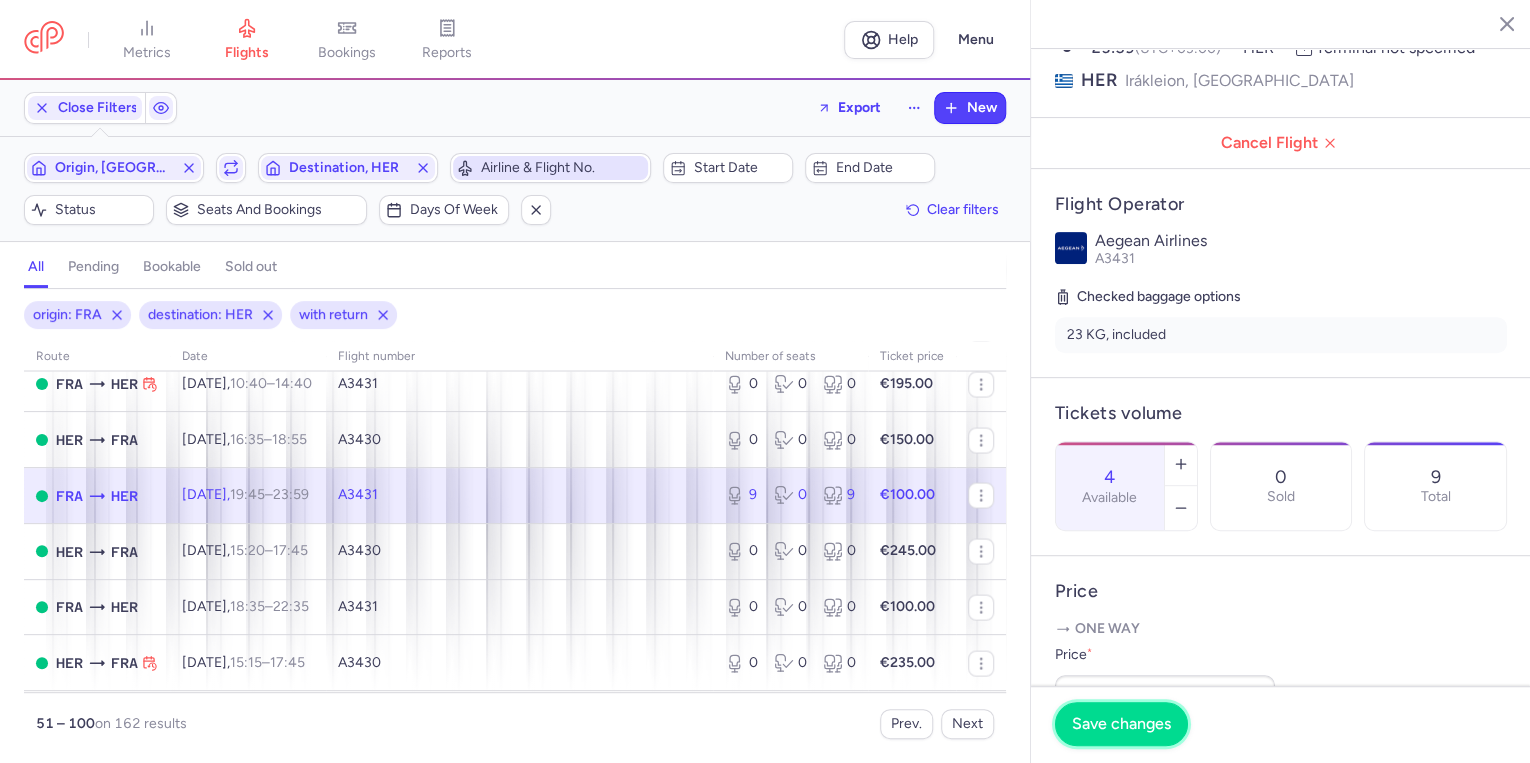 click on "Save changes" at bounding box center (1121, 724) 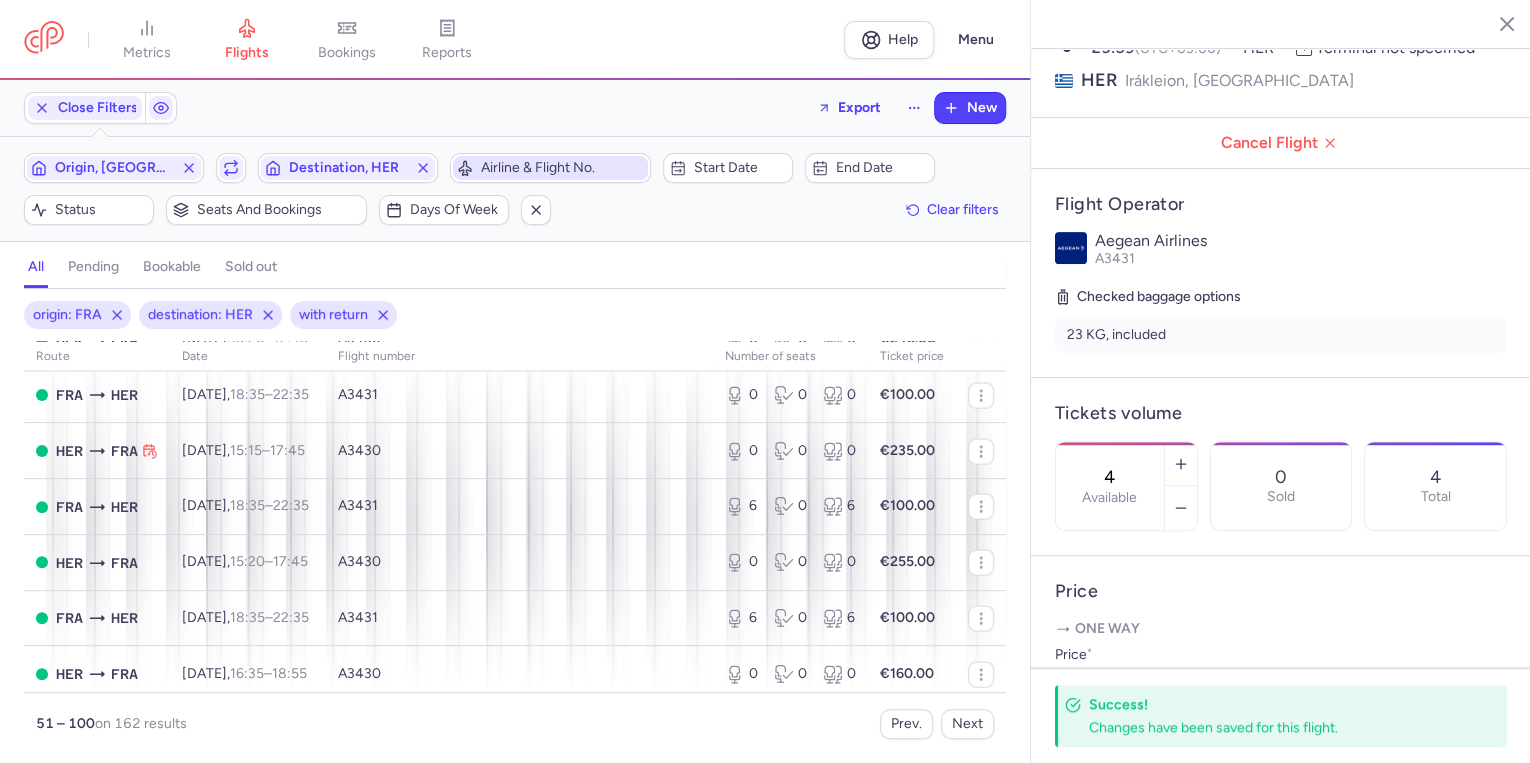 scroll, scrollTop: 2160, scrollLeft: 0, axis: vertical 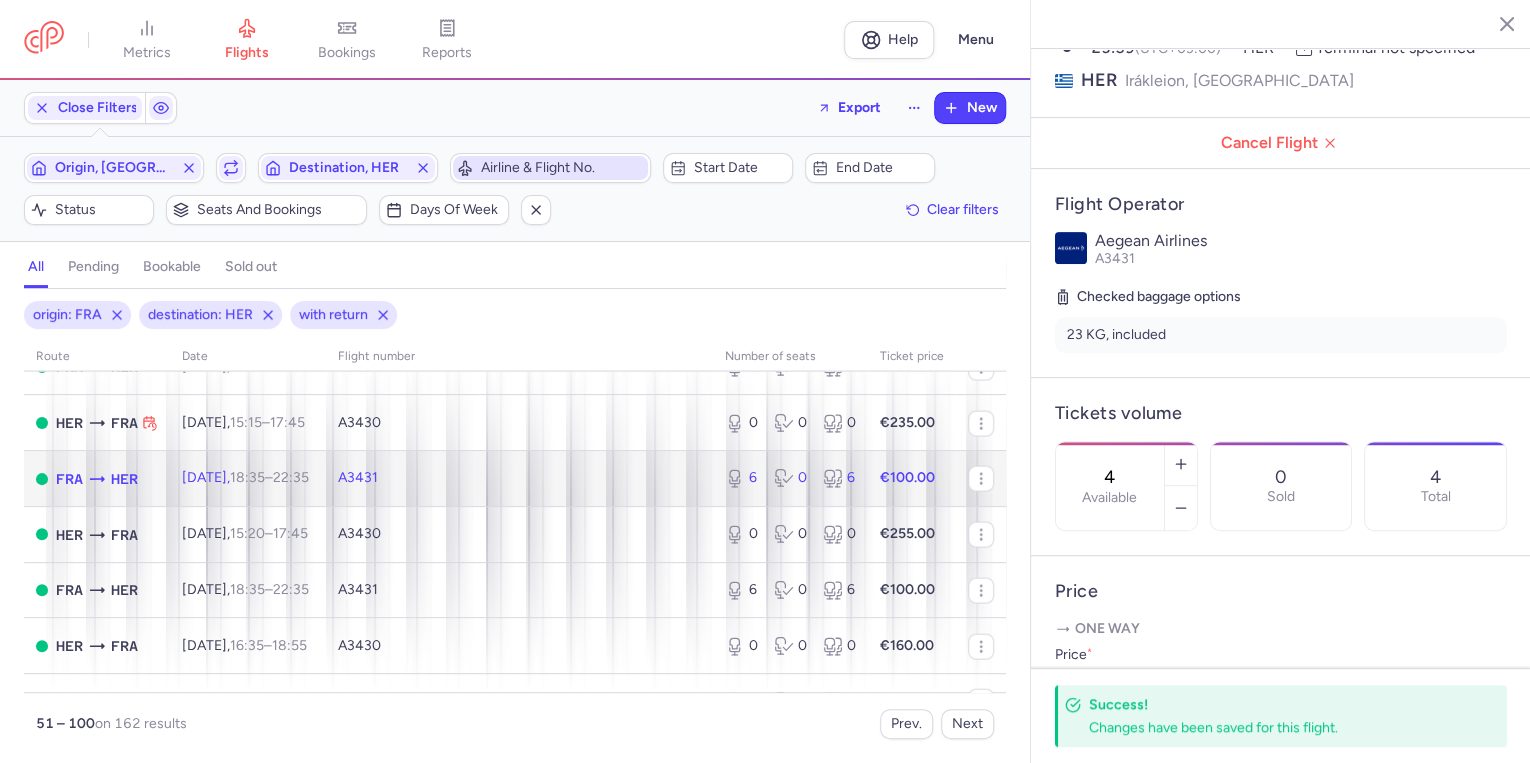 click on "22:35  +0" at bounding box center (291, 477) 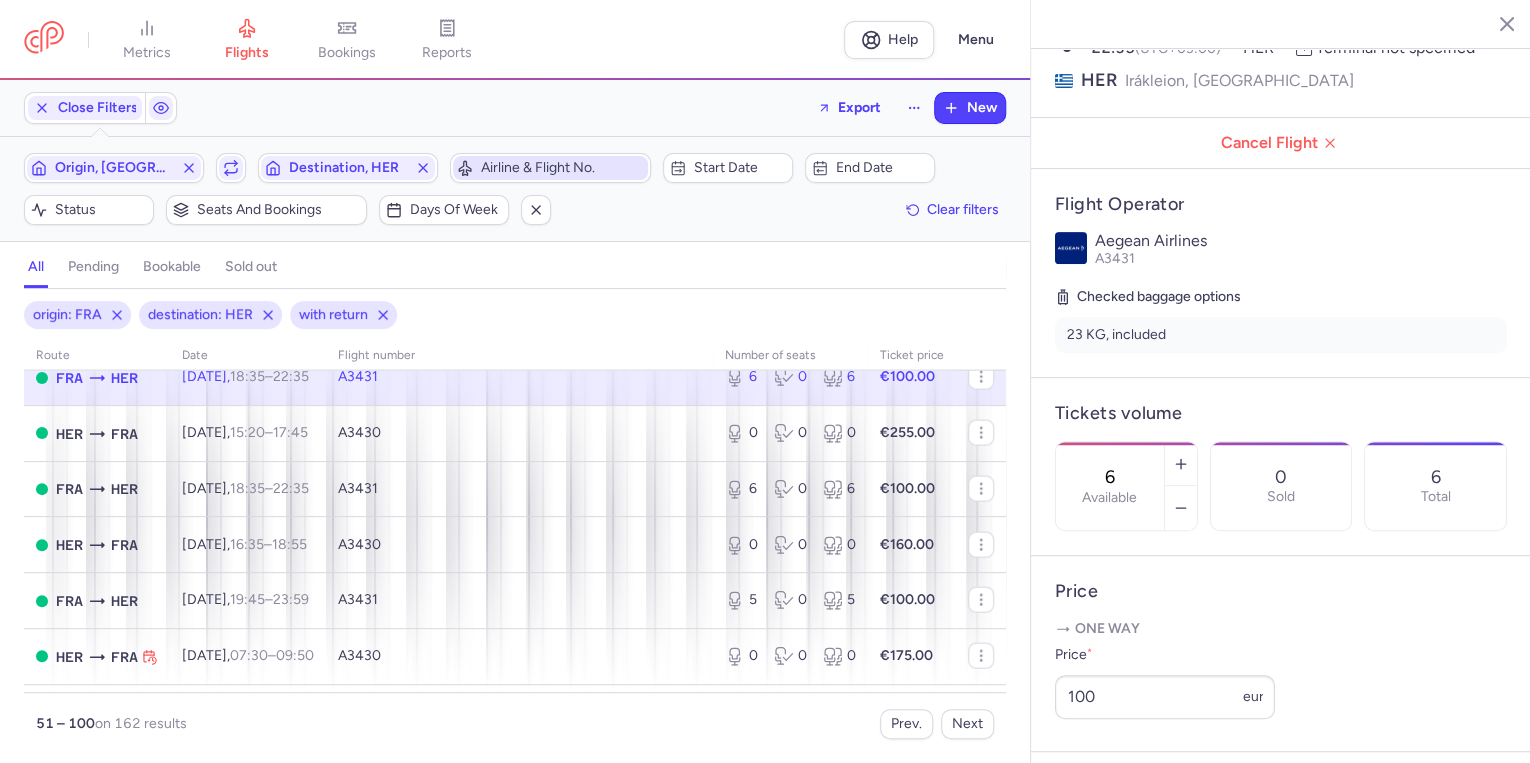 scroll, scrollTop: 2320, scrollLeft: 0, axis: vertical 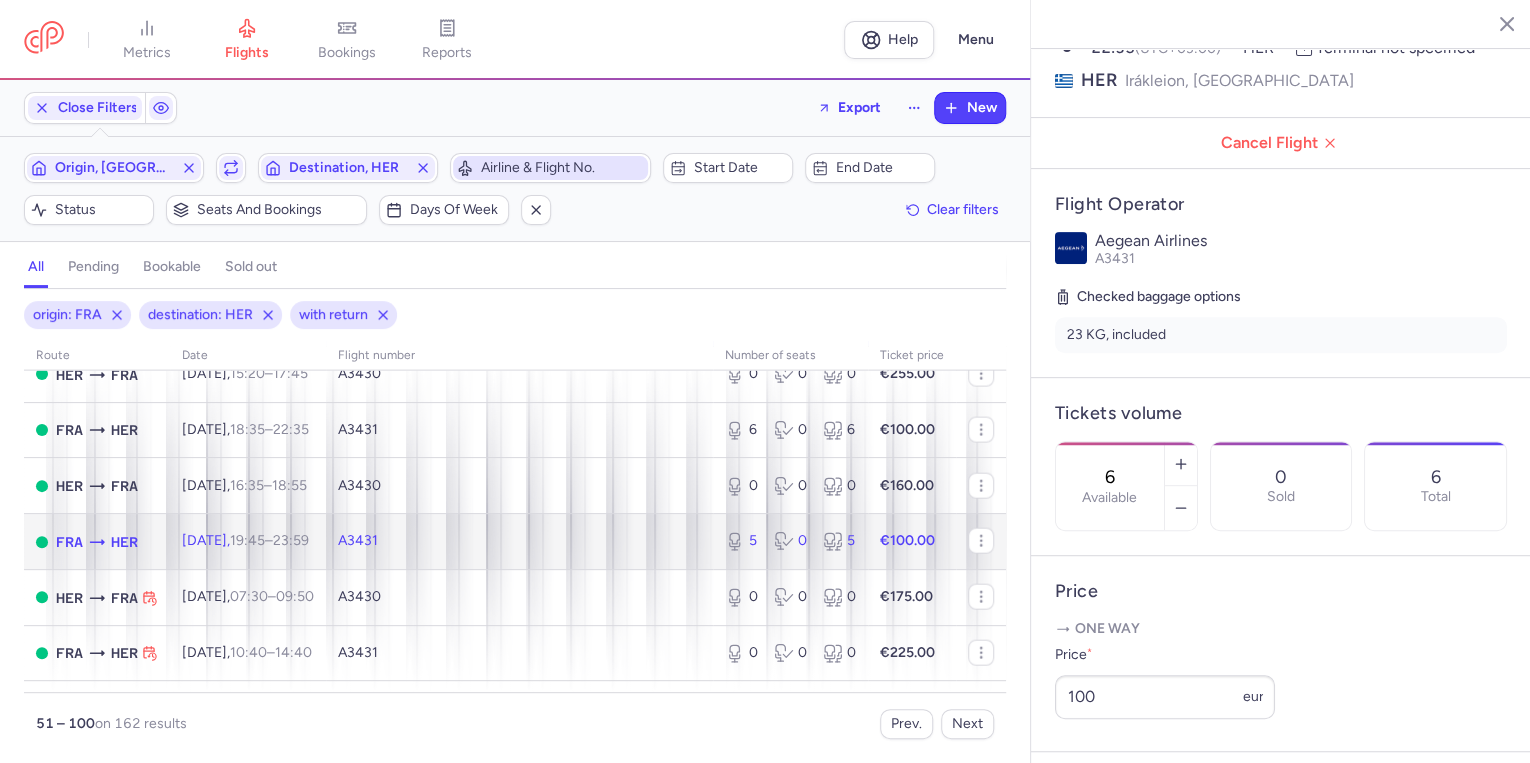 click on "A3431" 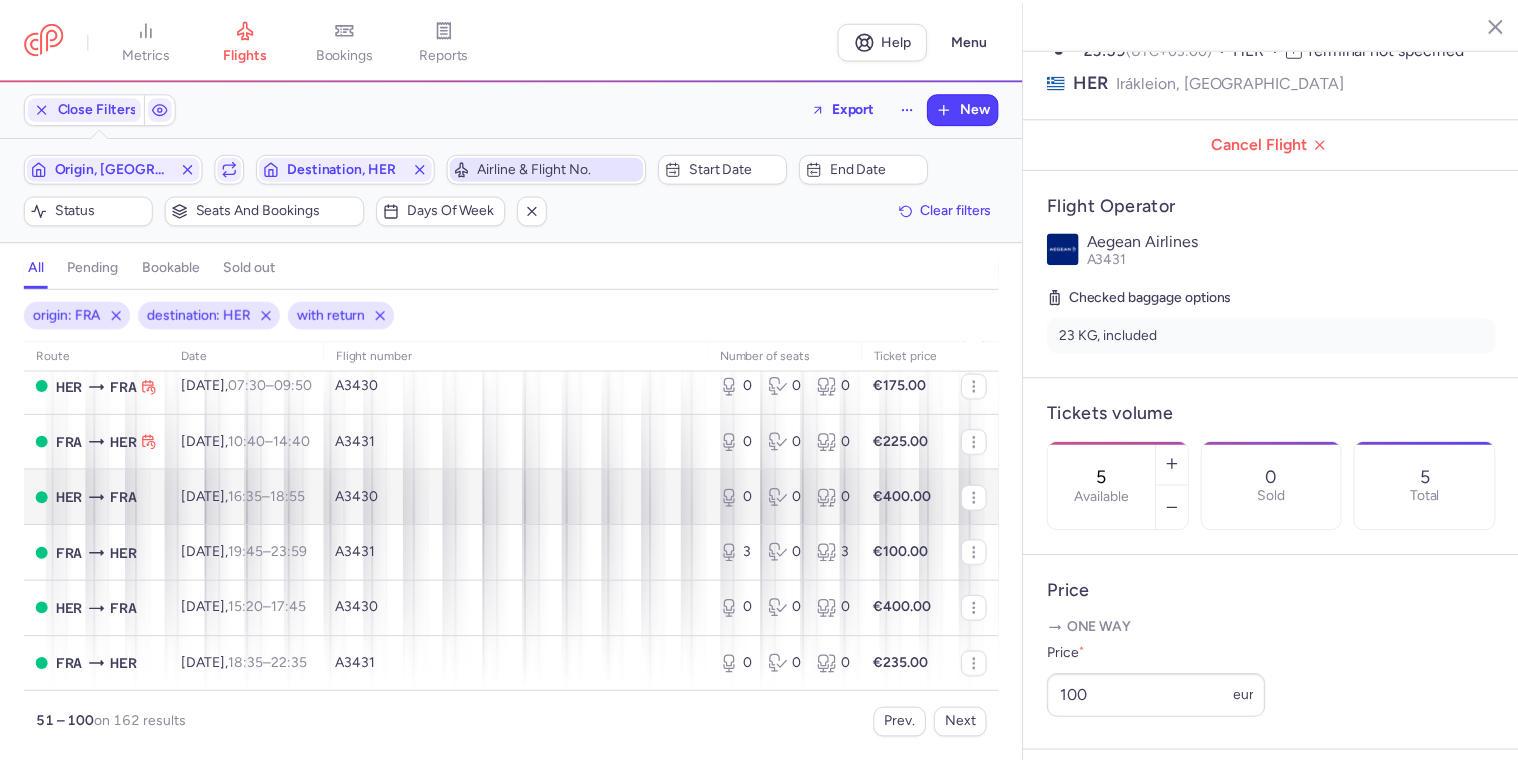 scroll, scrollTop: 2593, scrollLeft: 0, axis: vertical 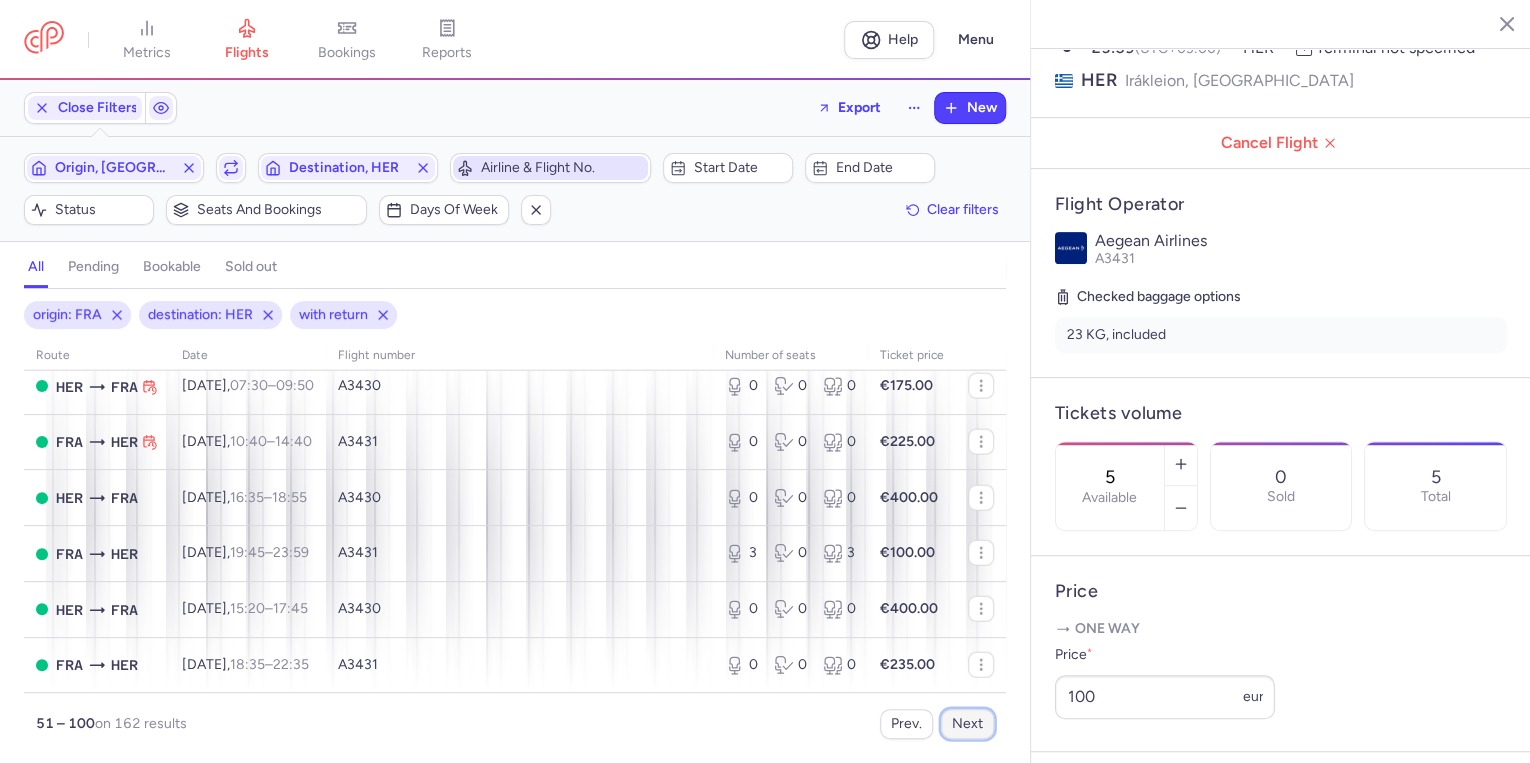 click on "Next" at bounding box center [967, 724] 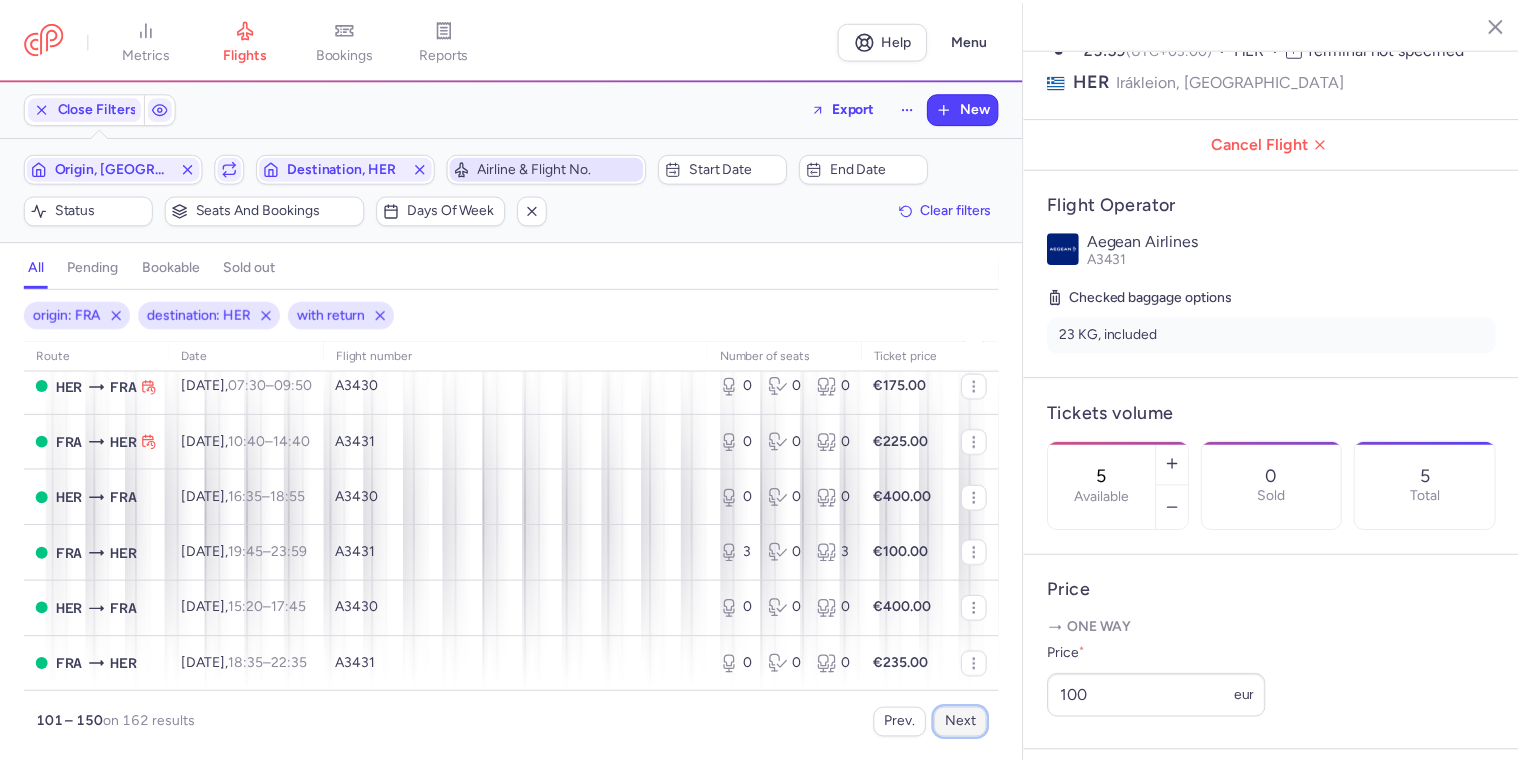 scroll, scrollTop: 0, scrollLeft: 0, axis: both 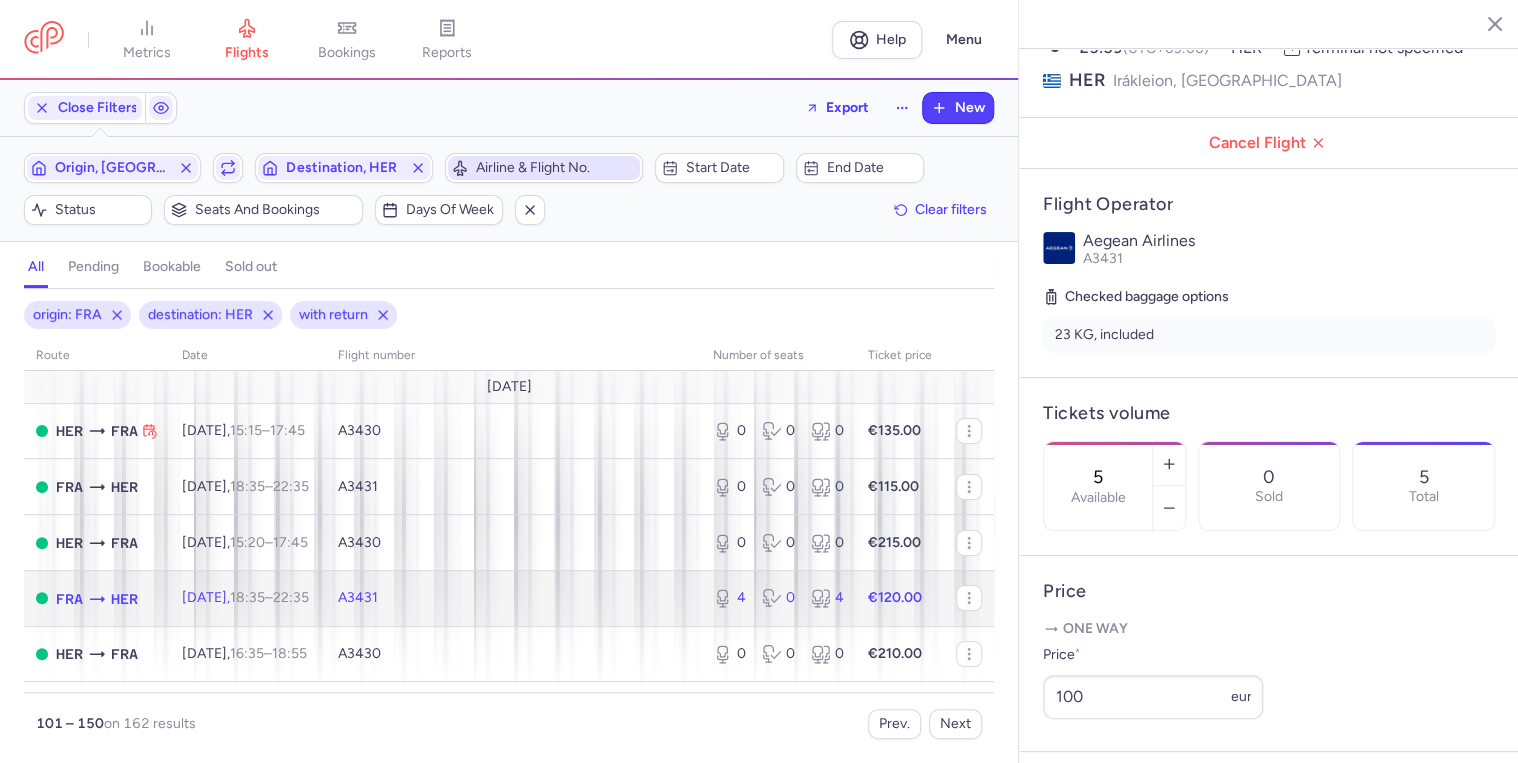click on "[DATE]  18:35  –  22:35  +0" 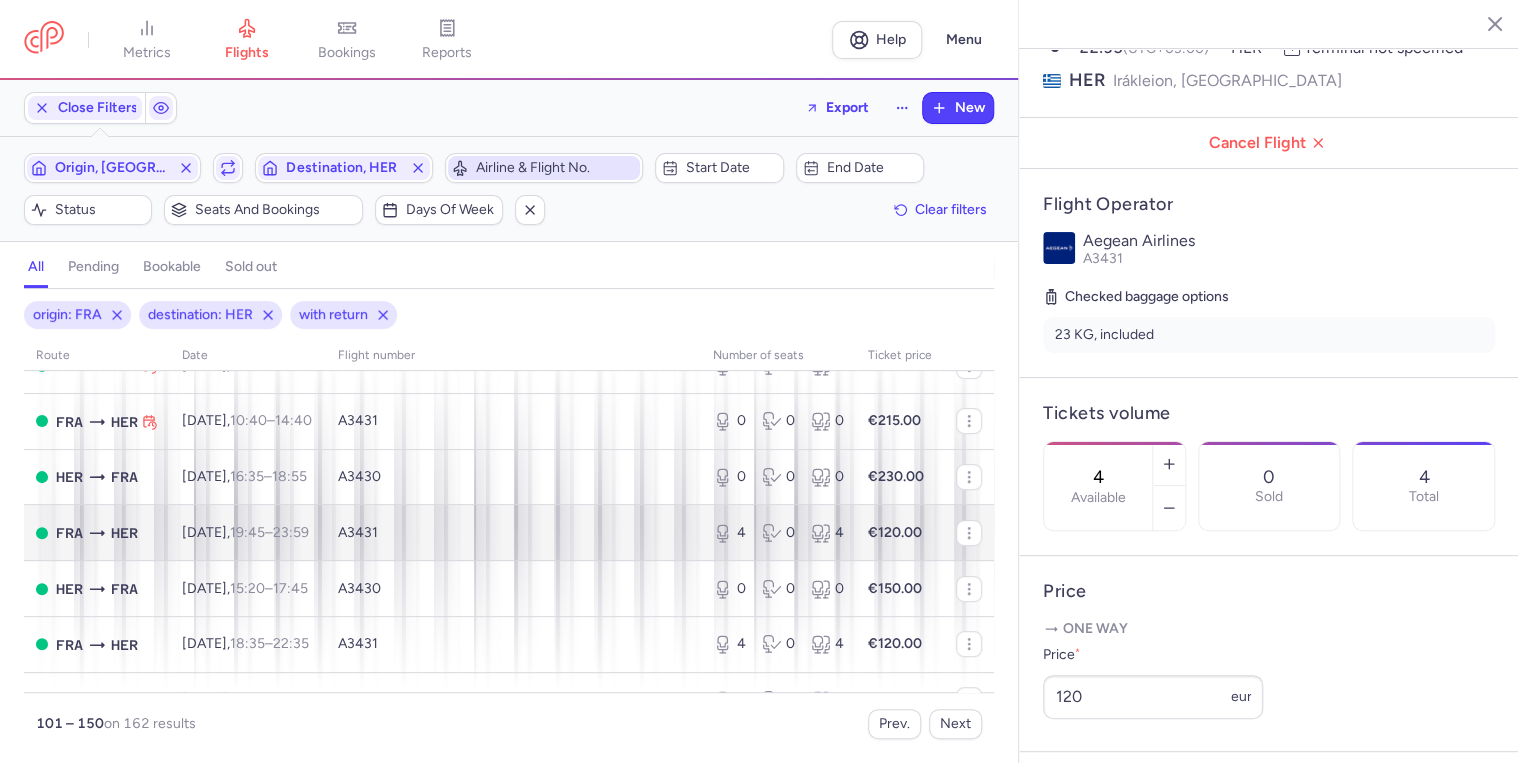 scroll, scrollTop: 320, scrollLeft: 0, axis: vertical 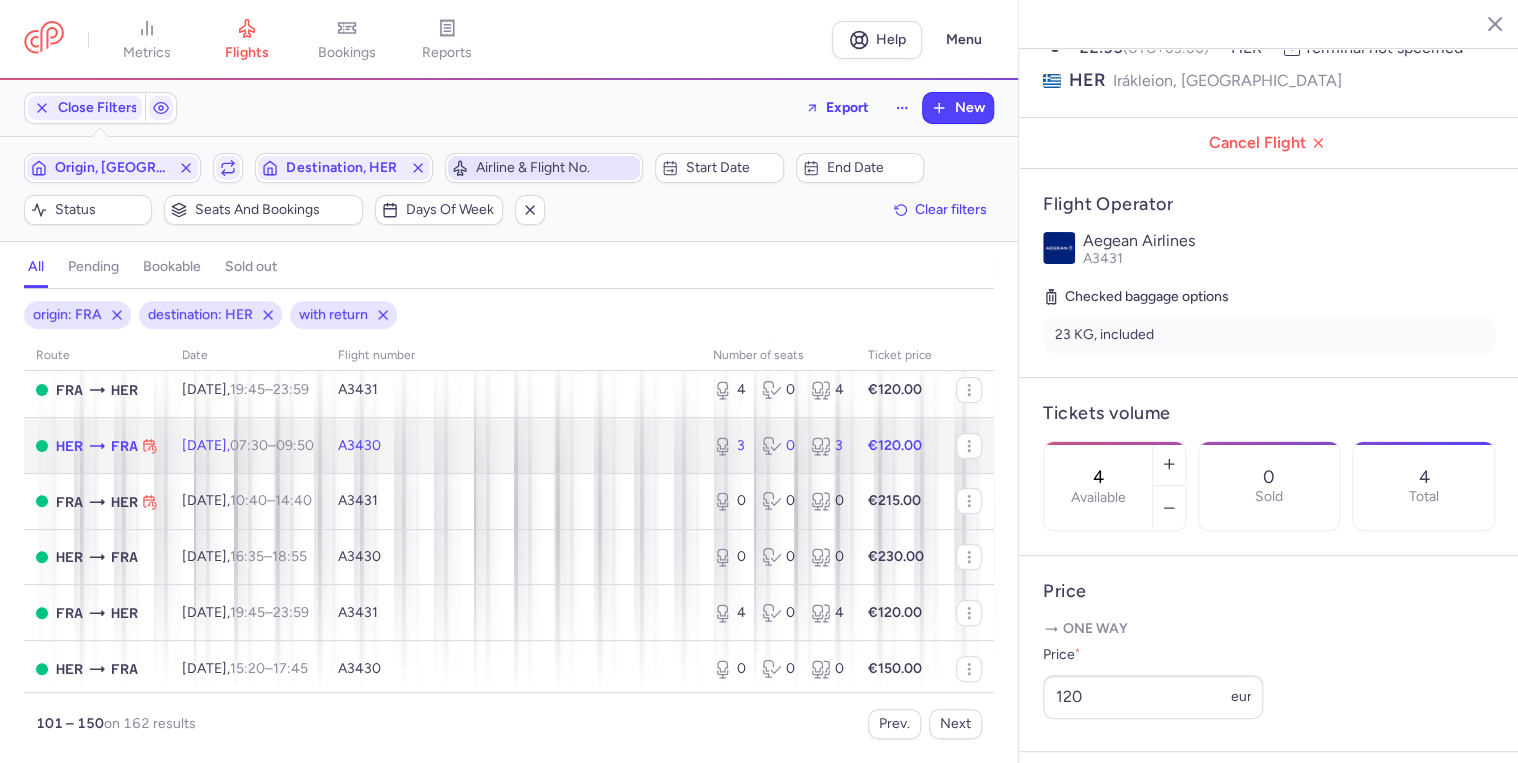 click on "A3430" 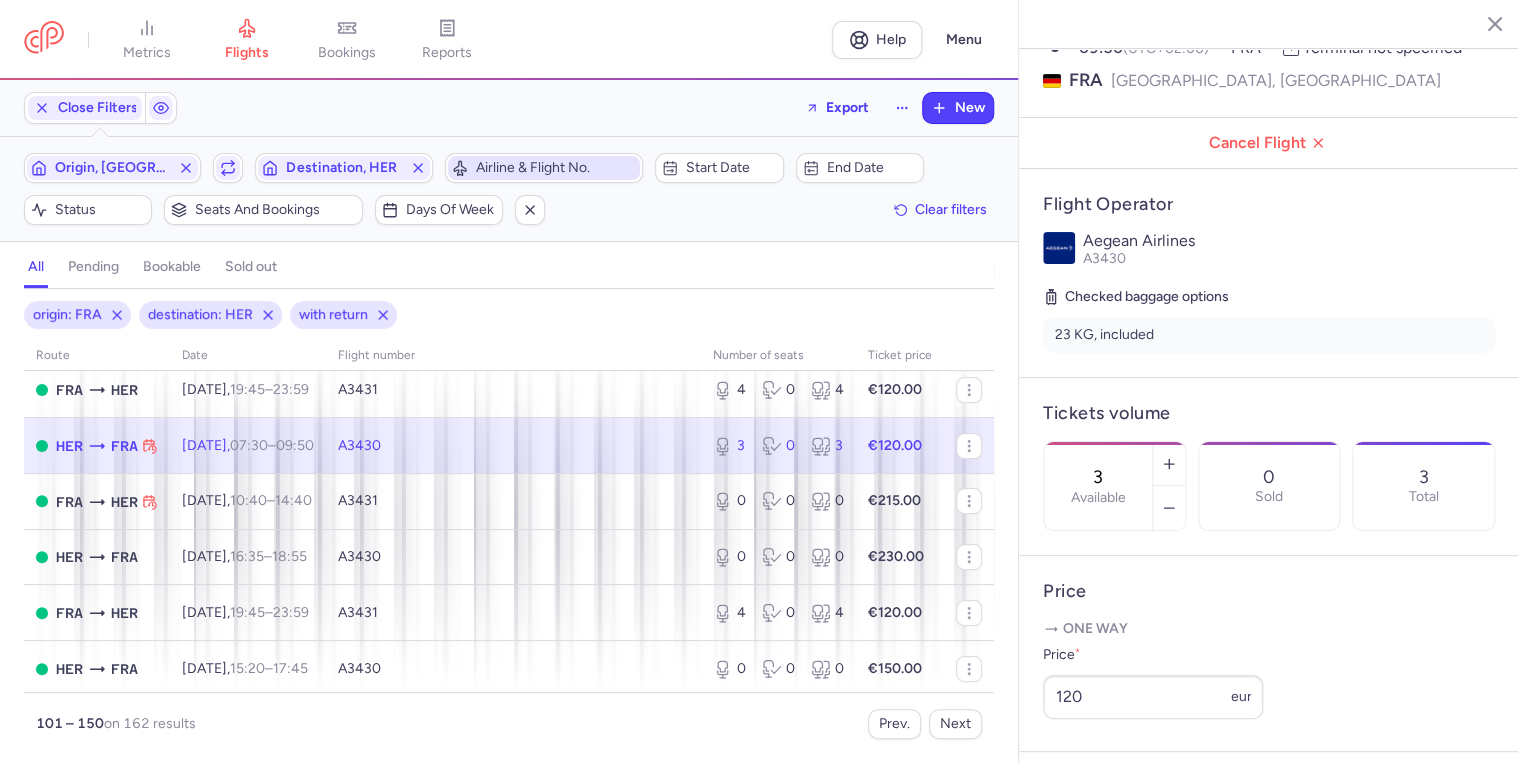 click on "A3430" 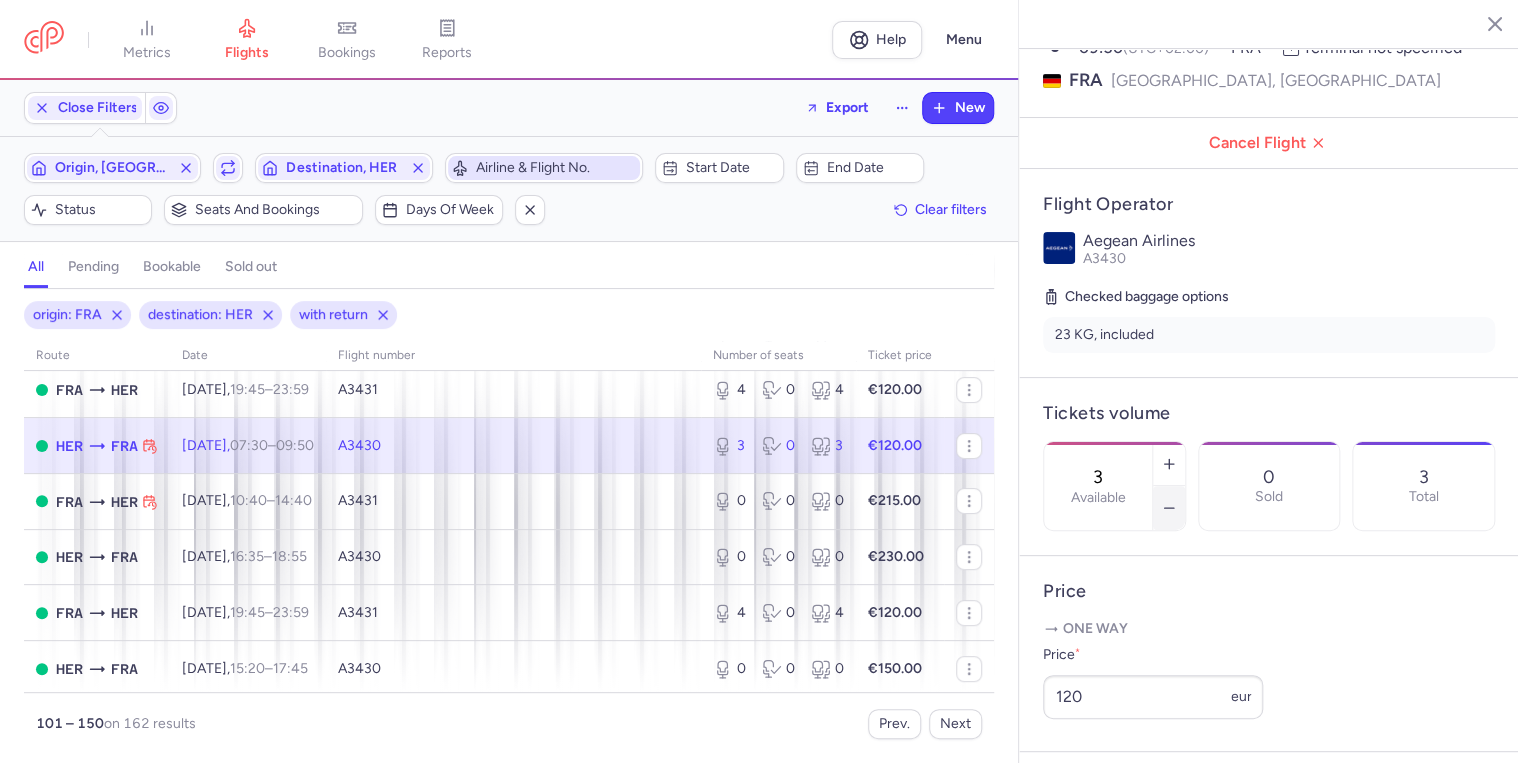 click 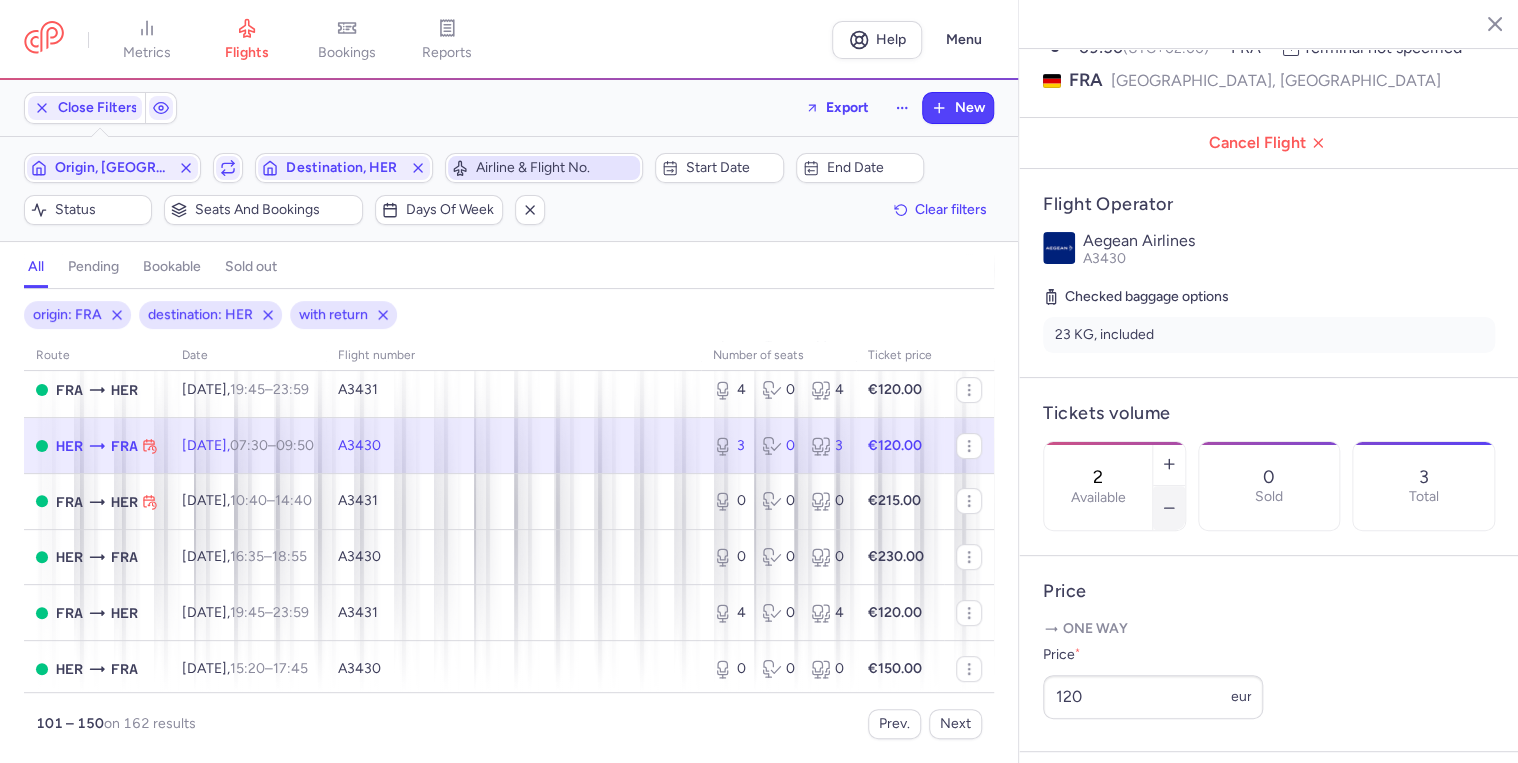 click 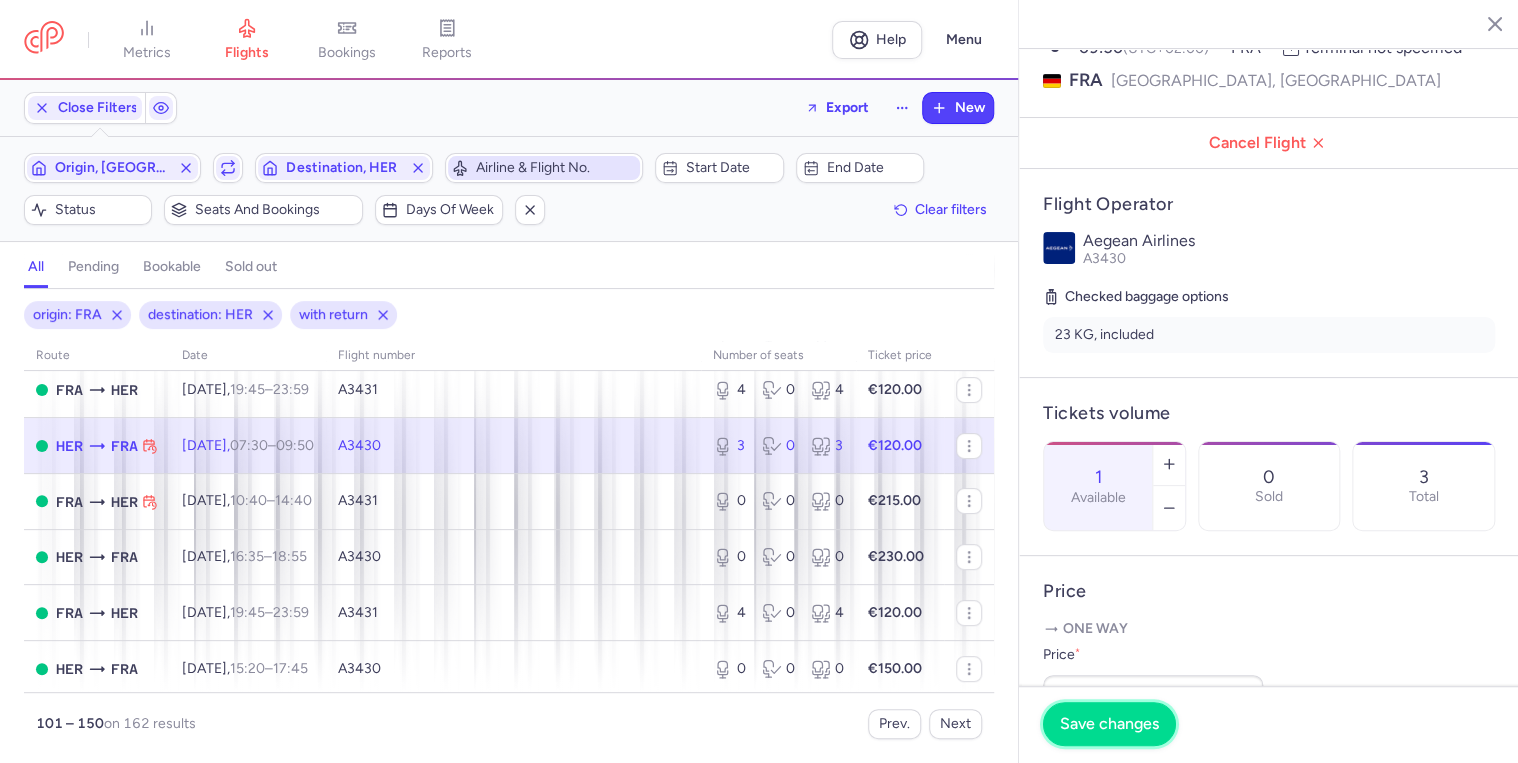 click on "Save changes" at bounding box center [1109, 724] 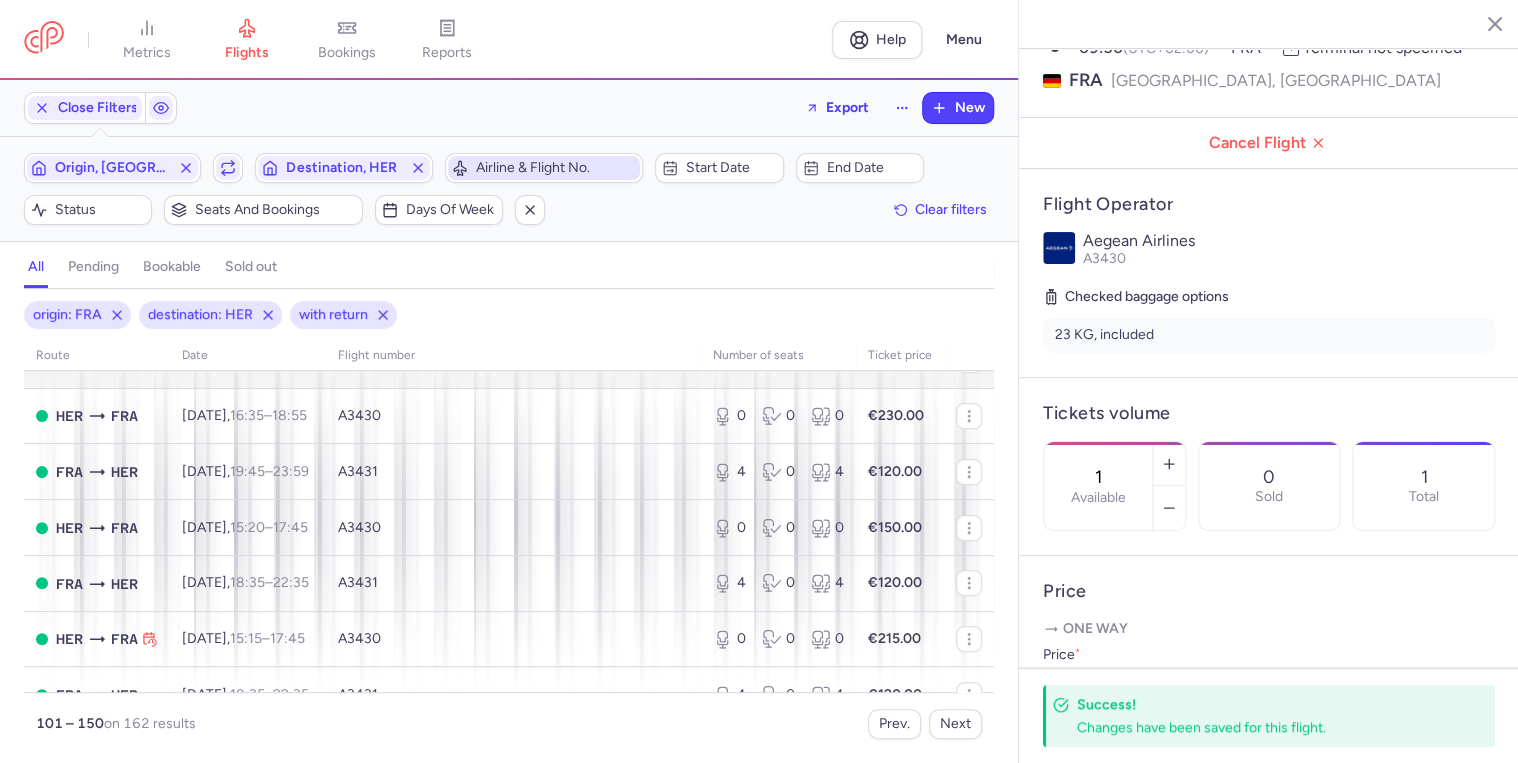 scroll, scrollTop: 480, scrollLeft: 0, axis: vertical 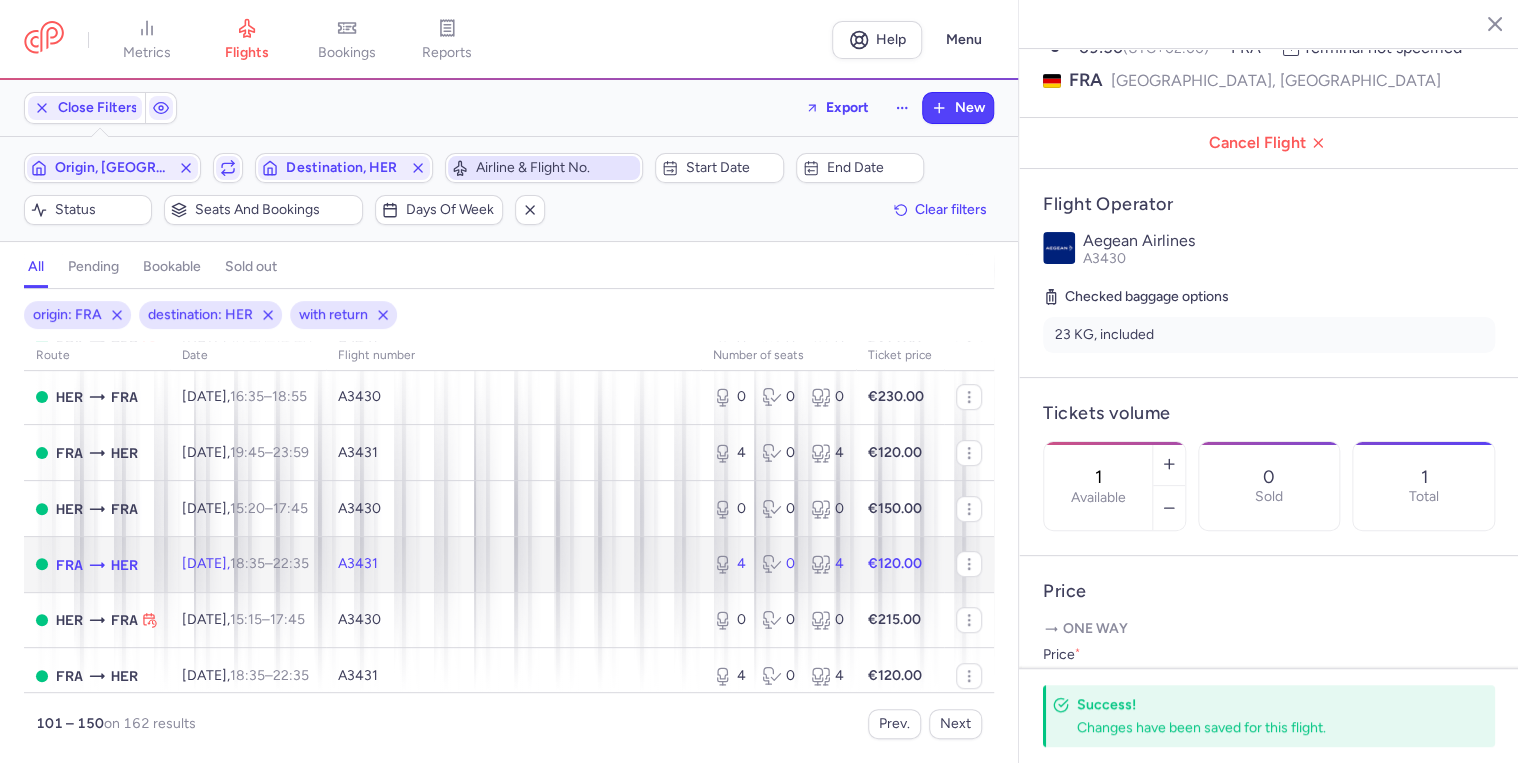 click on "A3431" 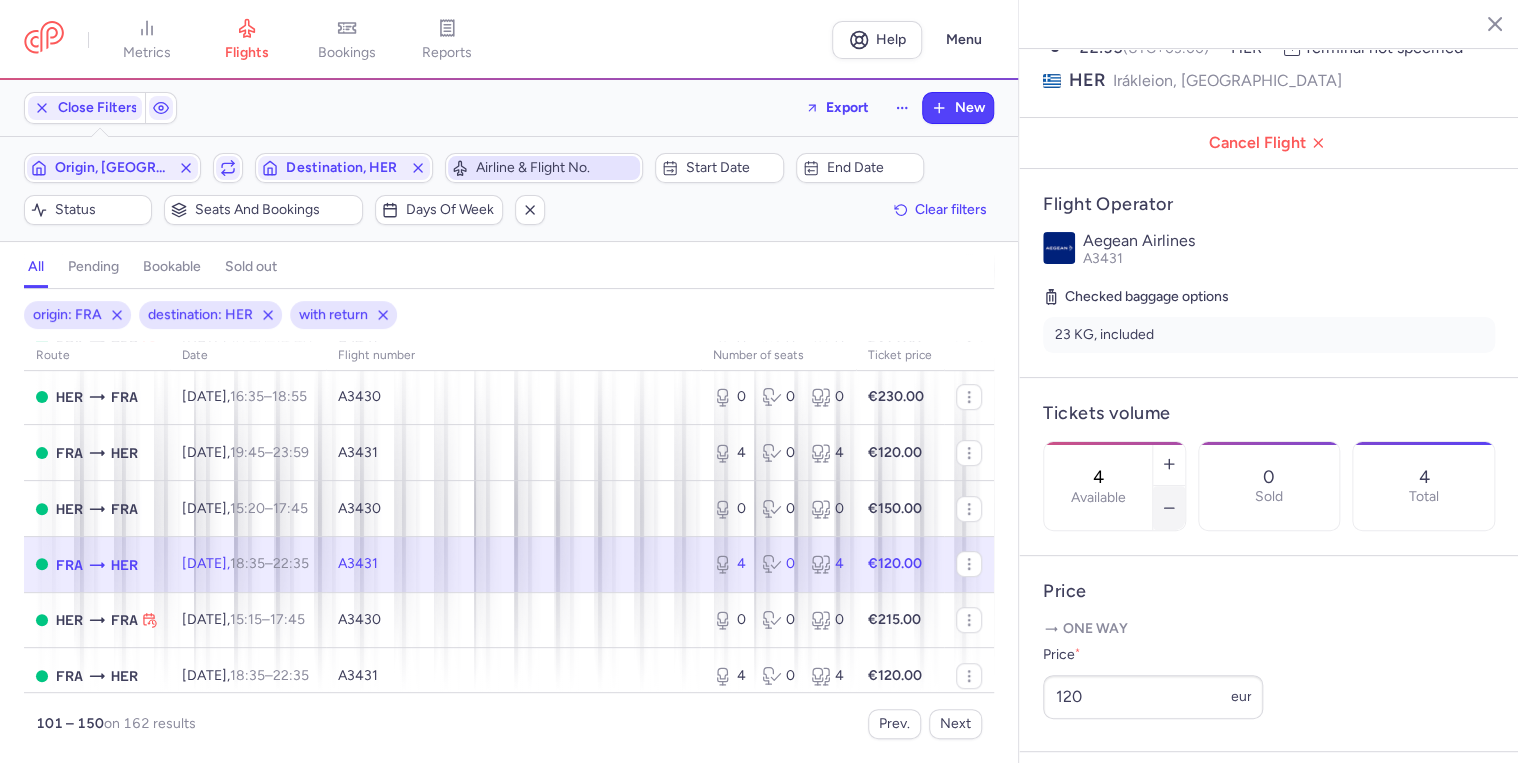 click 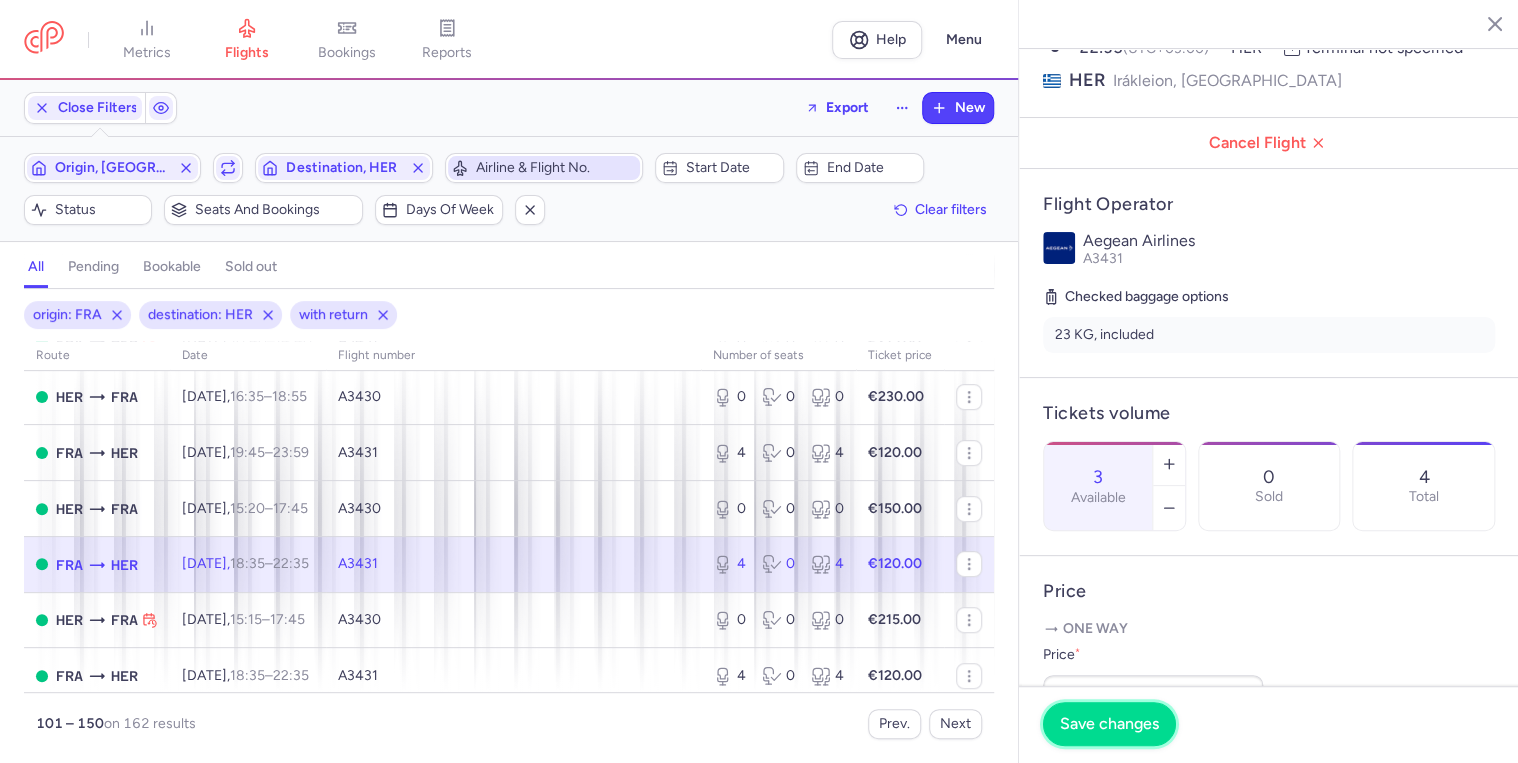 click on "Save changes" at bounding box center (1109, 724) 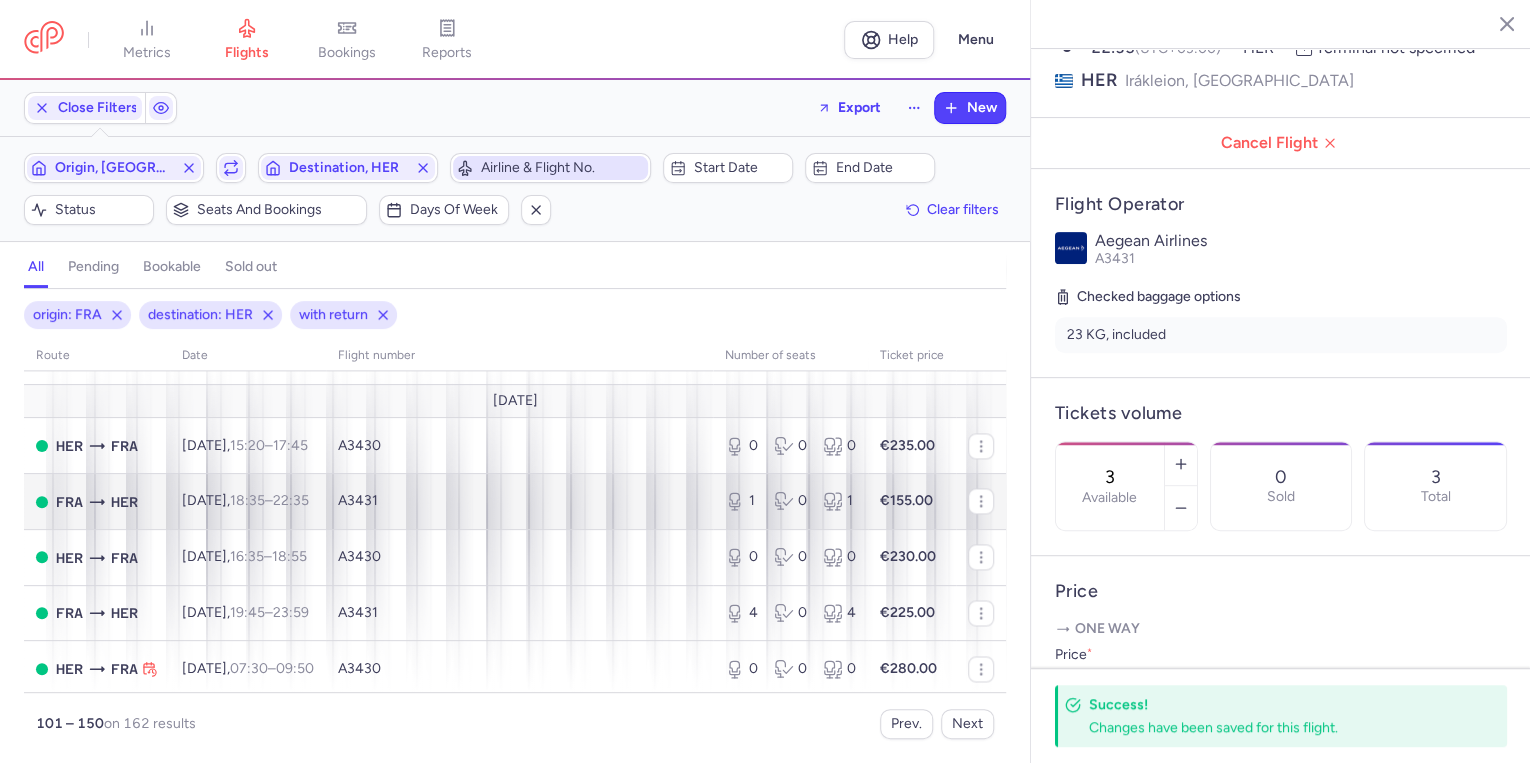 scroll, scrollTop: 1520, scrollLeft: 0, axis: vertical 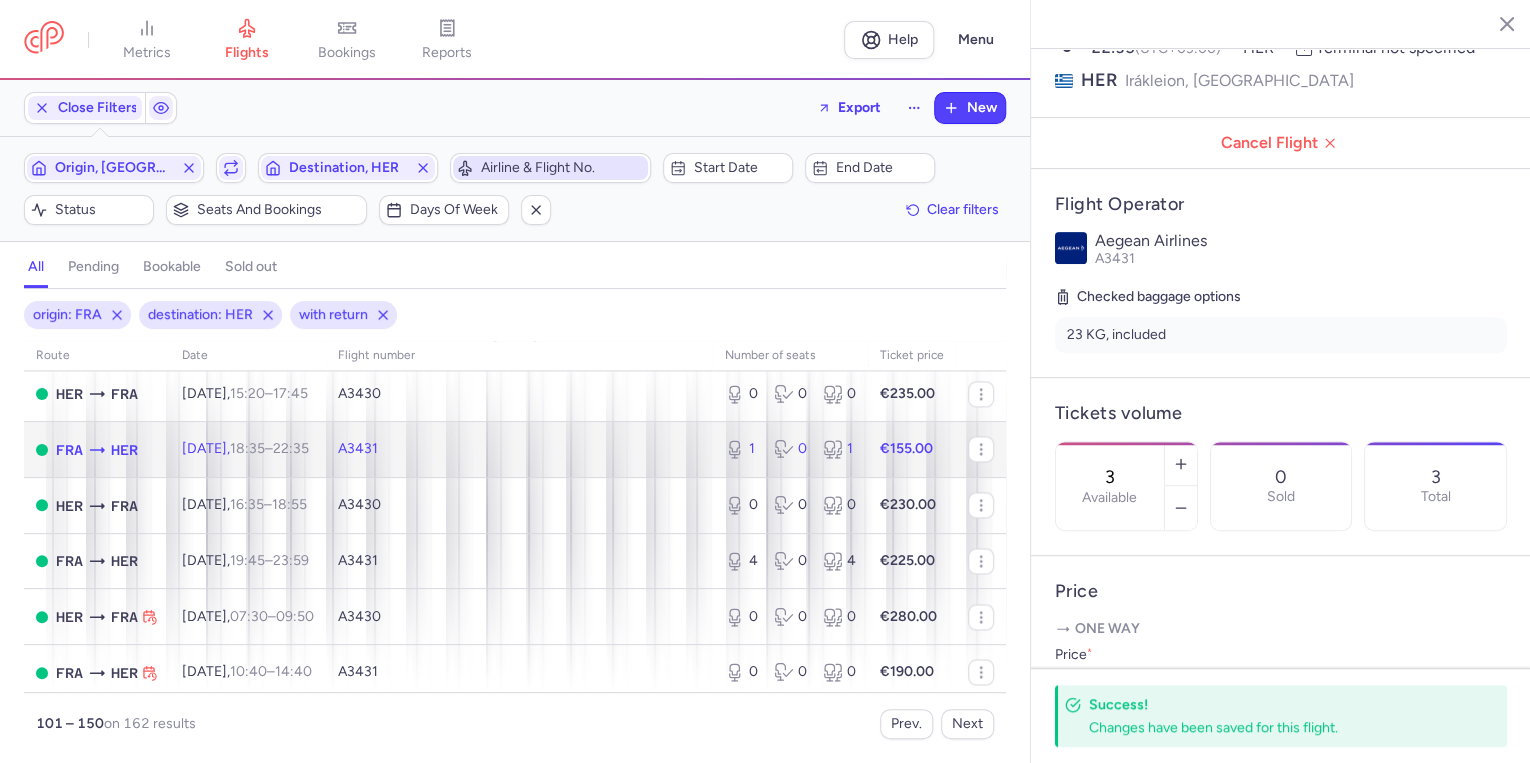 click on "A3431" 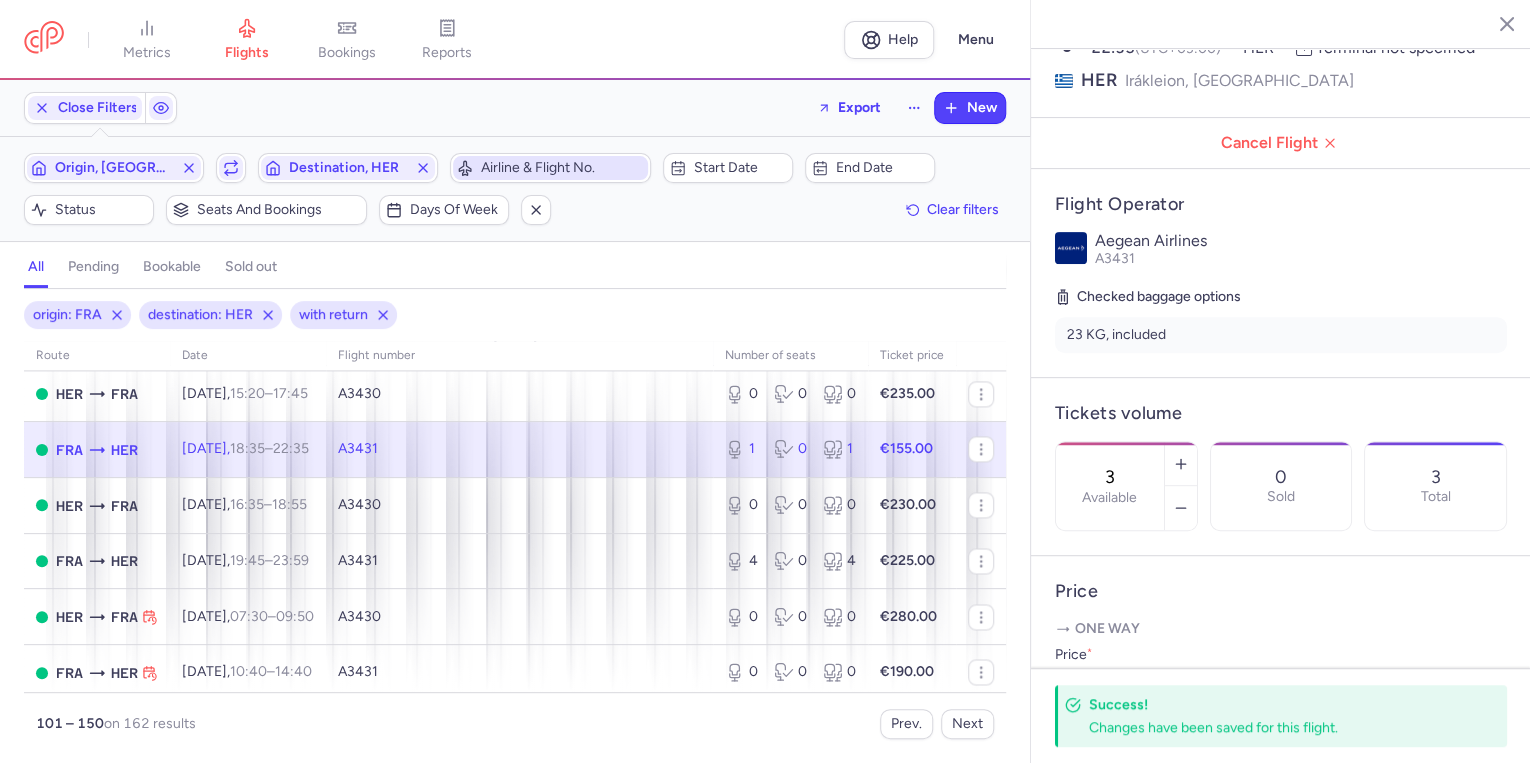 type on "1" 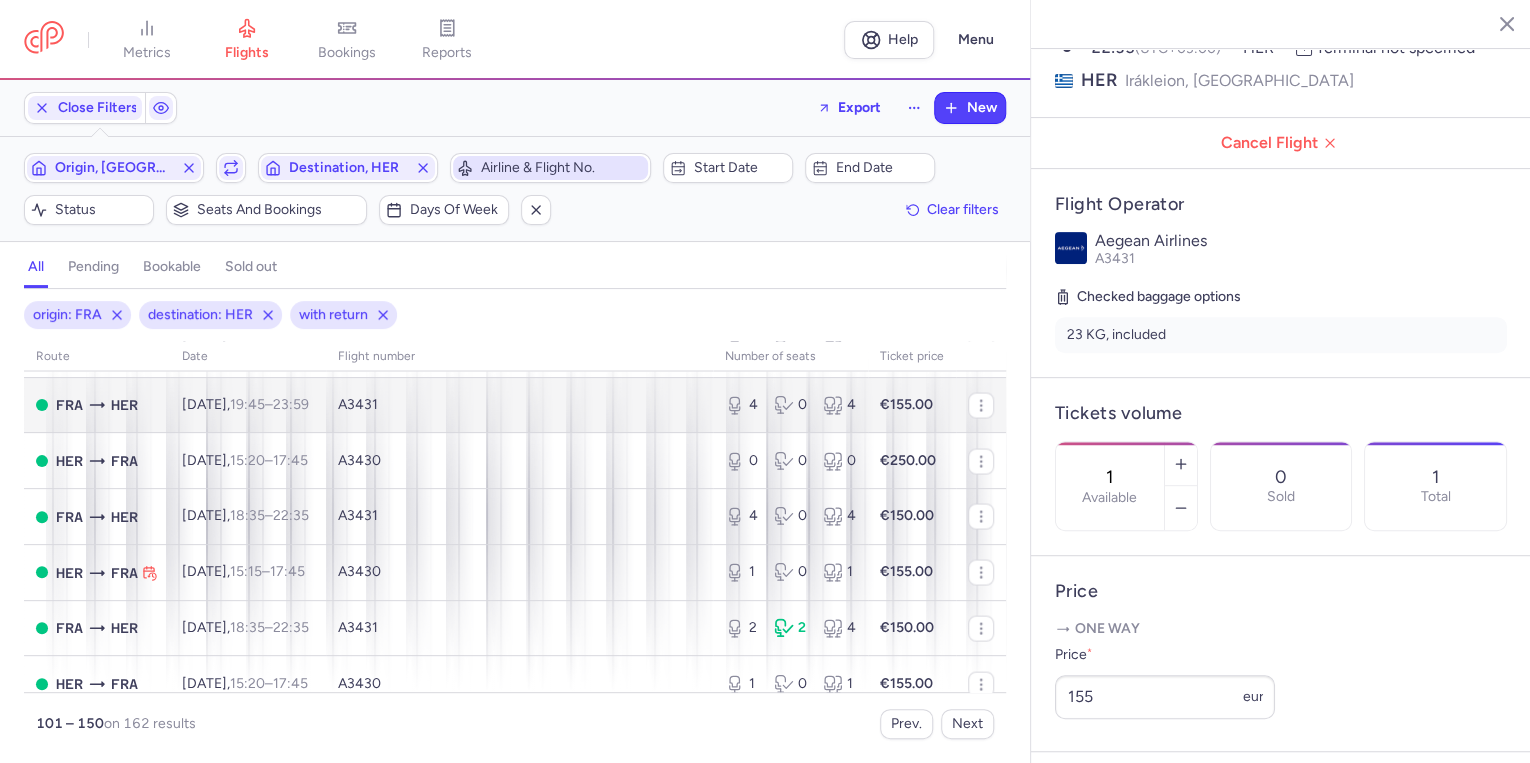 scroll, scrollTop: 2240, scrollLeft: 0, axis: vertical 